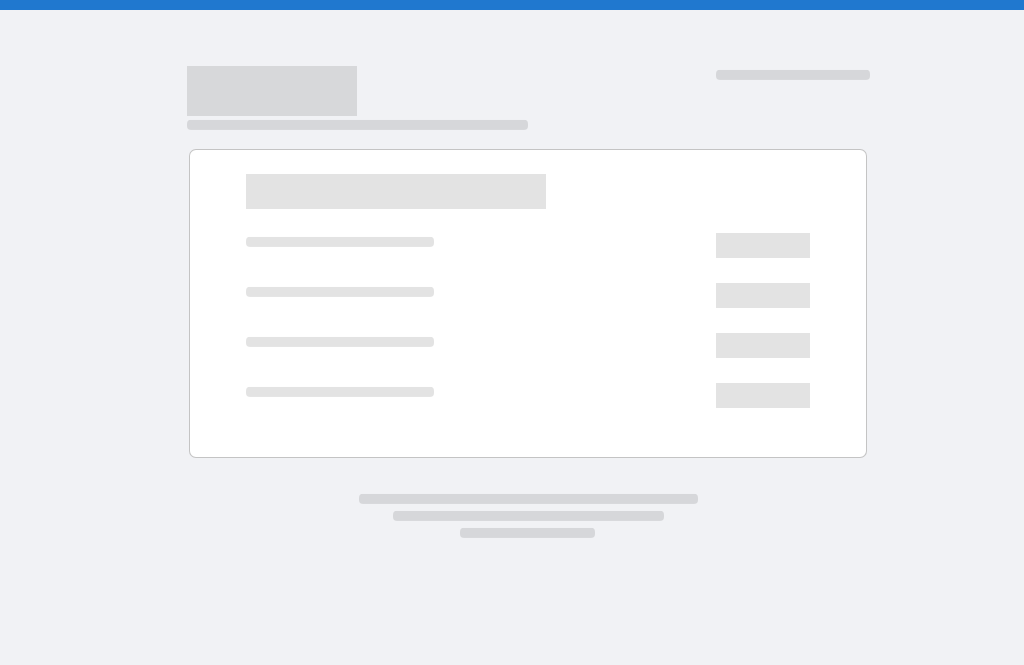 scroll, scrollTop: 0, scrollLeft: 0, axis: both 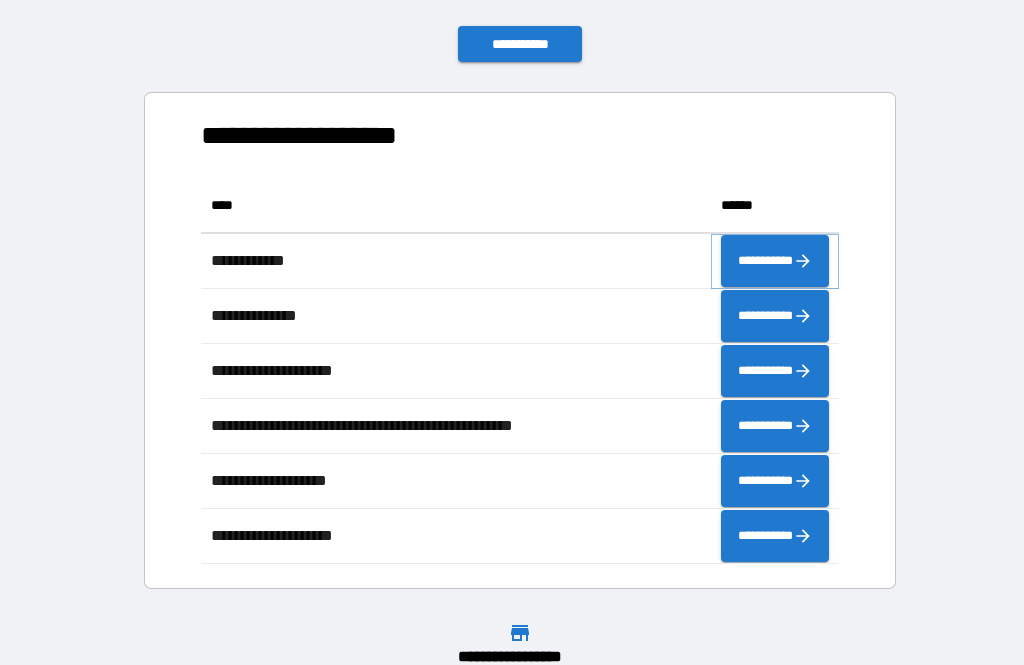 click on "**********" at bounding box center (775, 261) 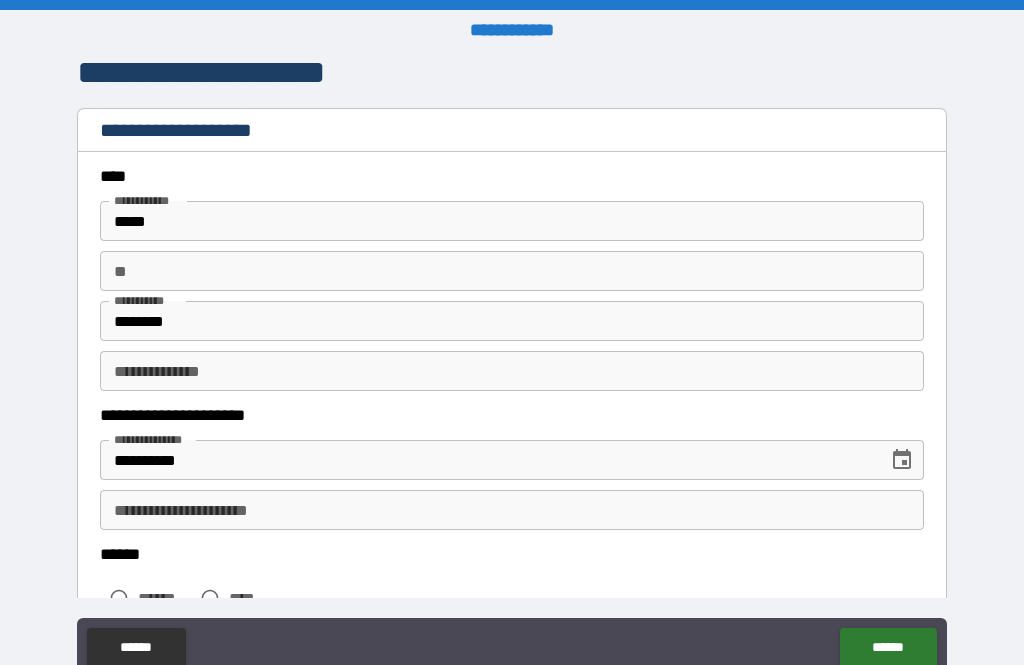 click on "**" at bounding box center (512, 271) 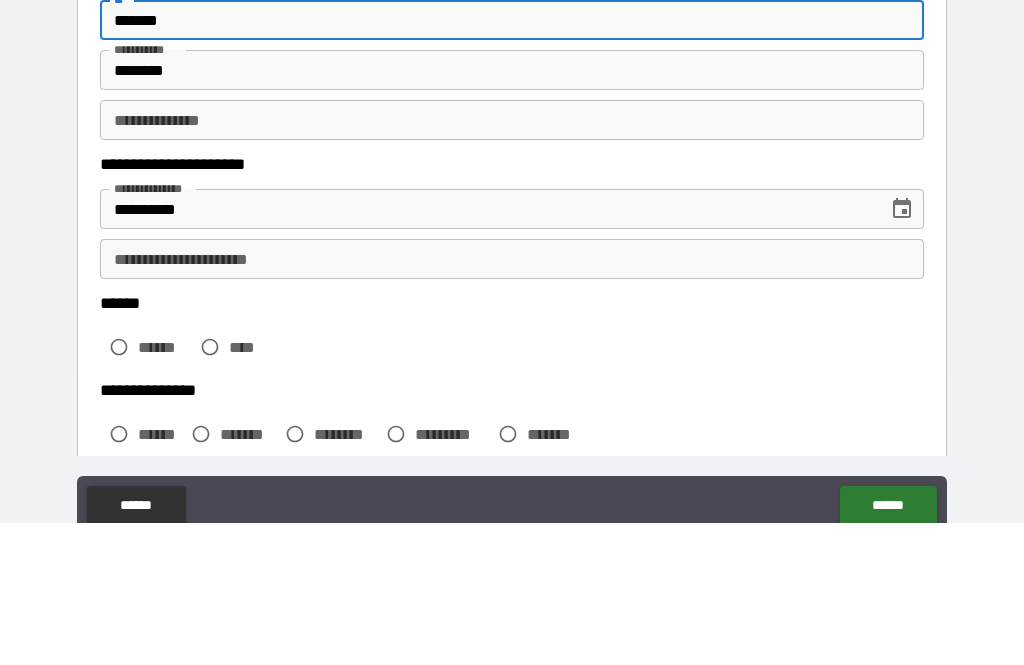 scroll, scrollTop: 120, scrollLeft: 0, axis: vertical 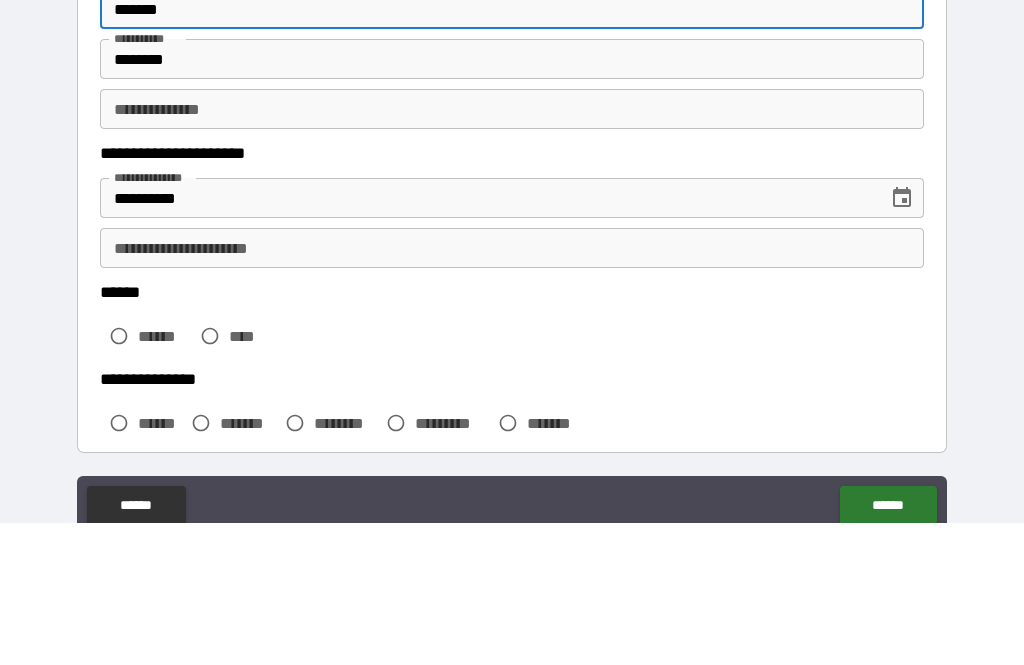type on "*******" 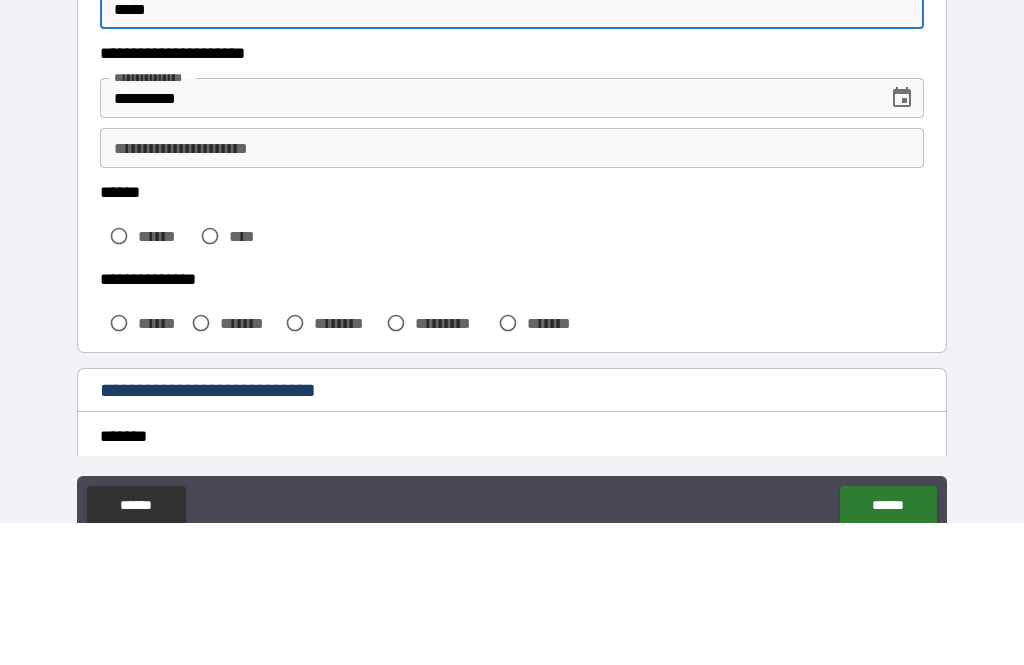 scroll, scrollTop: 236, scrollLeft: 0, axis: vertical 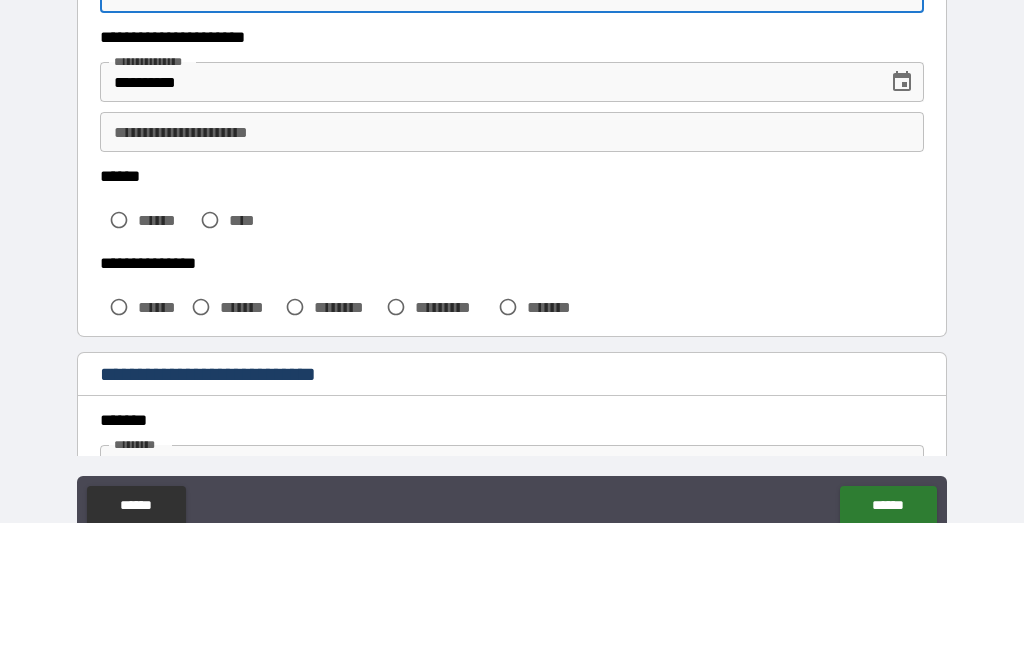 type on "*****" 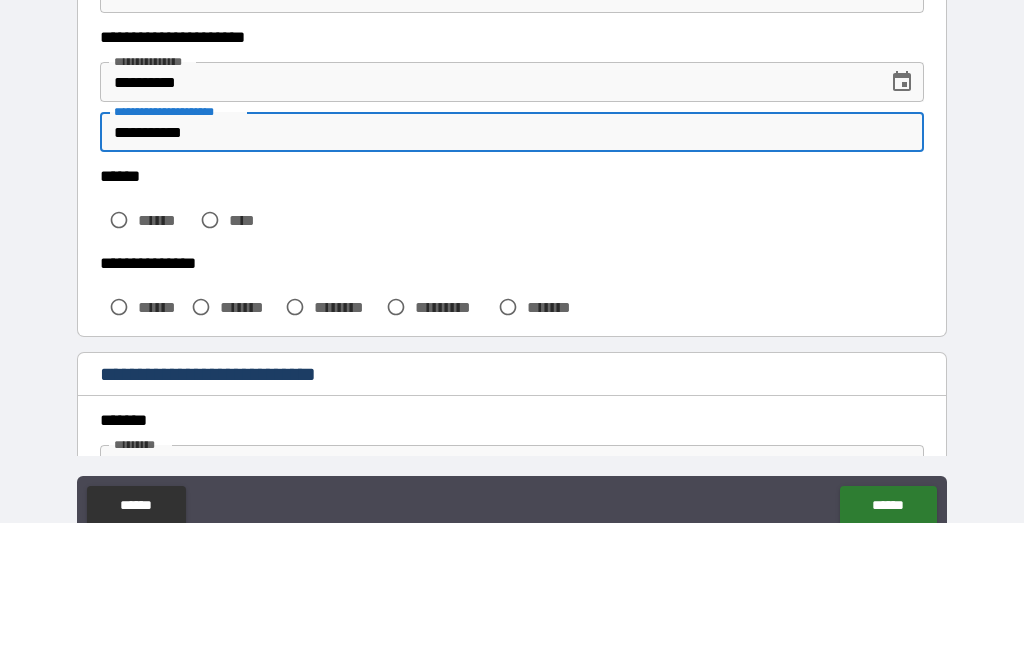 type on "**********" 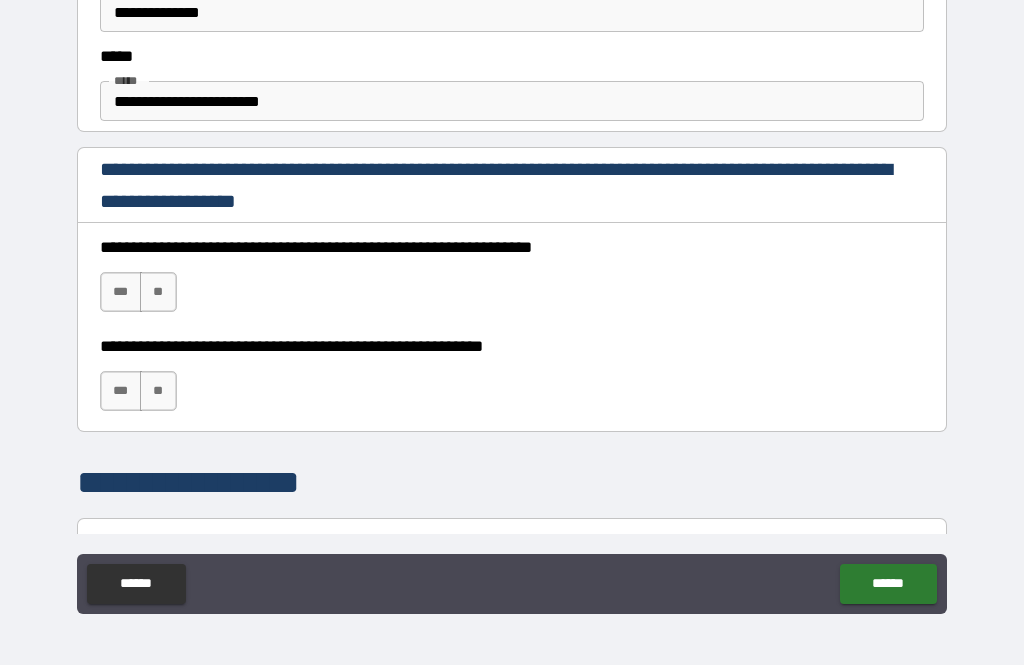 scroll, scrollTop: 1149, scrollLeft: 0, axis: vertical 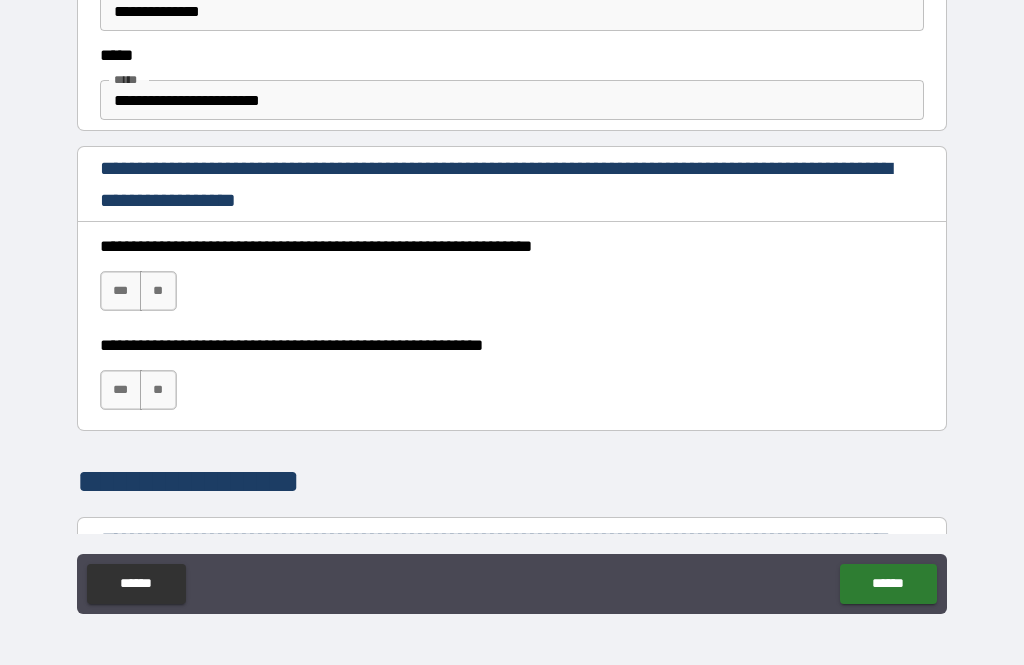 click on "***" at bounding box center [121, 390] 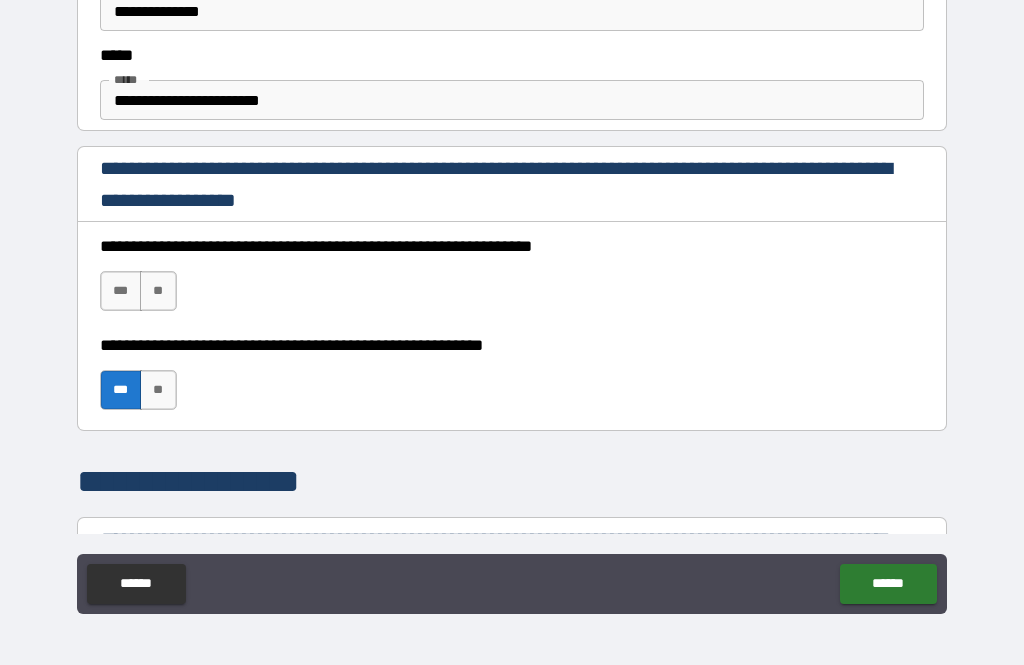 click on "***" at bounding box center (121, 291) 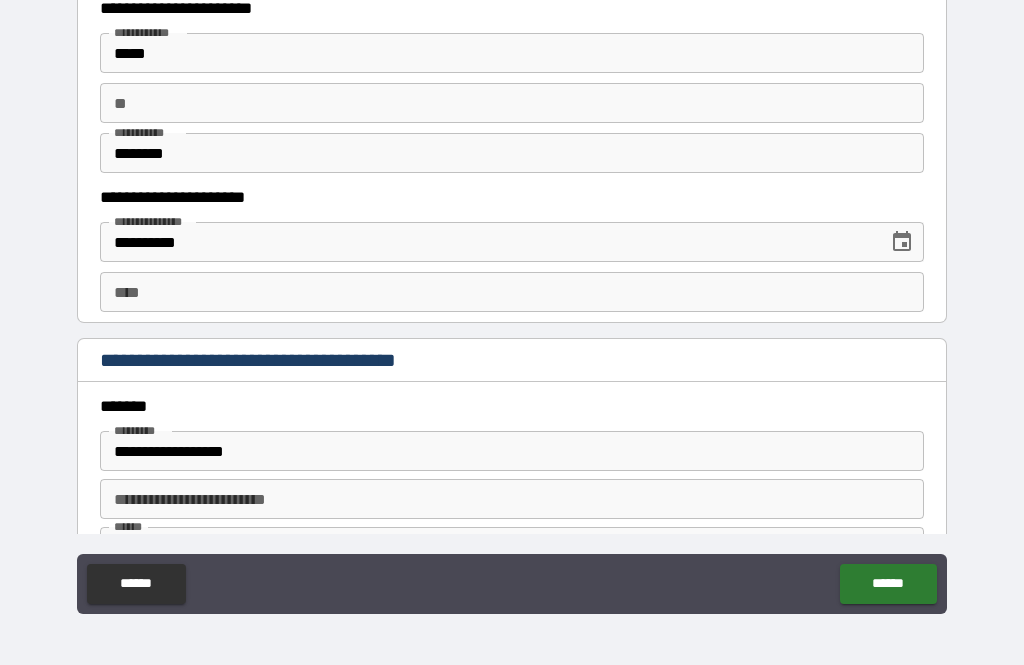 scroll, scrollTop: 1926, scrollLeft: 0, axis: vertical 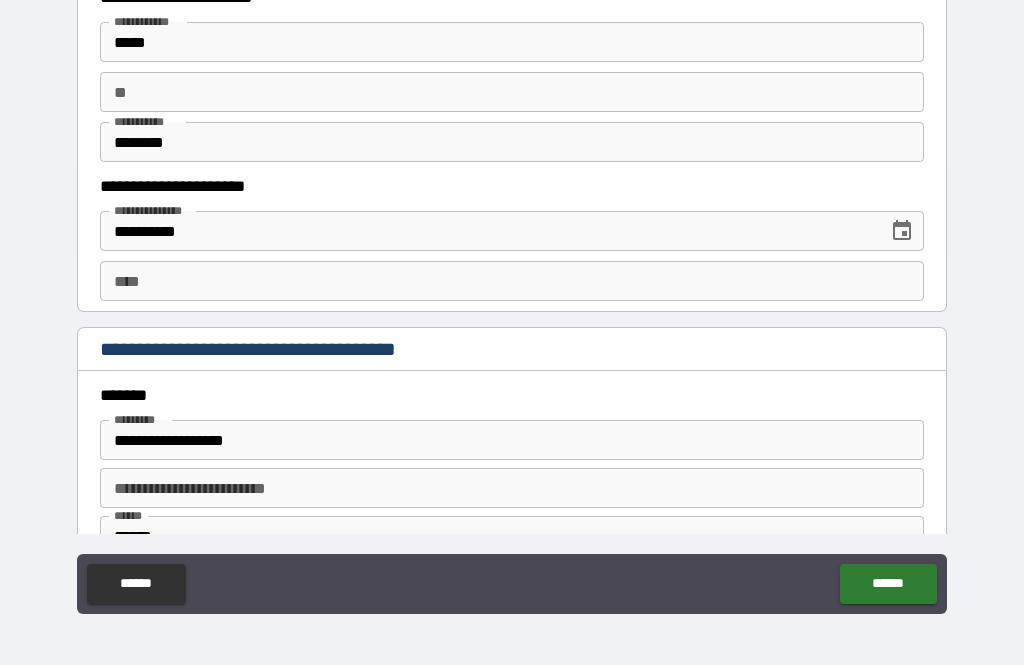 click on "****" at bounding box center (512, 281) 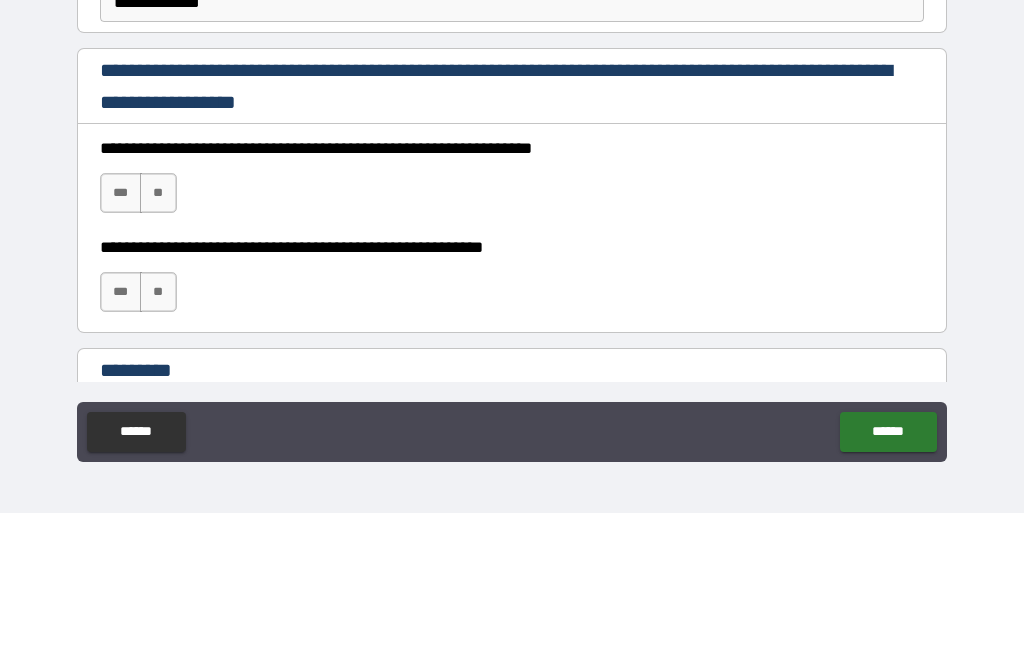 scroll, scrollTop: 2684, scrollLeft: 0, axis: vertical 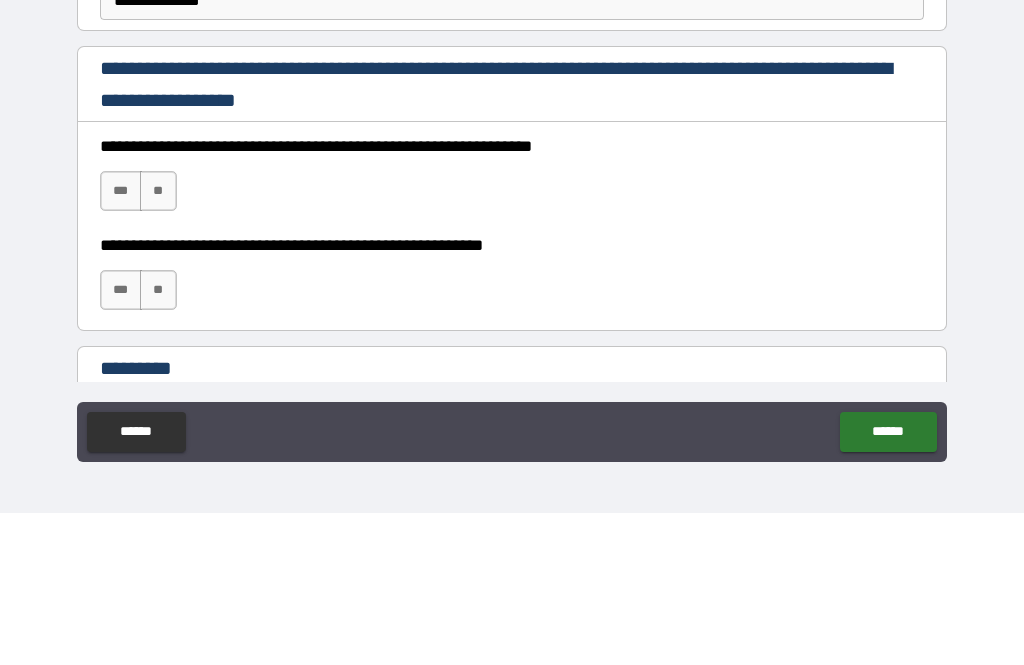type on "**********" 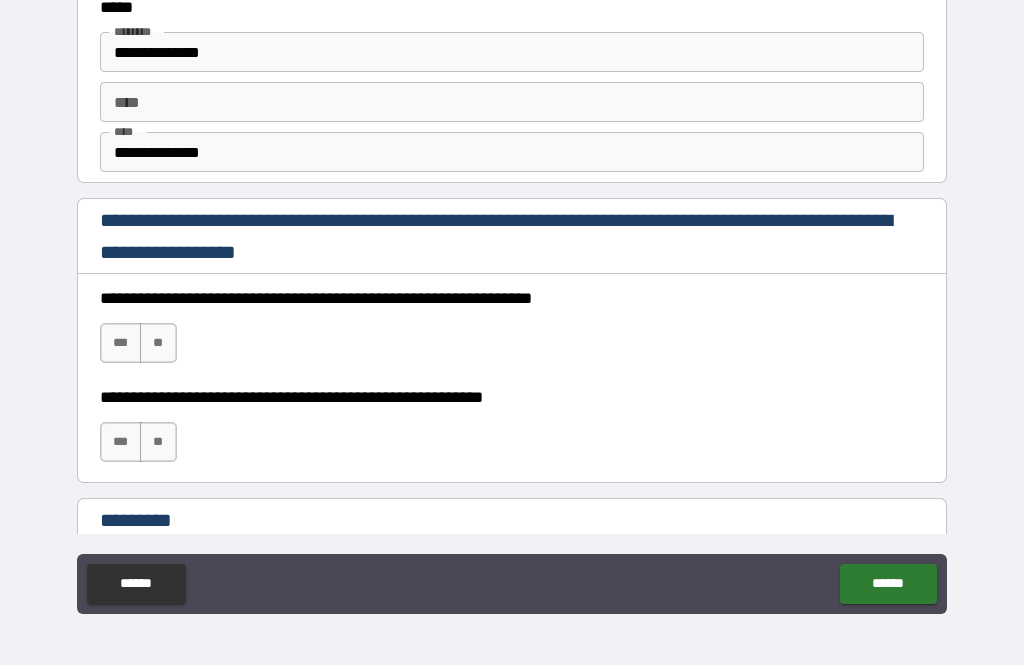 click on "***" at bounding box center [121, 343] 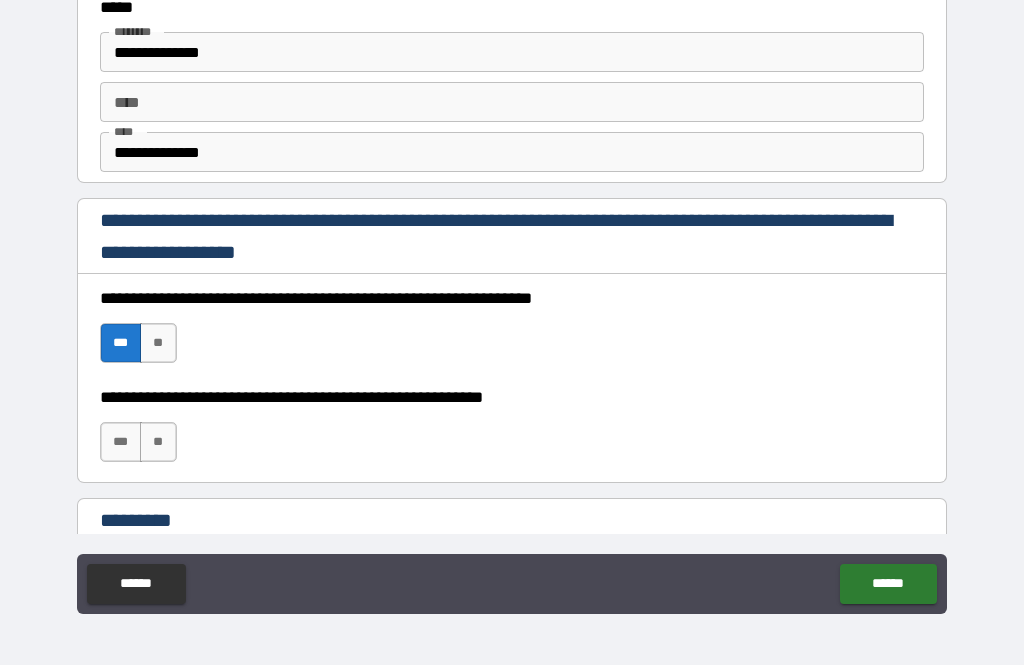 click on "***" at bounding box center [121, 442] 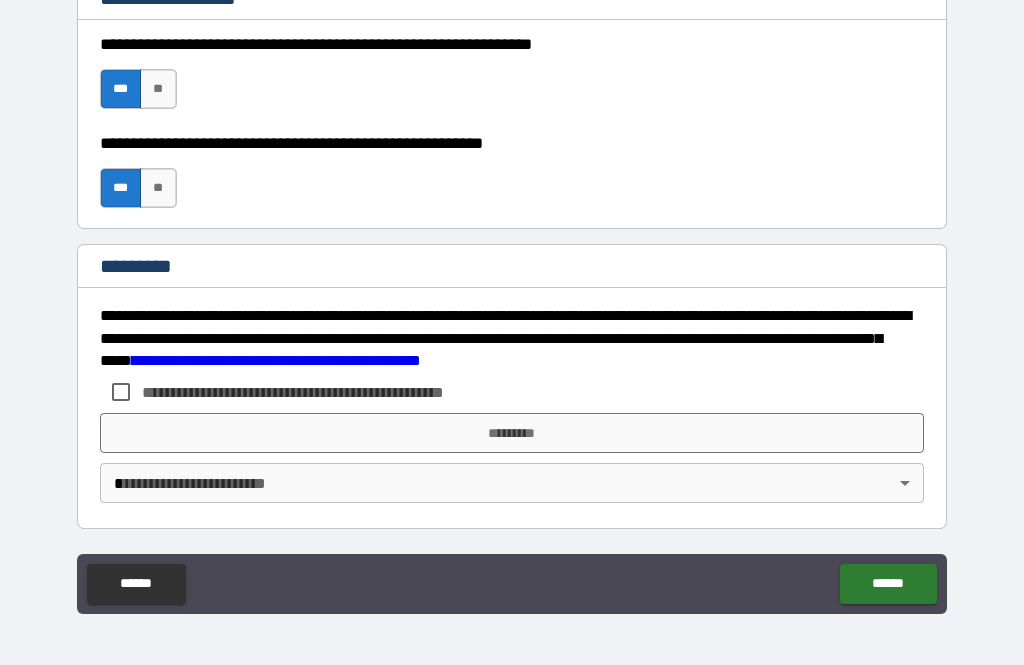 scroll, scrollTop: 2938, scrollLeft: 0, axis: vertical 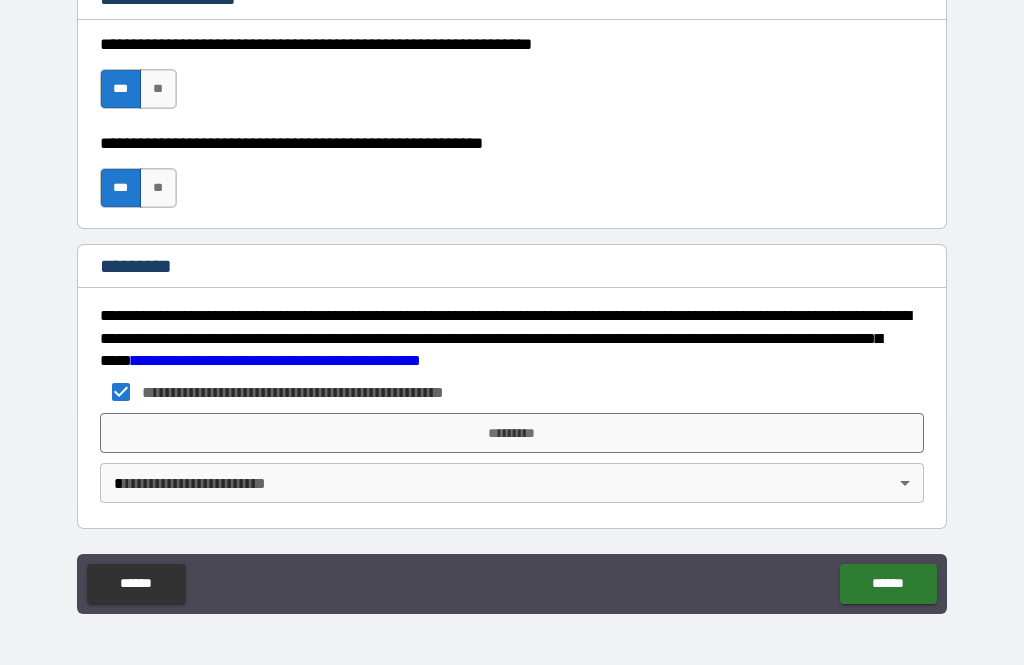 click on "*********" at bounding box center [512, 433] 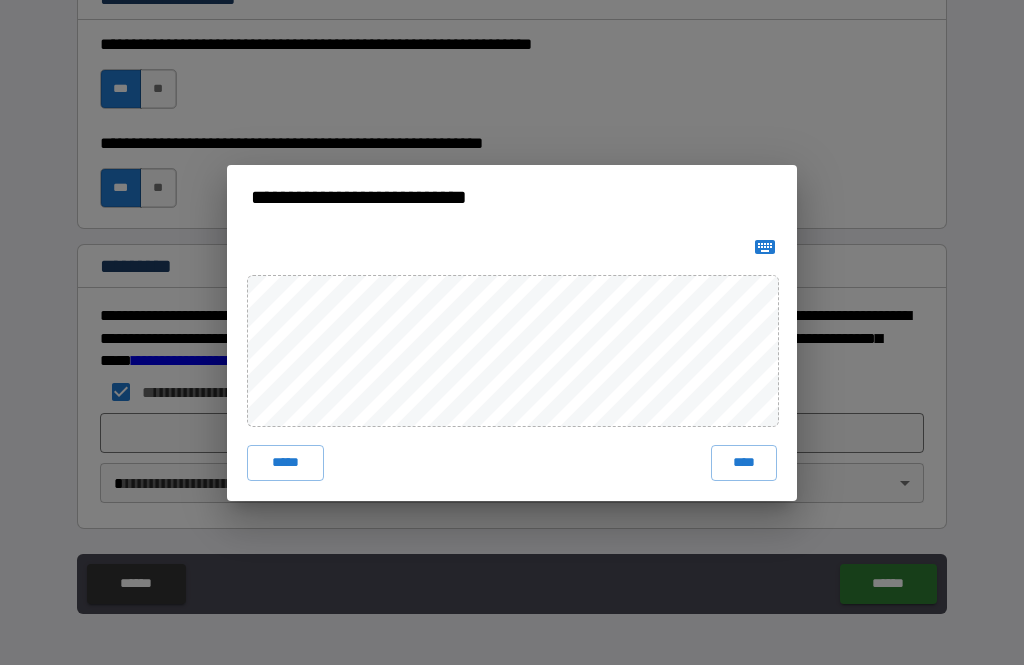 click on "*****" at bounding box center (285, 463) 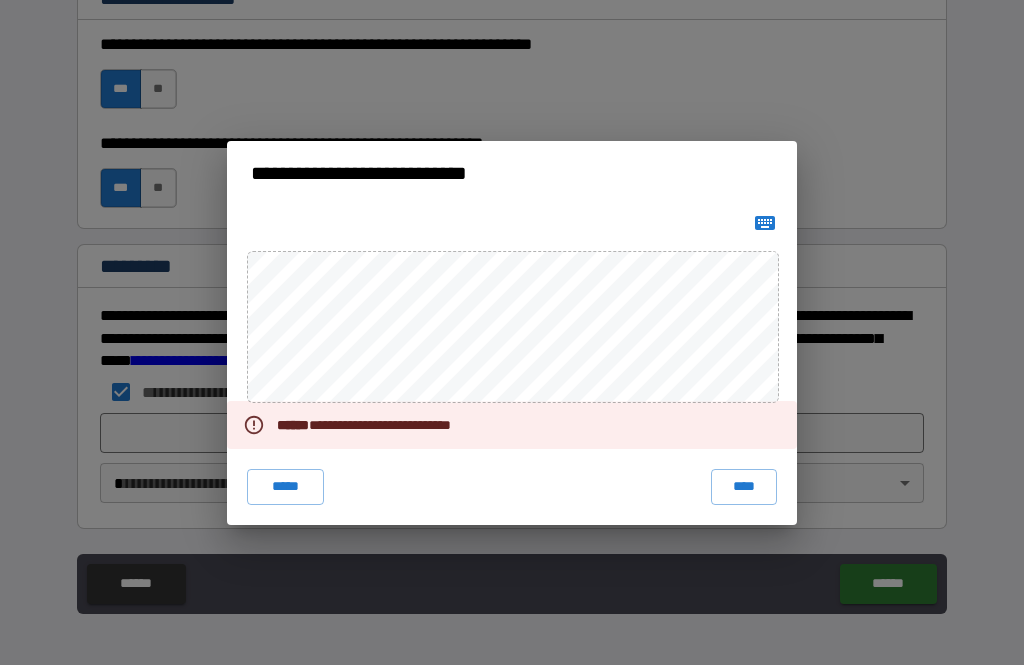 click on "*****" at bounding box center (285, 487) 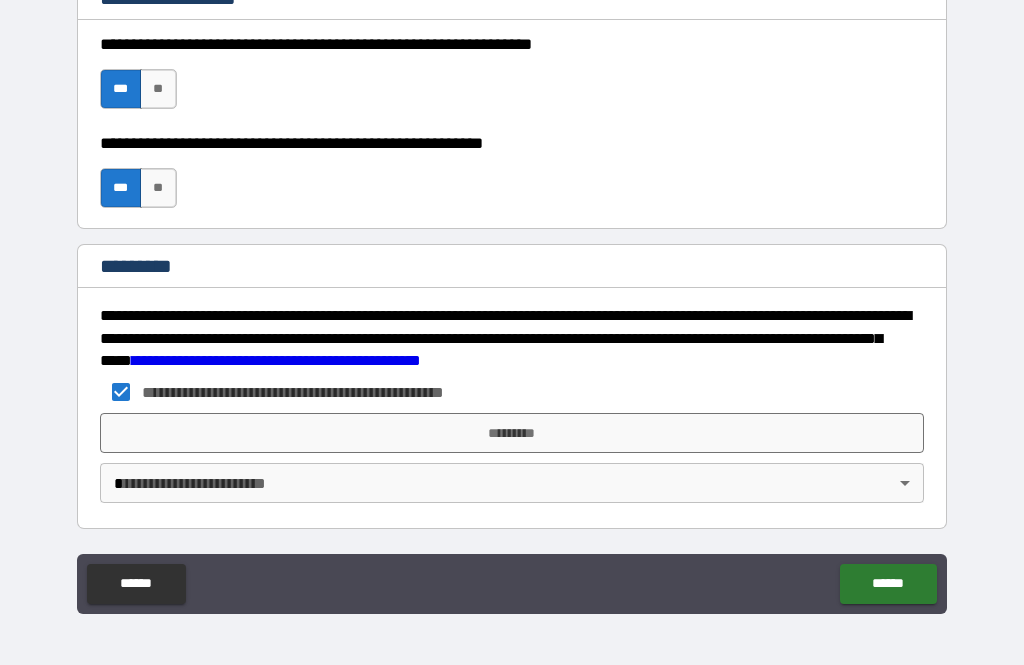 click on "[ADDRESS] [CITY] [STATE] [ZIP] [COUNTRY] [PHONE] [EMAIL]" at bounding box center (512, 300) 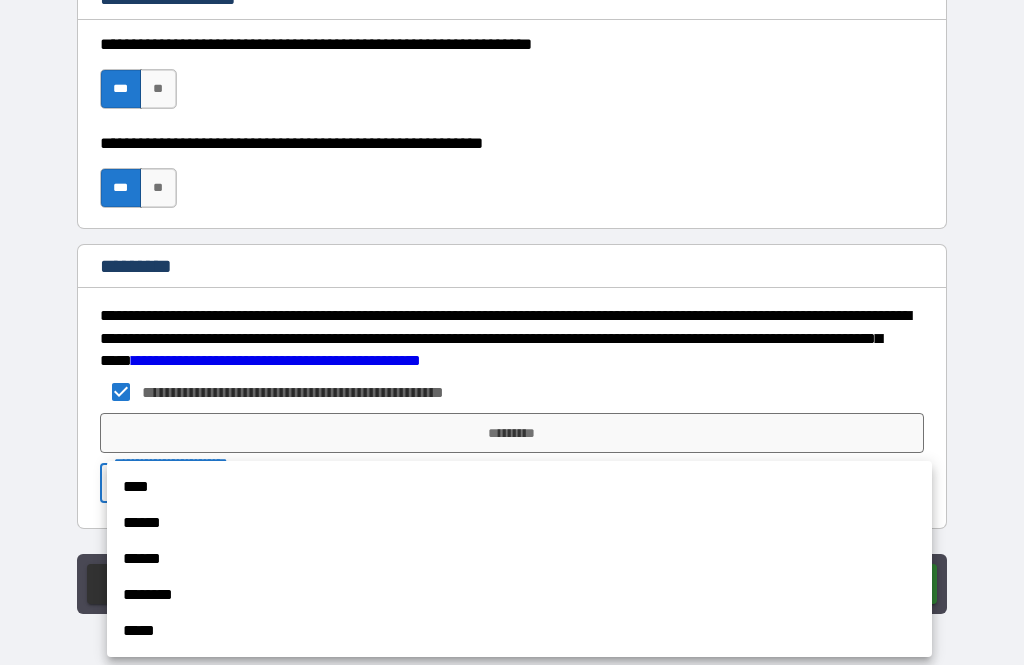click on "****" at bounding box center (519, 487) 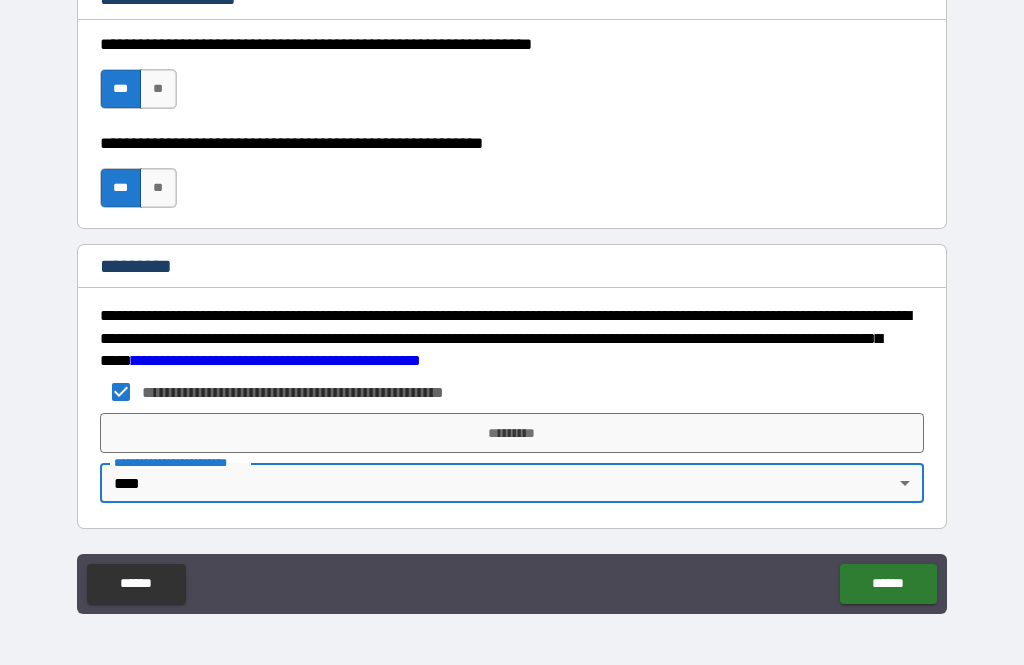 click on "*********" at bounding box center [512, 433] 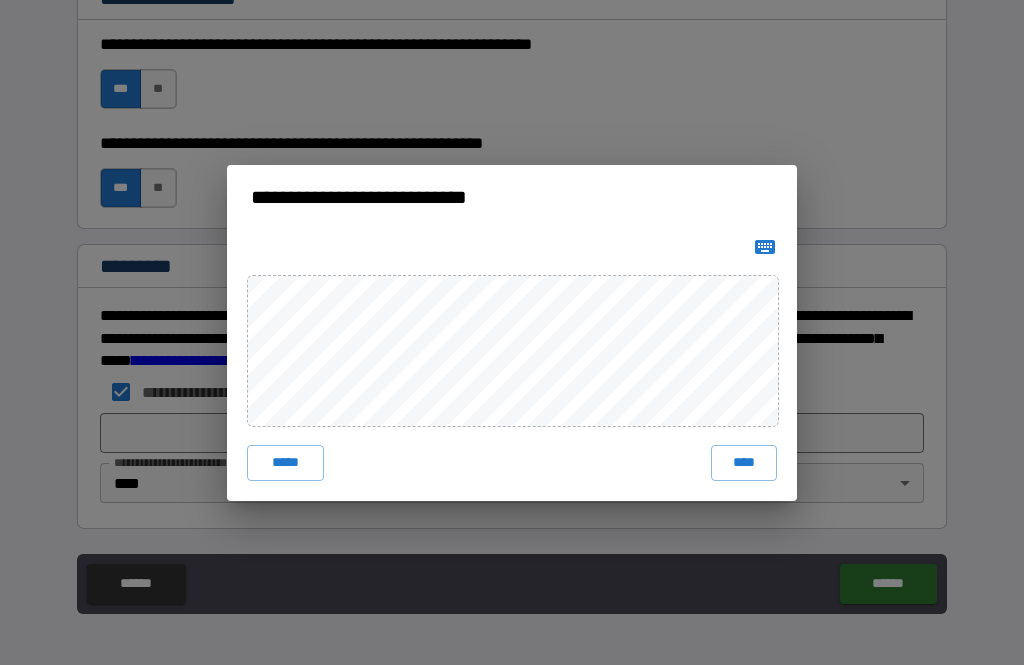 click on "****" at bounding box center (744, 463) 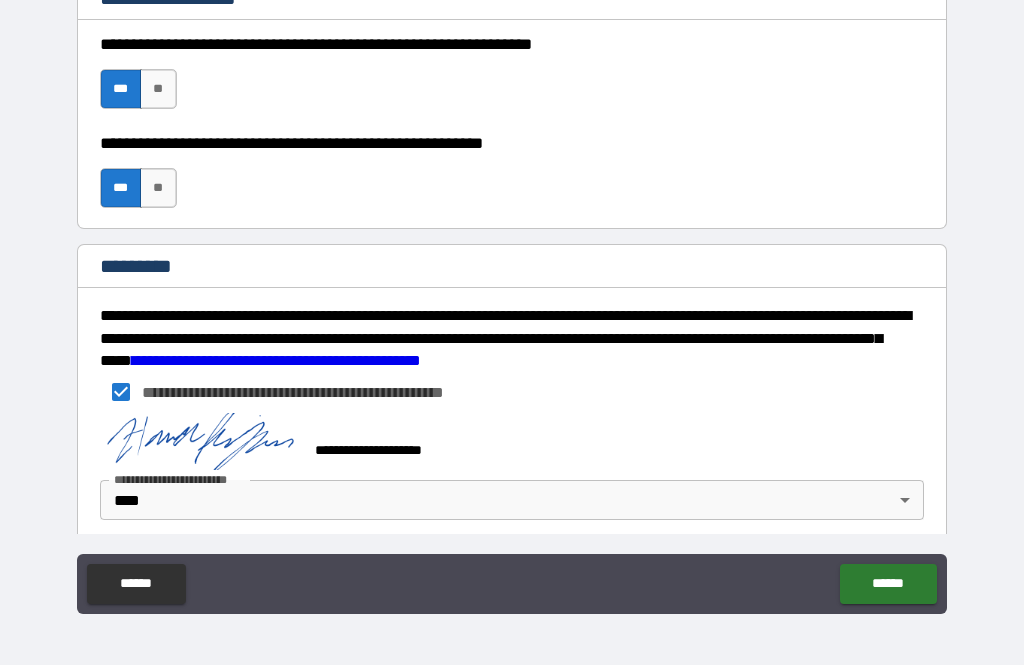 click on "******" at bounding box center (888, 584) 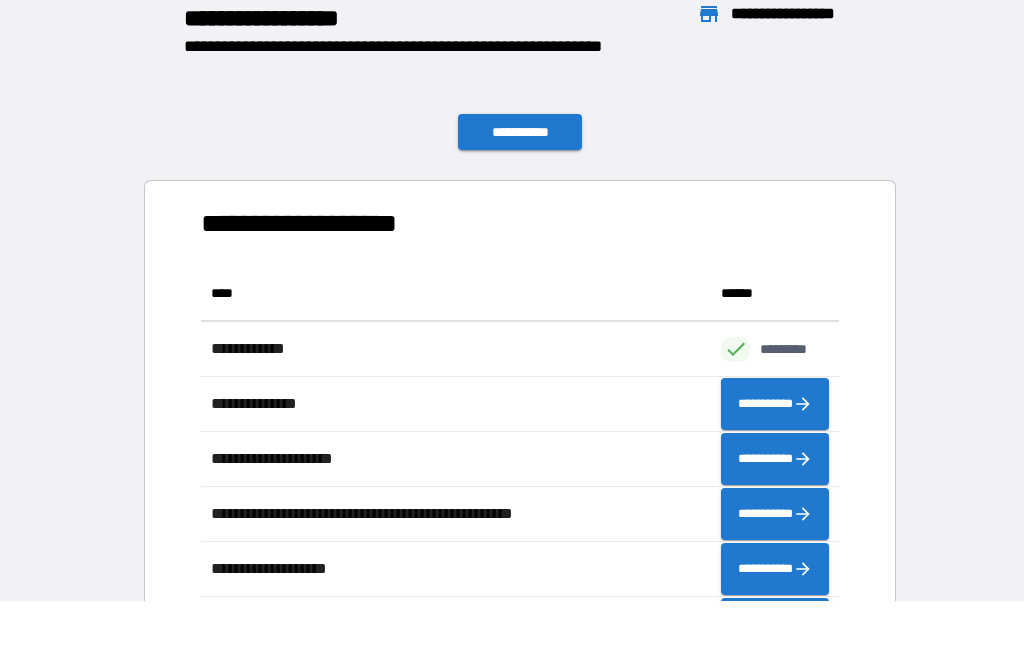 scroll, scrollTop: 1, scrollLeft: 1, axis: both 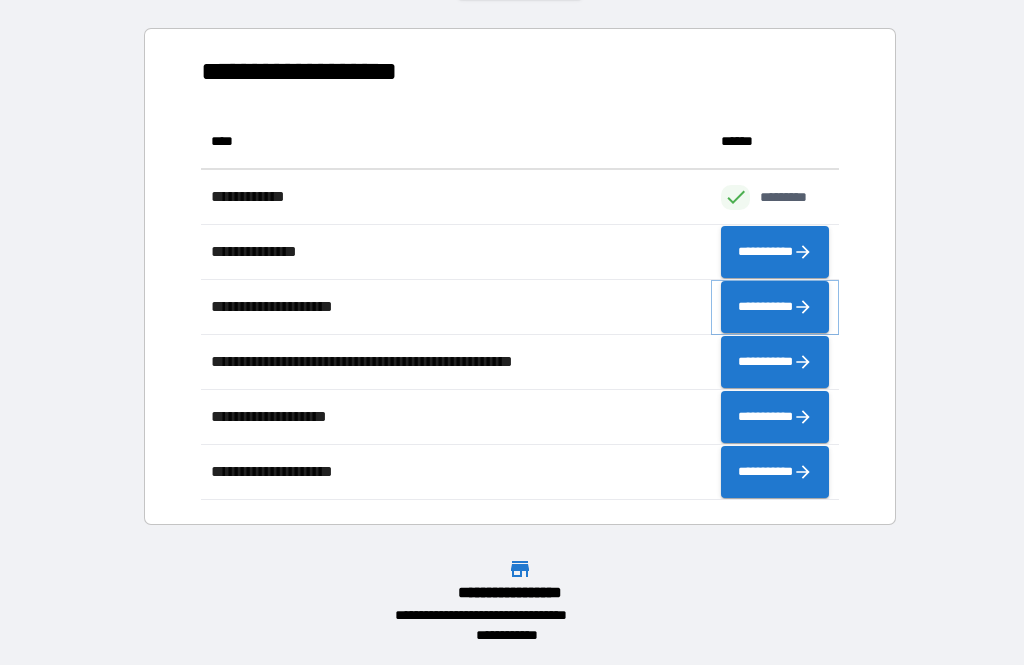 click on "**********" at bounding box center (775, 307) 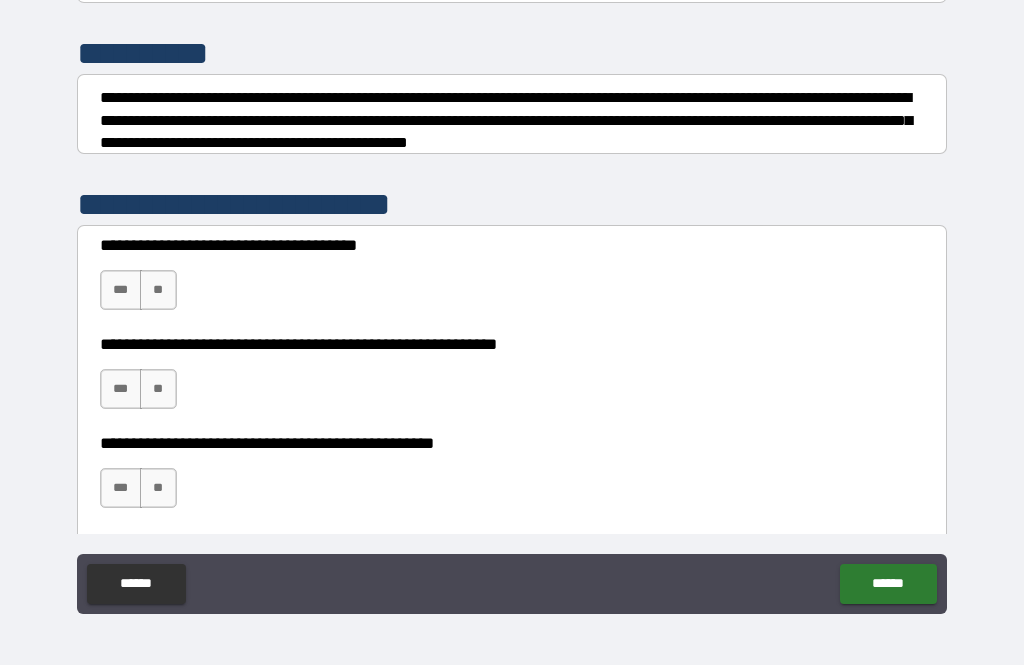 scroll, scrollTop: 229, scrollLeft: 0, axis: vertical 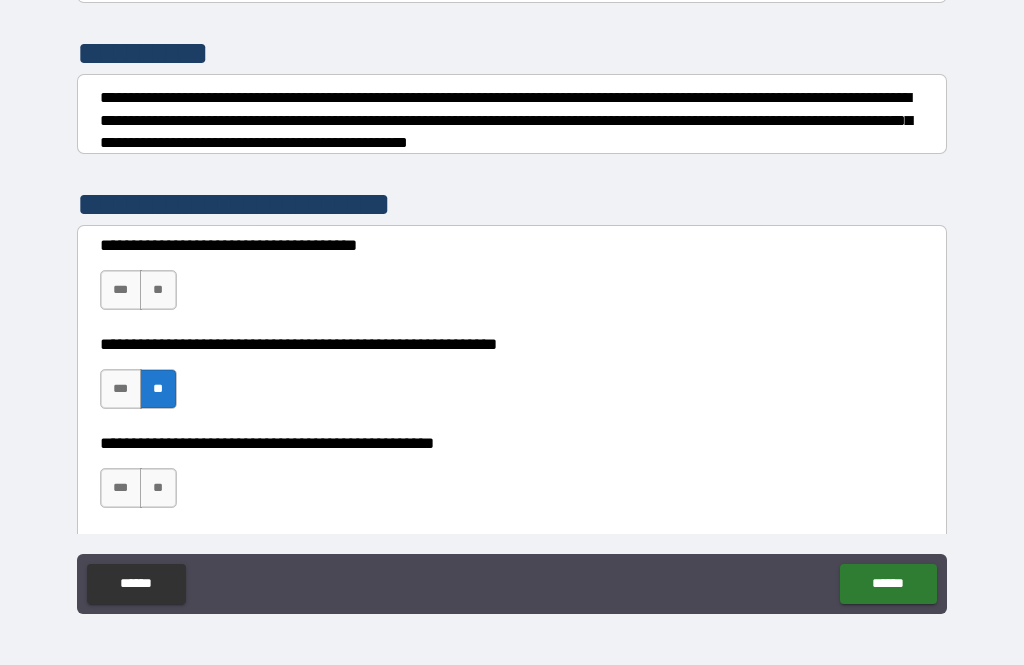 click on "**" at bounding box center (158, 488) 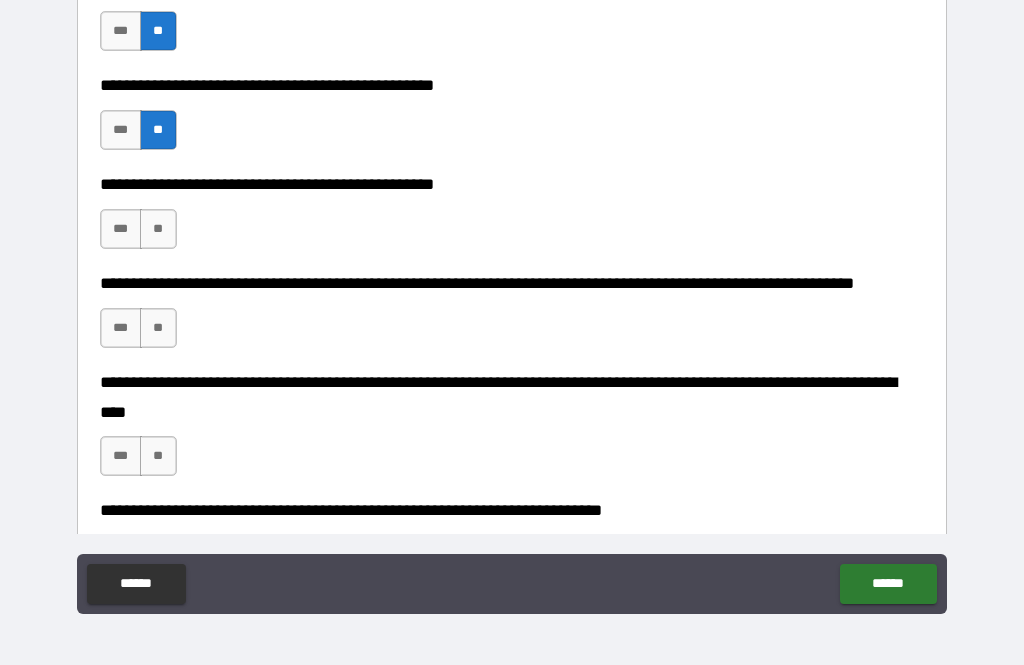 scroll, scrollTop: 609, scrollLeft: 0, axis: vertical 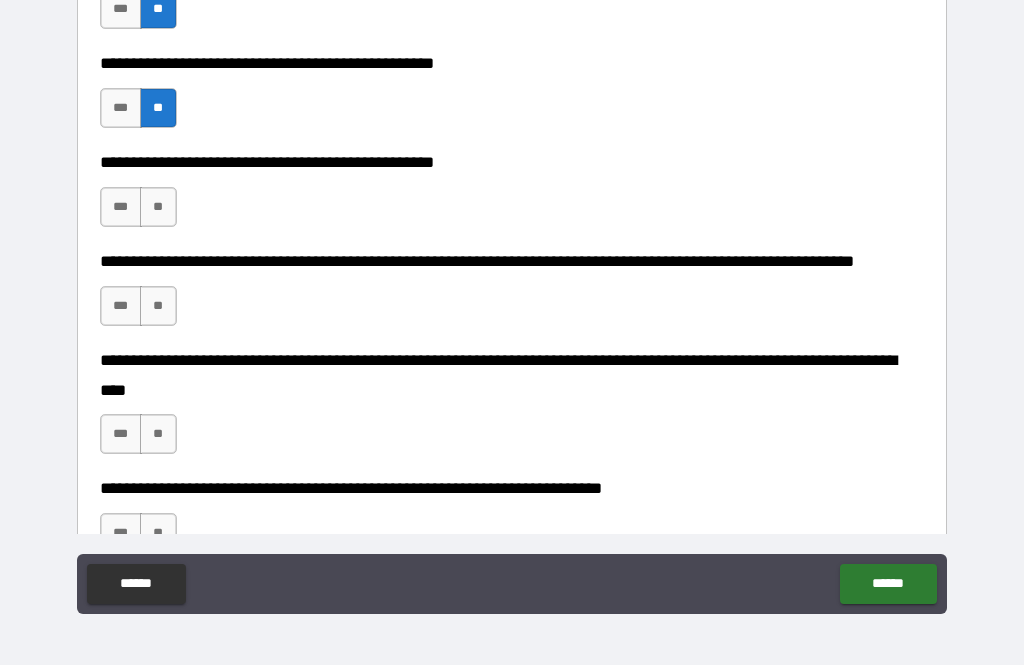 click on "***" at bounding box center [121, 207] 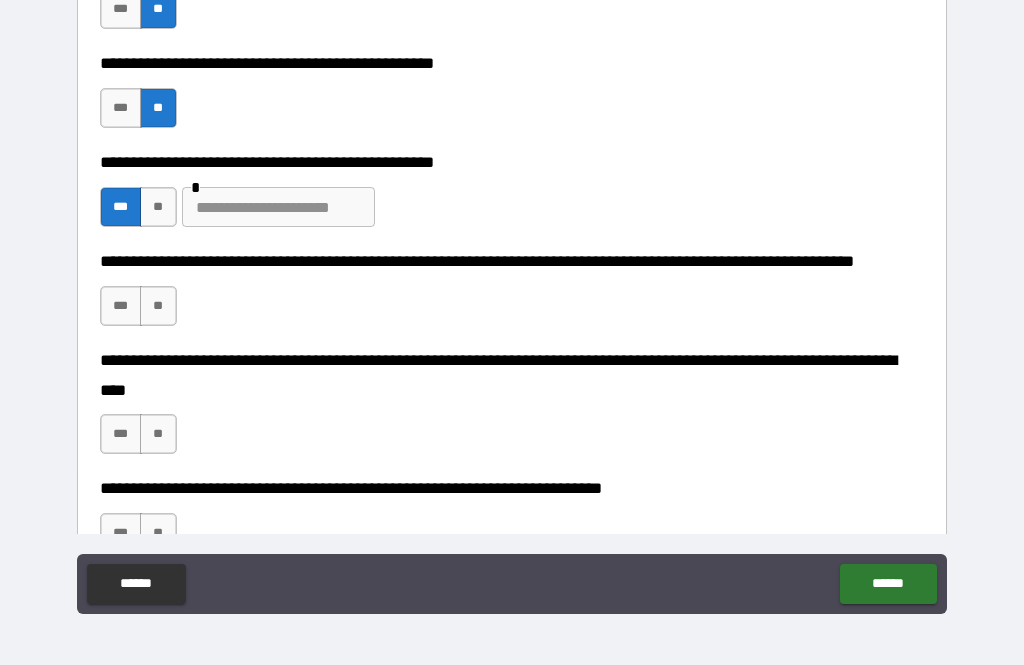 click at bounding box center (278, 207) 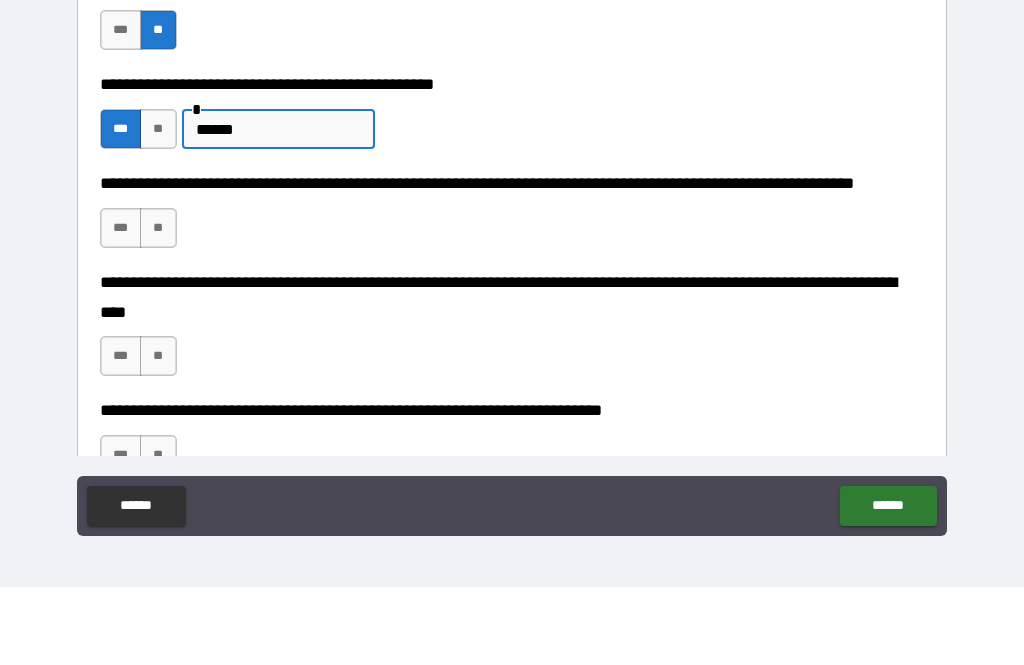 type on "******" 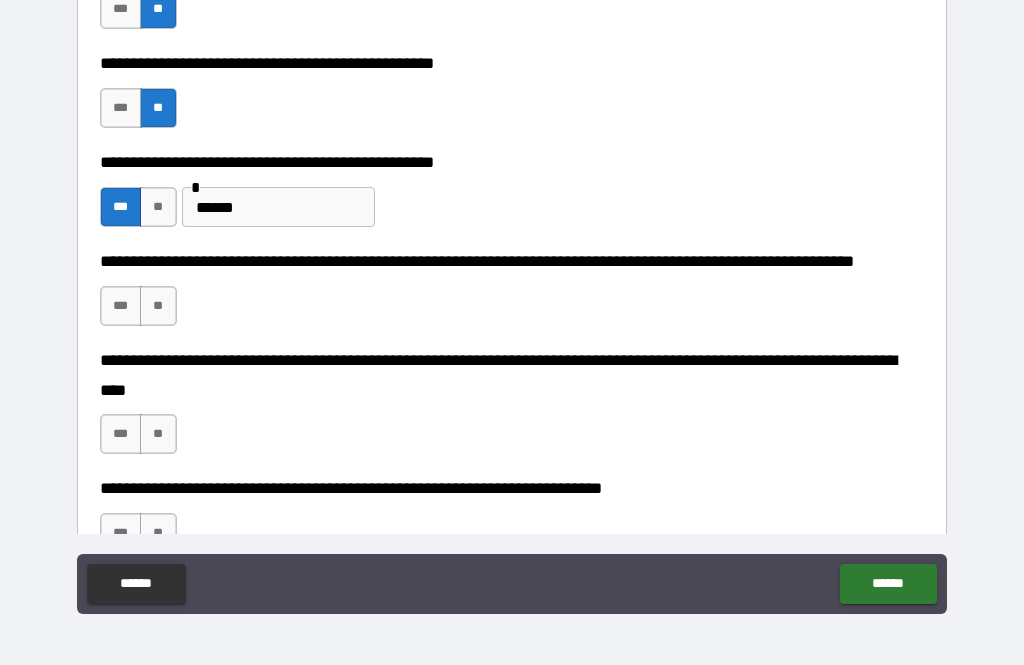 click on "**" at bounding box center [158, 306] 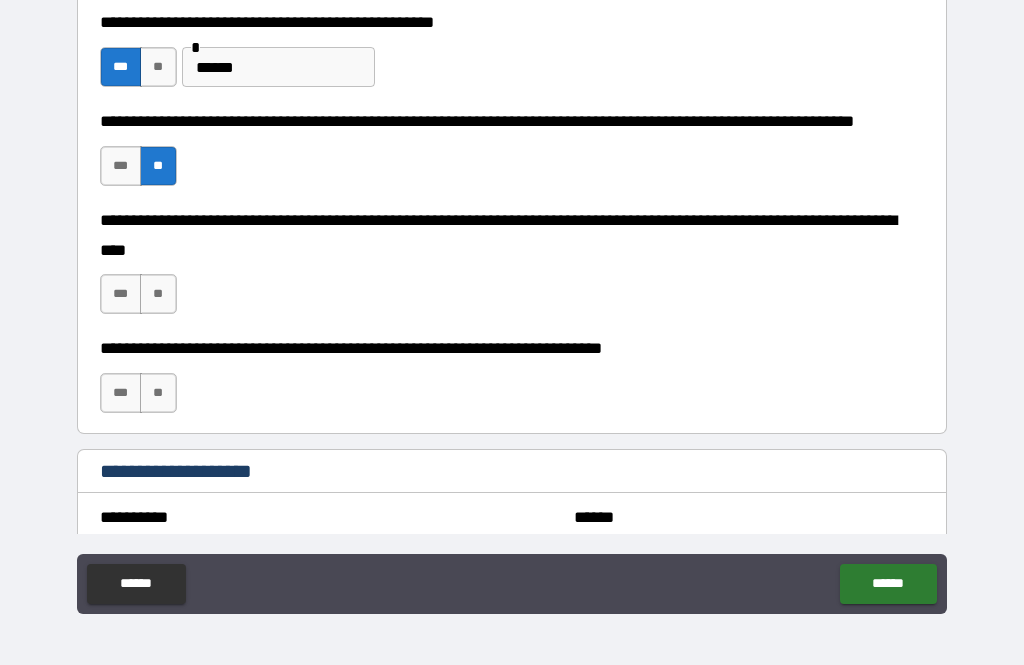 scroll, scrollTop: 750, scrollLeft: 0, axis: vertical 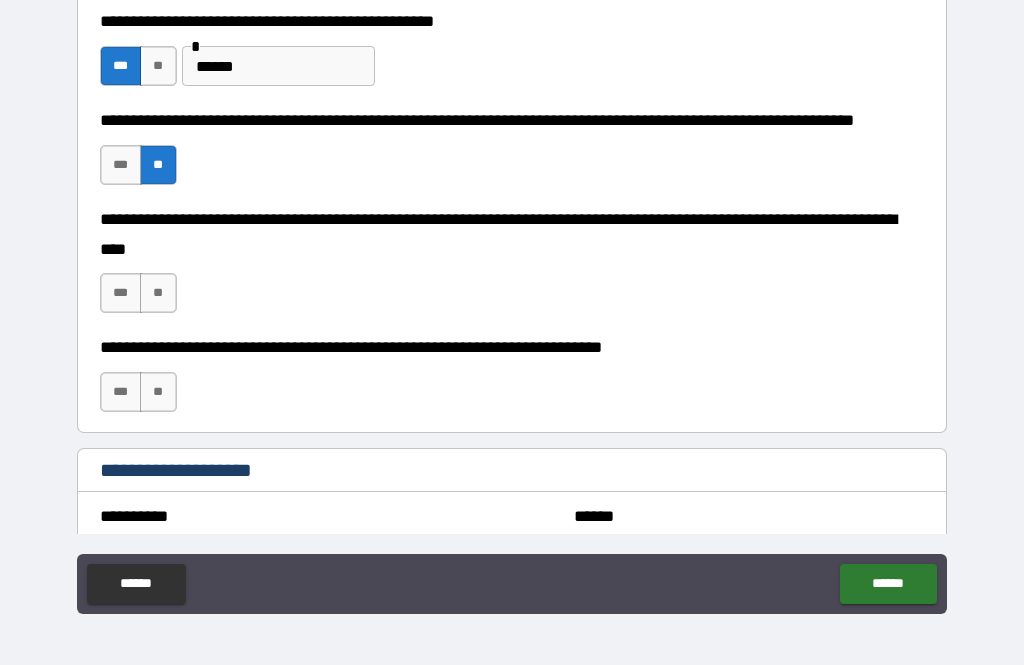 click on "**" at bounding box center (158, 293) 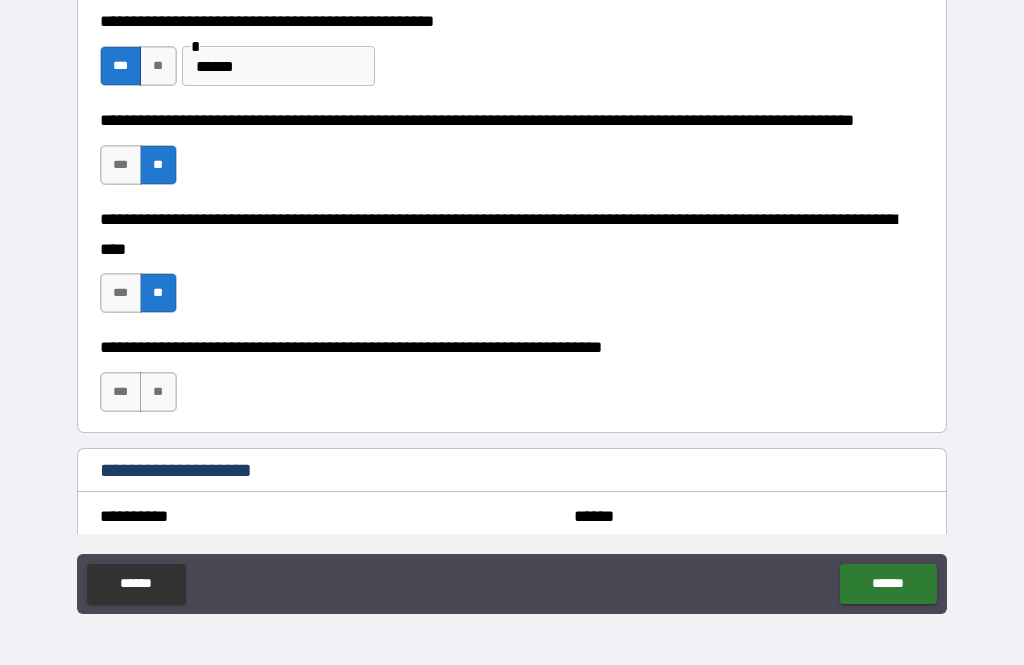 click on "**" at bounding box center [158, 392] 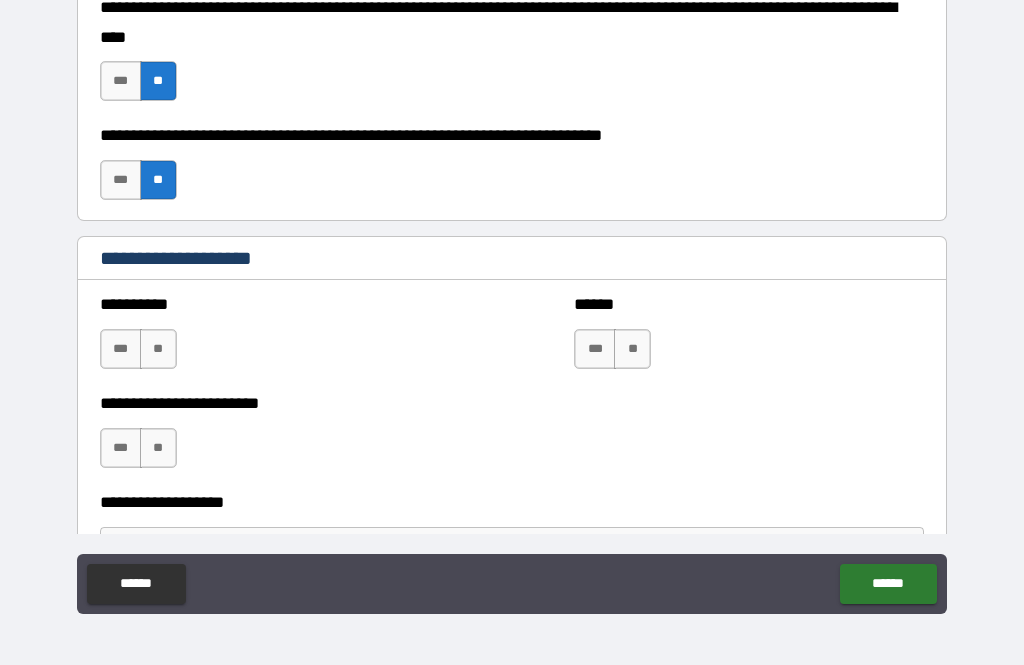scroll, scrollTop: 964, scrollLeft: 0, axis: vertical 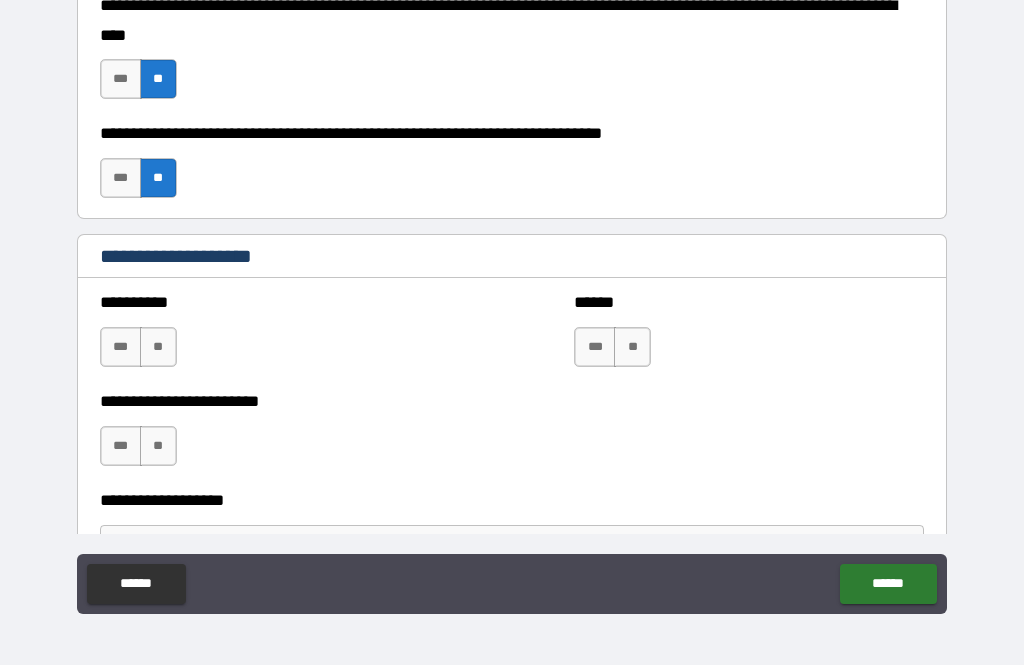 click on "**" at bounding box center (158, 347) 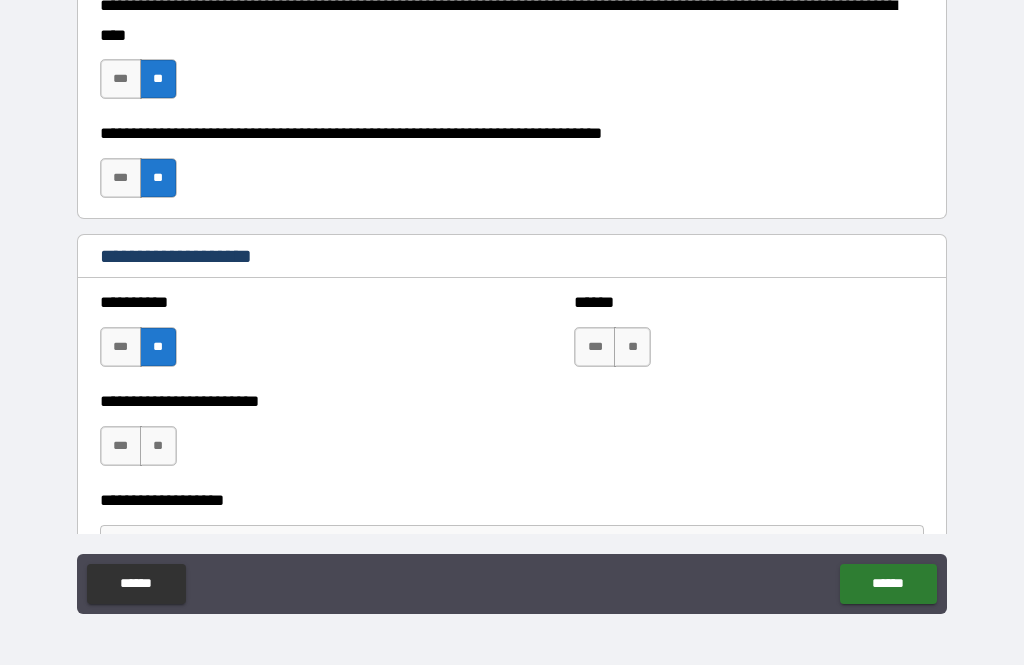 click on "**" at bounding box center (632, 347) 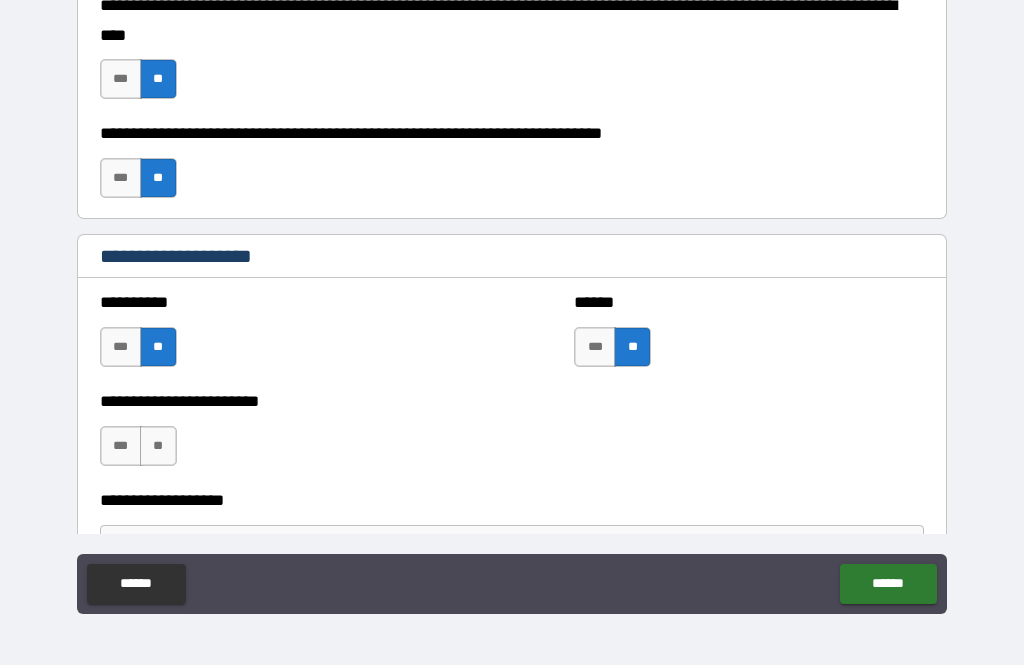 click on "**" at bounding box center (158, 446) 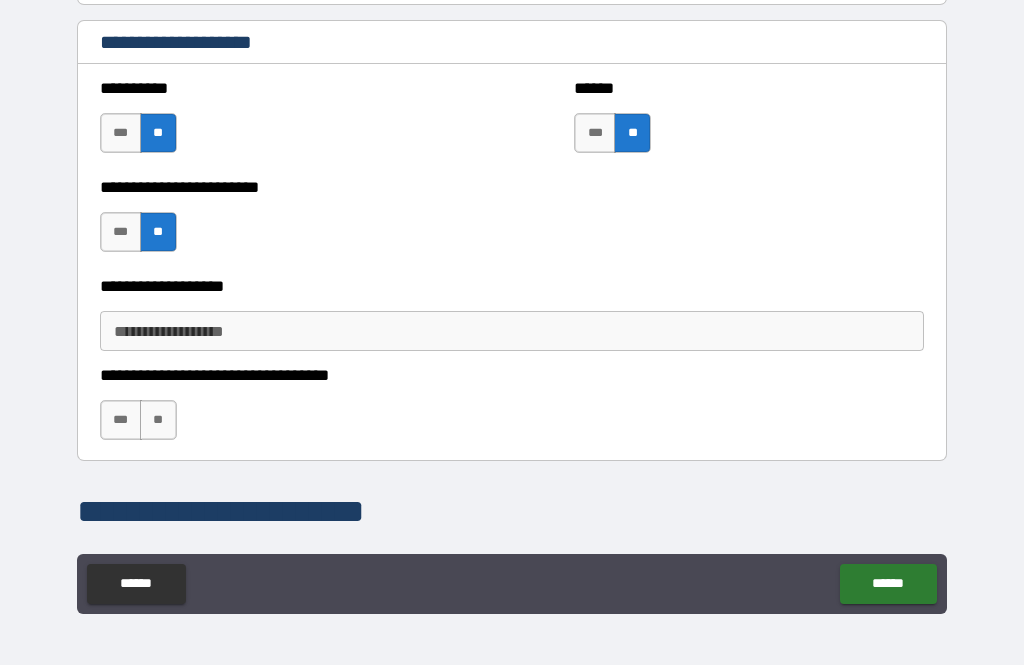 scroll, scrollTop: 1178, scrollLeft: 0, axis: vertical 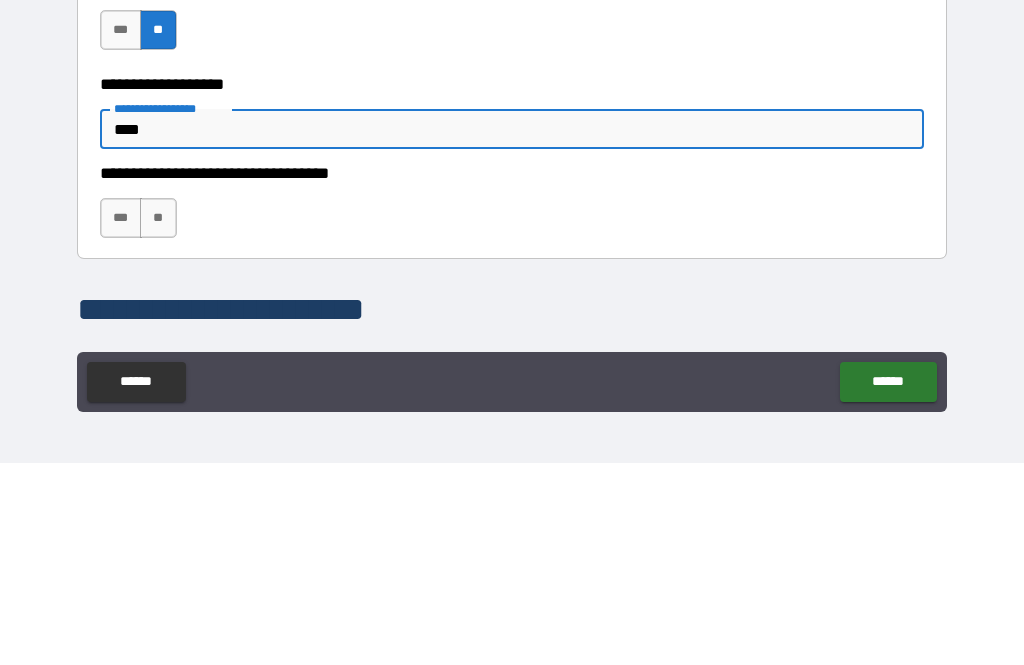 click on "****" at bounding box center [512, 331] 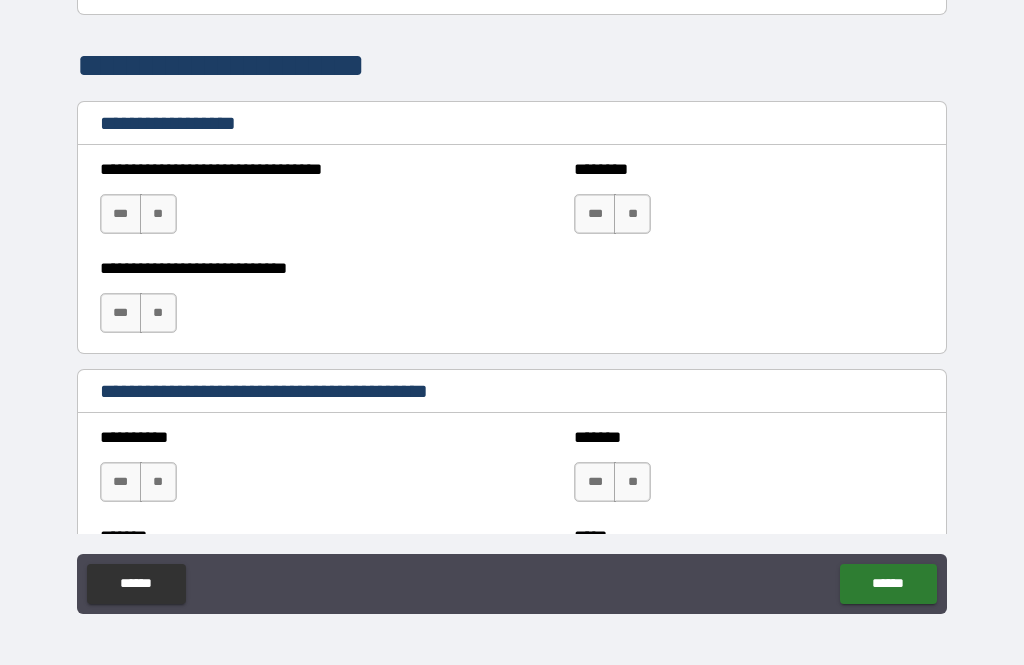 scroll, scrollTop: 1625, scrollLeft: 0, axis: vertical 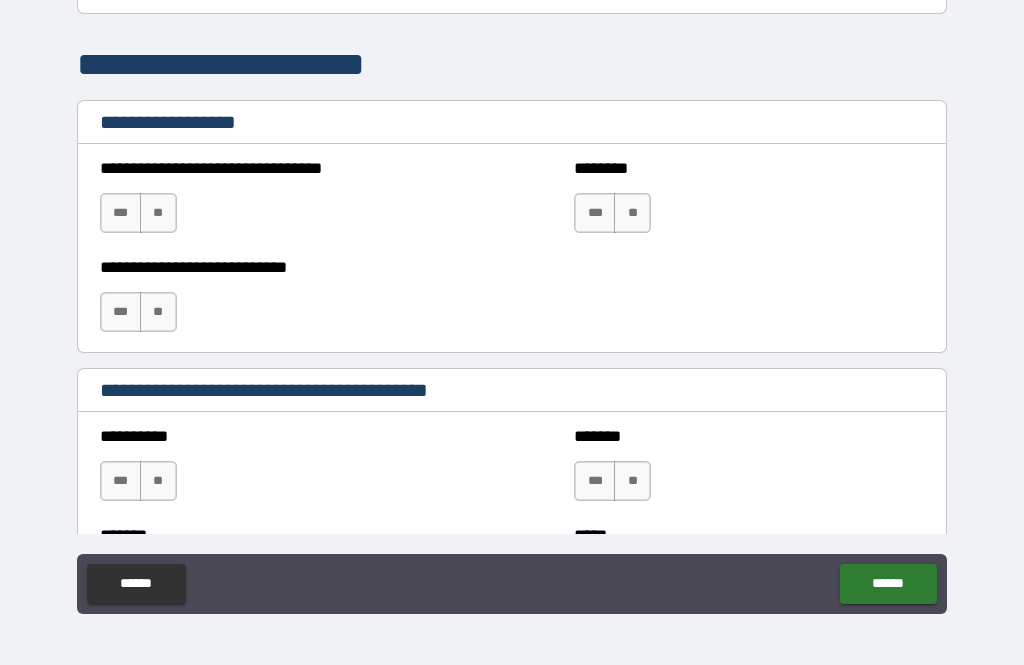 click on "**" at bounding box center (158, 213) 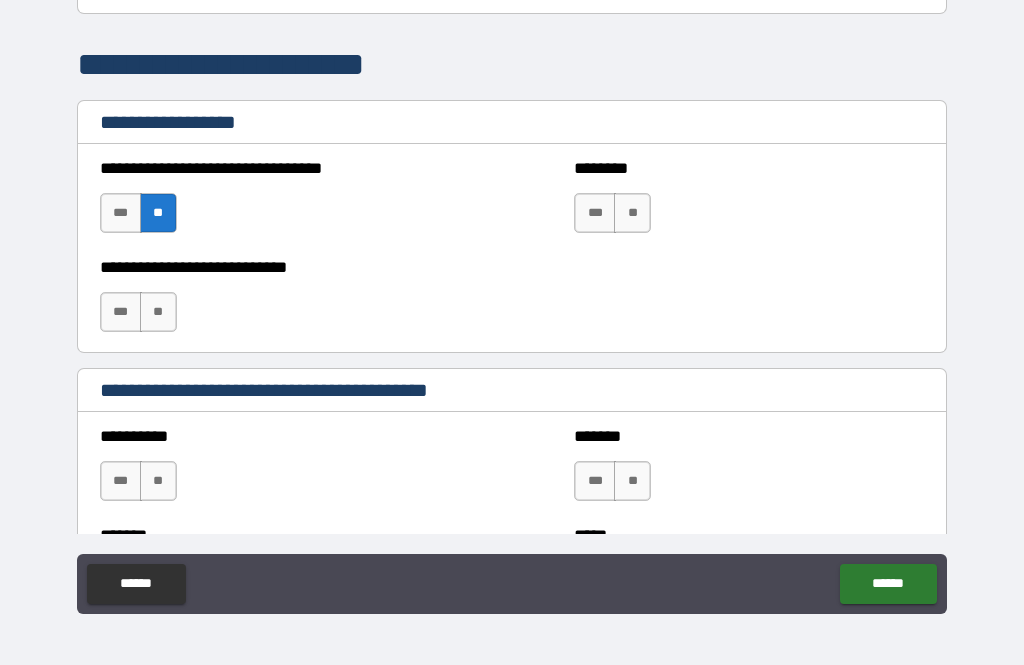 click on "**" at bounding box center [632, 213] 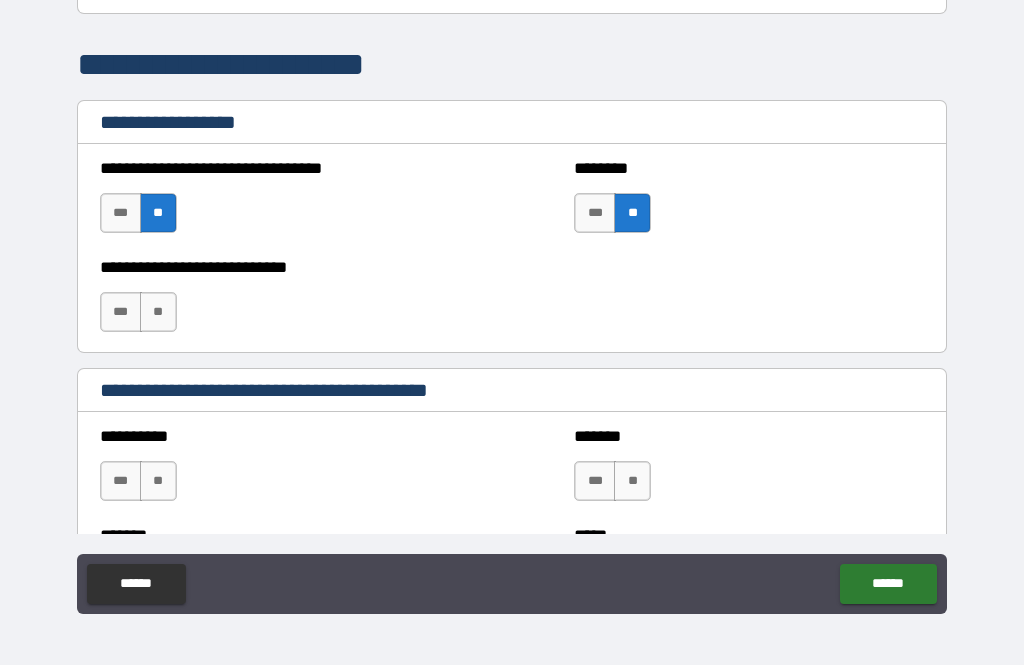 click on "**" at bounding box center (158, 312) 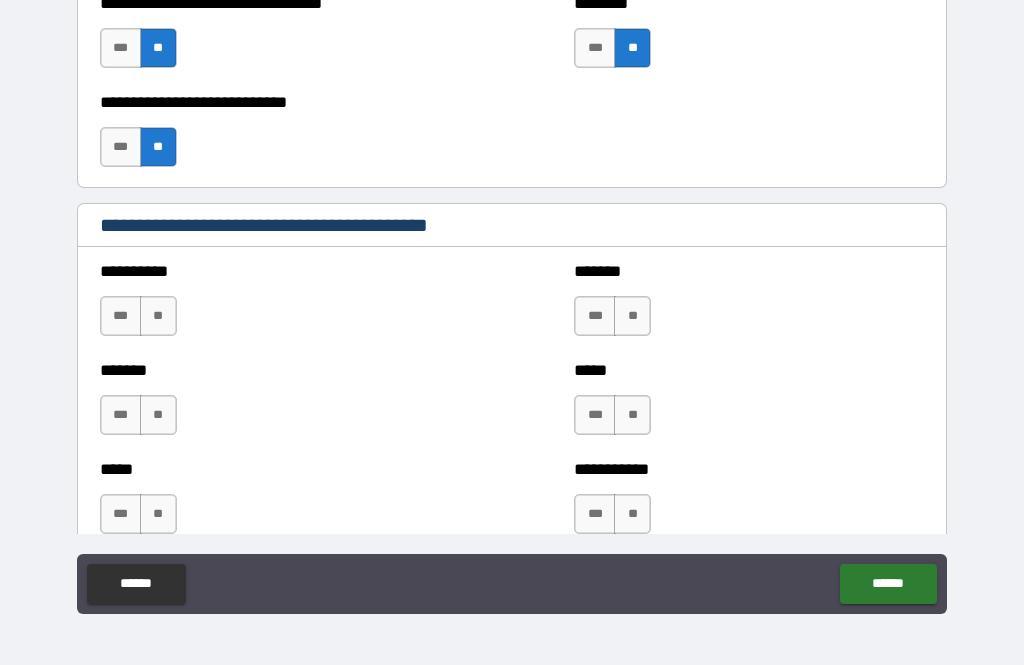 scroll, scrollTop: 1791, scrollLeft: 0, axis: vertical 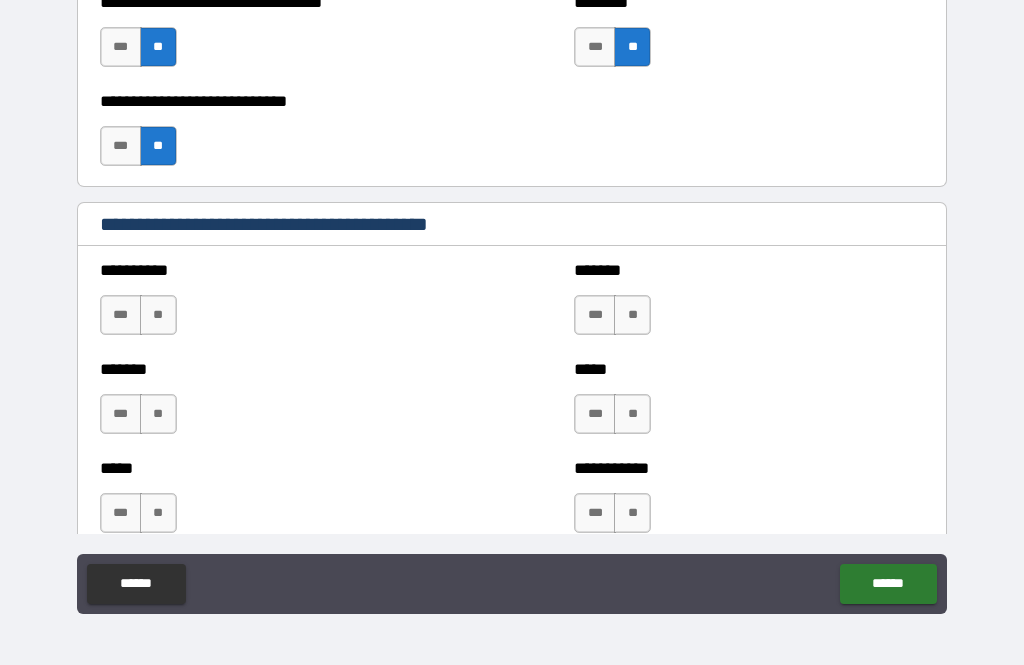 click on "**" at bounding box center (158, 315) 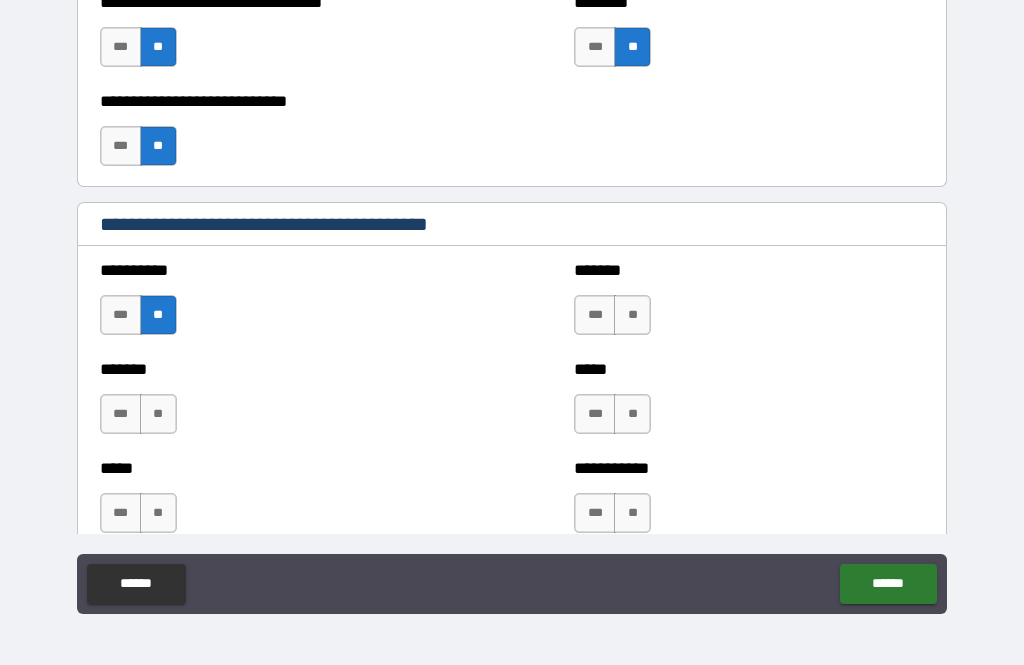 click on "**" at bounding box center (158, 414) 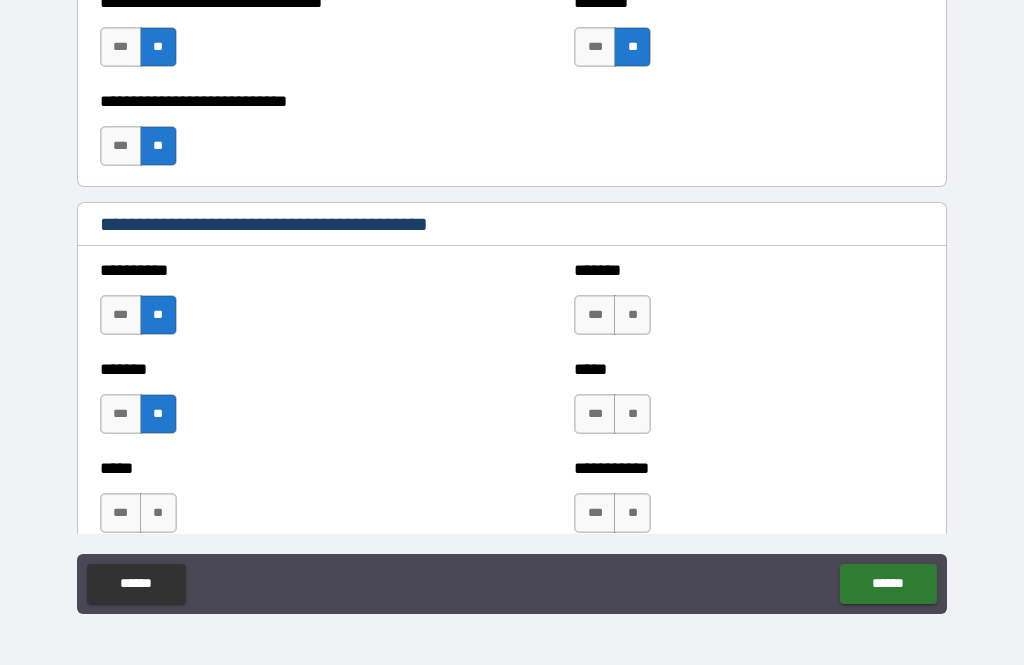 click on "**" at bounding box center [158, 513] 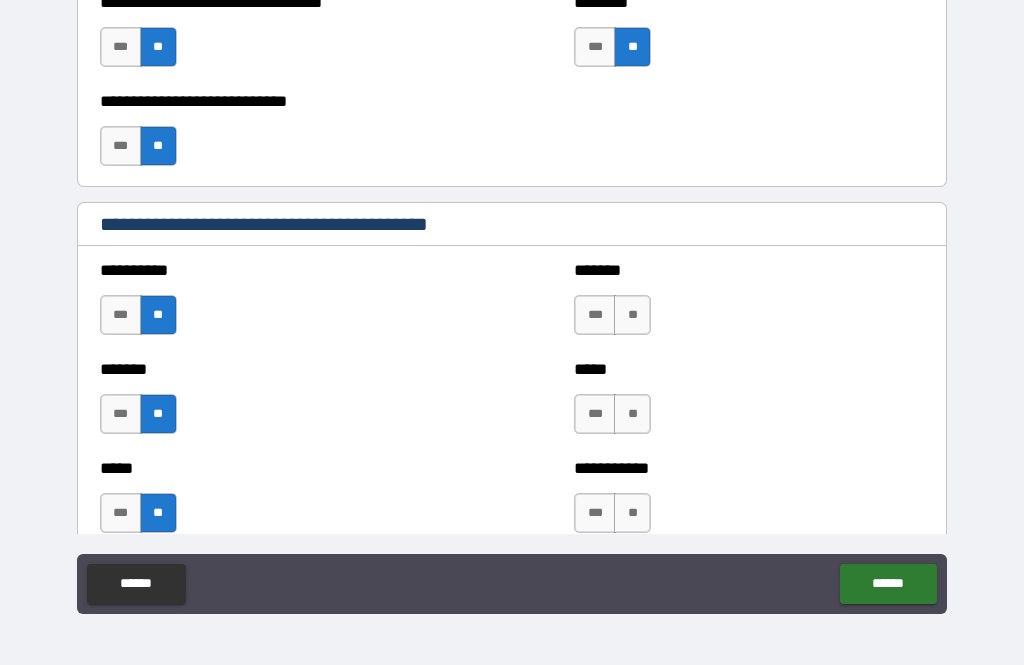 click on "**" at bounding box center [632, 315] 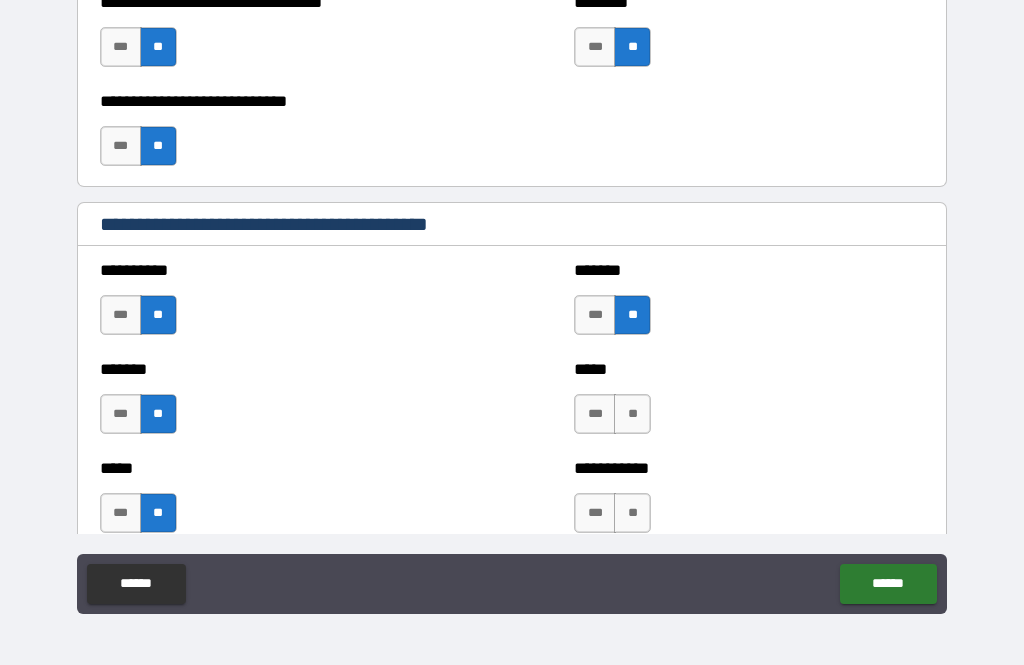 click on "**" at bounding box center (632, 414) 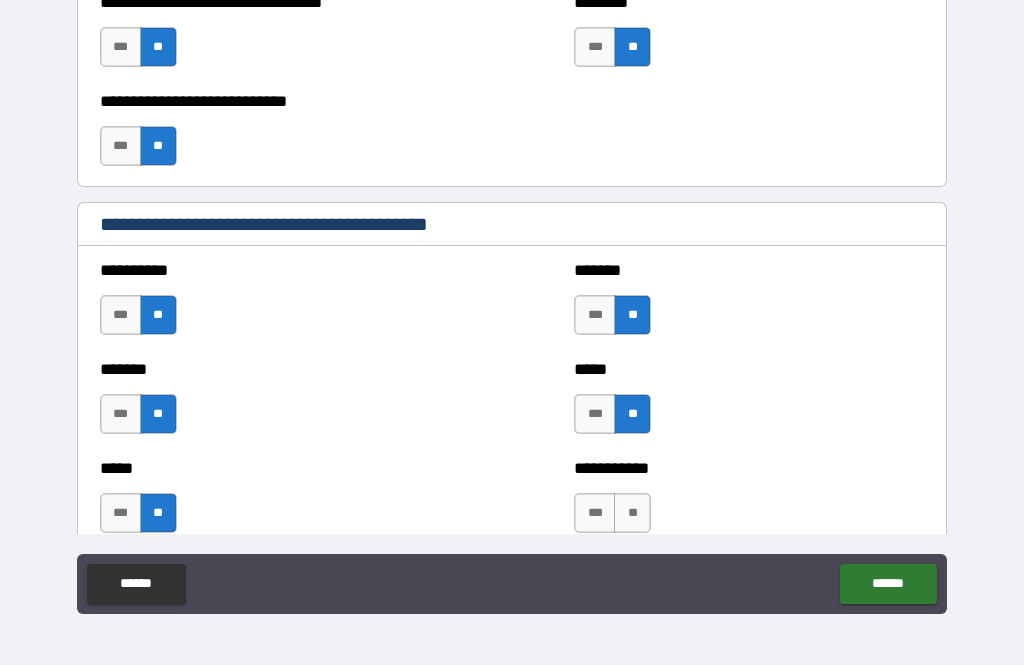 click on "**" at bounding box center [632, 513] 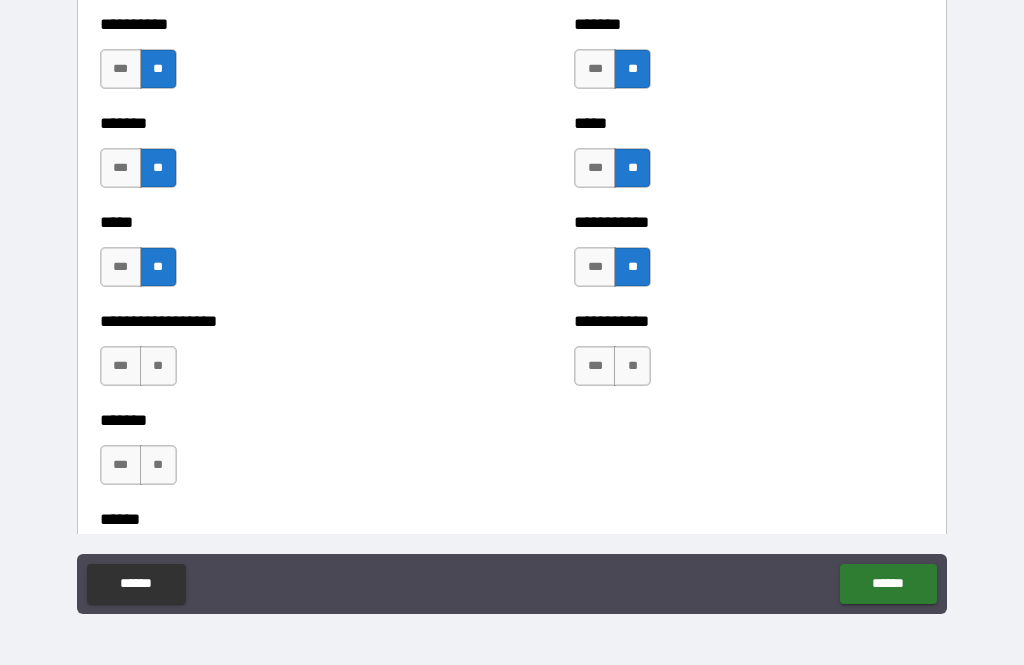 scroll, scrollTop: 2034, scrollLeft: 0, axis: vertical 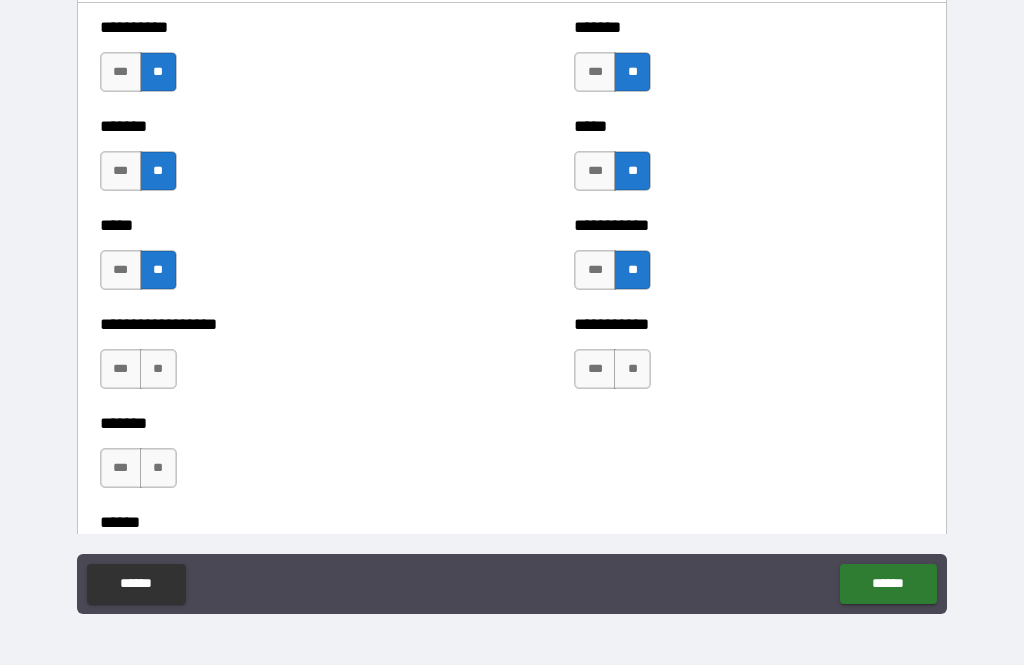 click on "**" at bounding box center (158, 369) 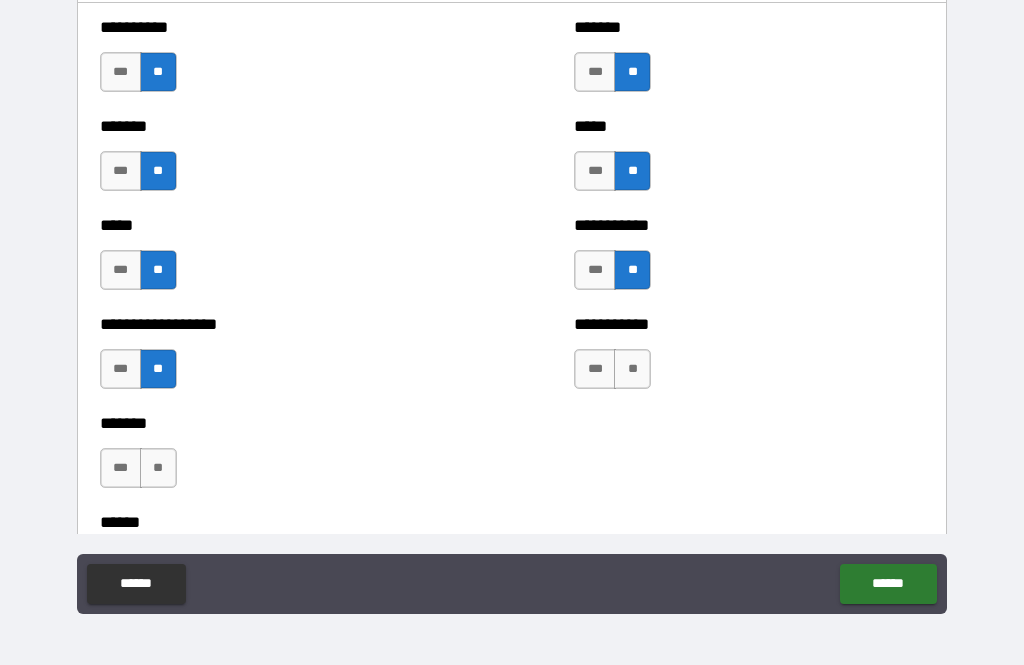 click on "**" at bounding box center [158, 468] 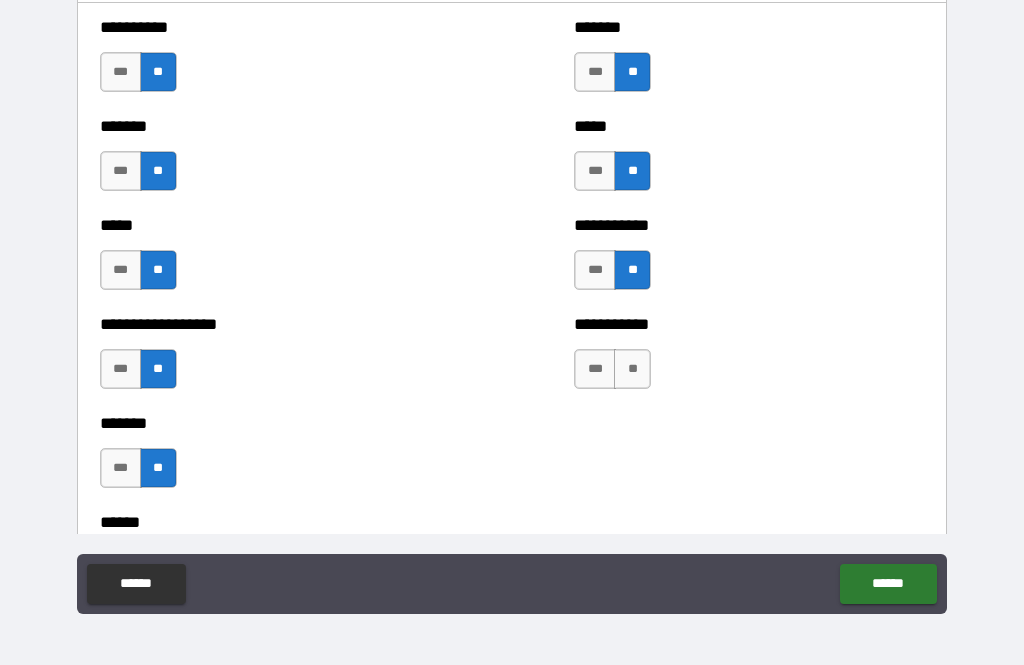click on "**" at bounding box center [632, 369] 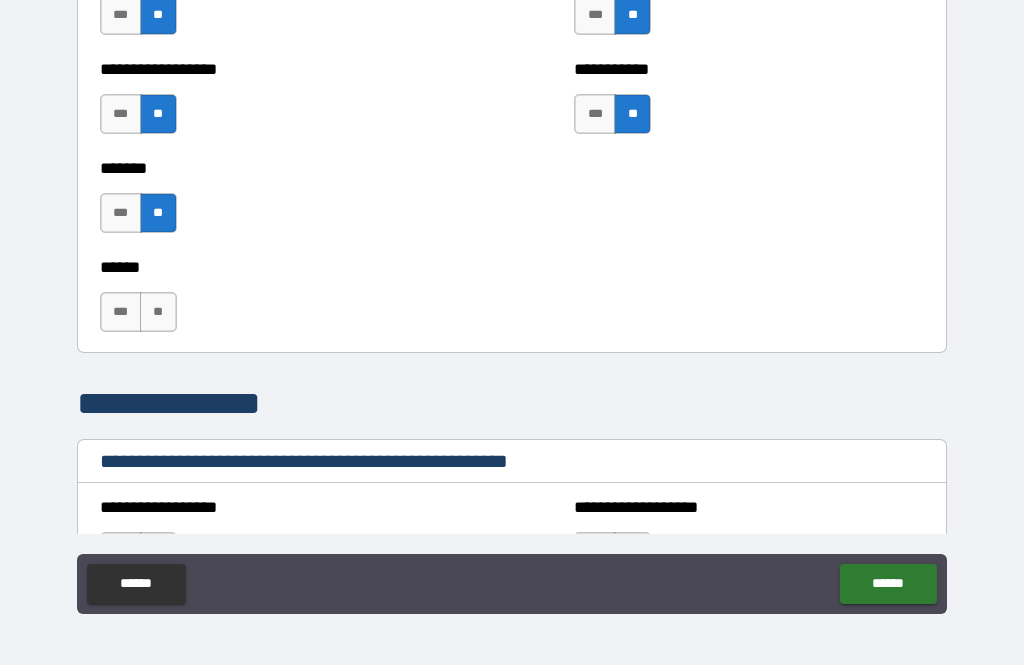 scroll, scrollTop: 2294, scrollLeft: 0, axis: vertical 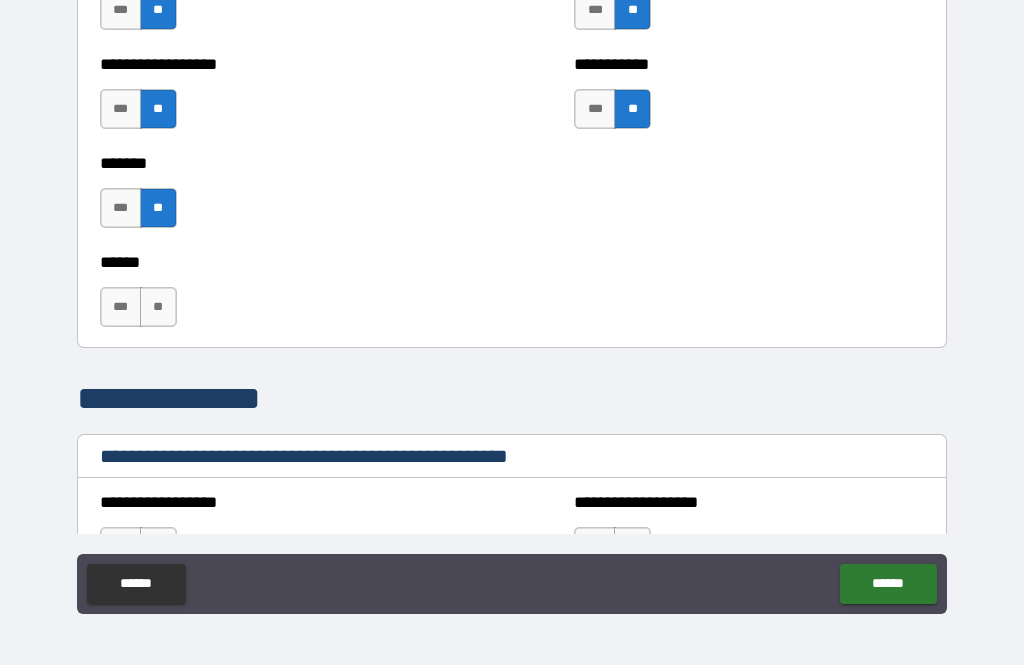 click on "**" at bounding box center (158, 307) 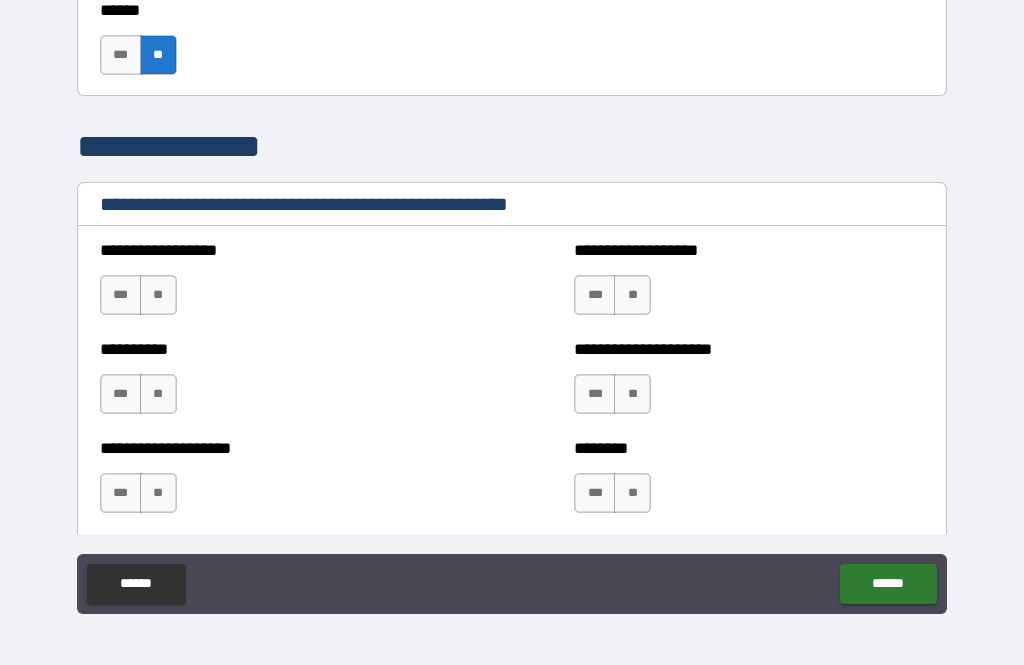 scroll, scrollTop: 2586, scrollLeft: 0, axis: vertical 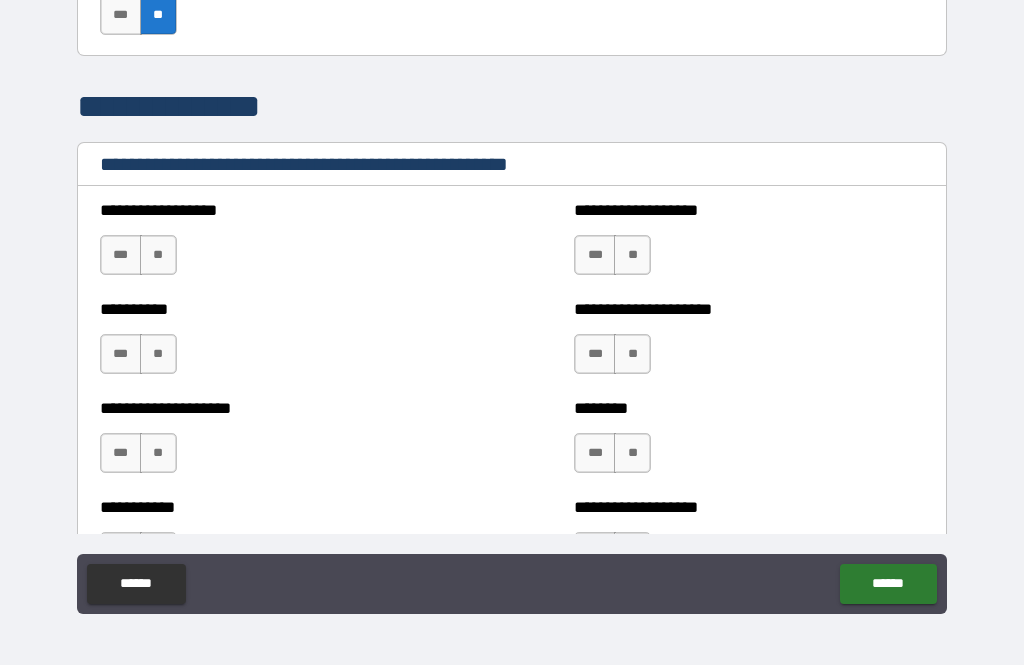click on "**" at bounding box center (158, 255) 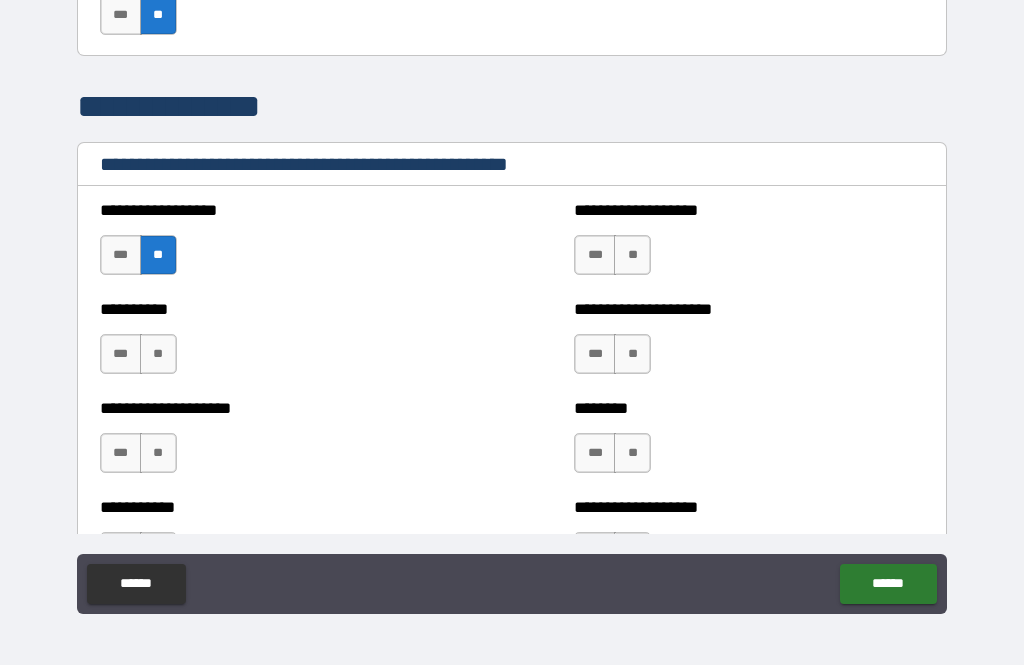 click on "**" at bounding box center (158, 354) 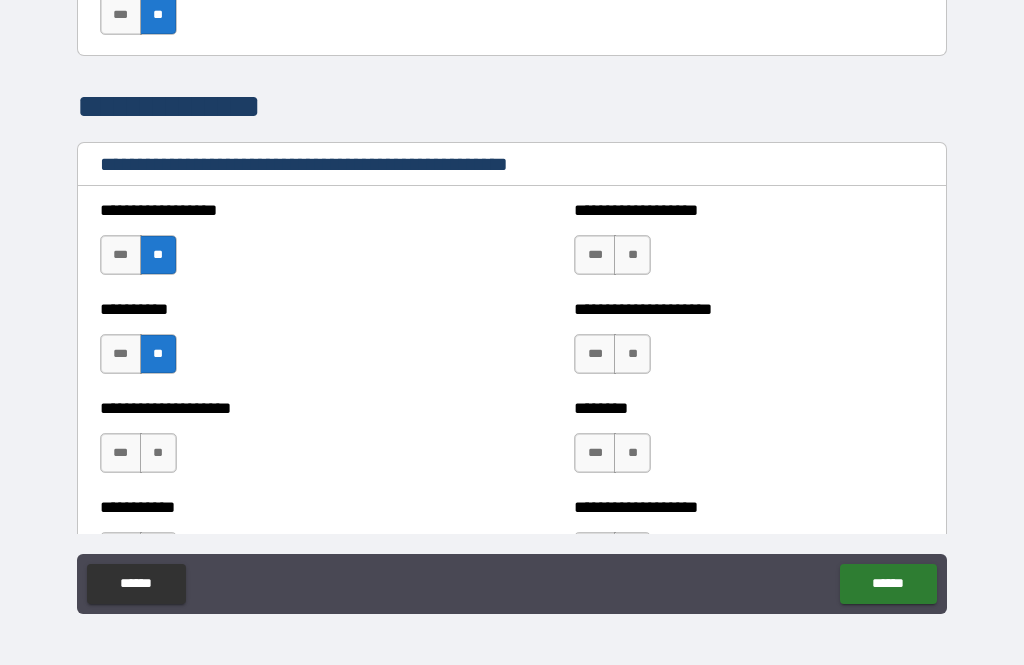 click on "**" at bounding box center [158, 453] 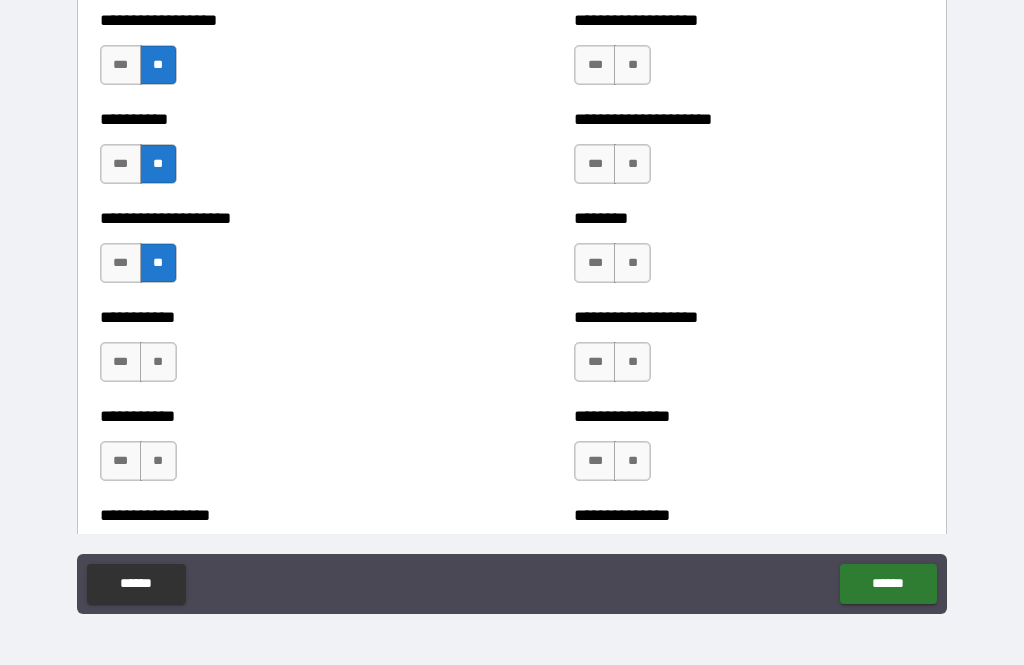 scroll, scrollTop: 2800, scrollLeft: 0, axis: vertical 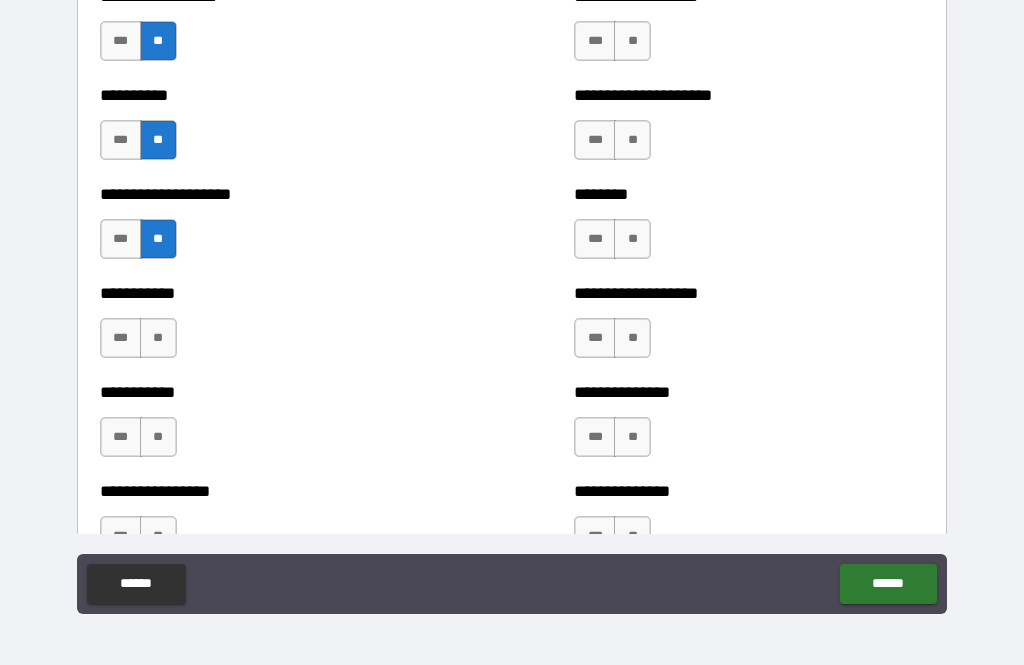 click on "**" at bounding box center [158, 338] 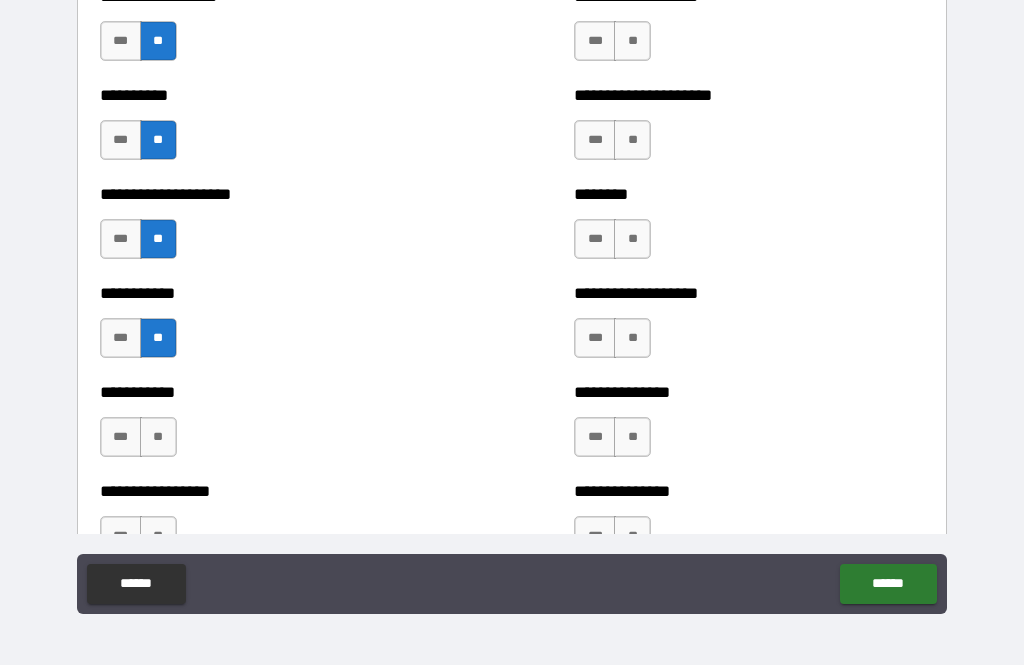 click on "**" at bounding box center (158, 437) 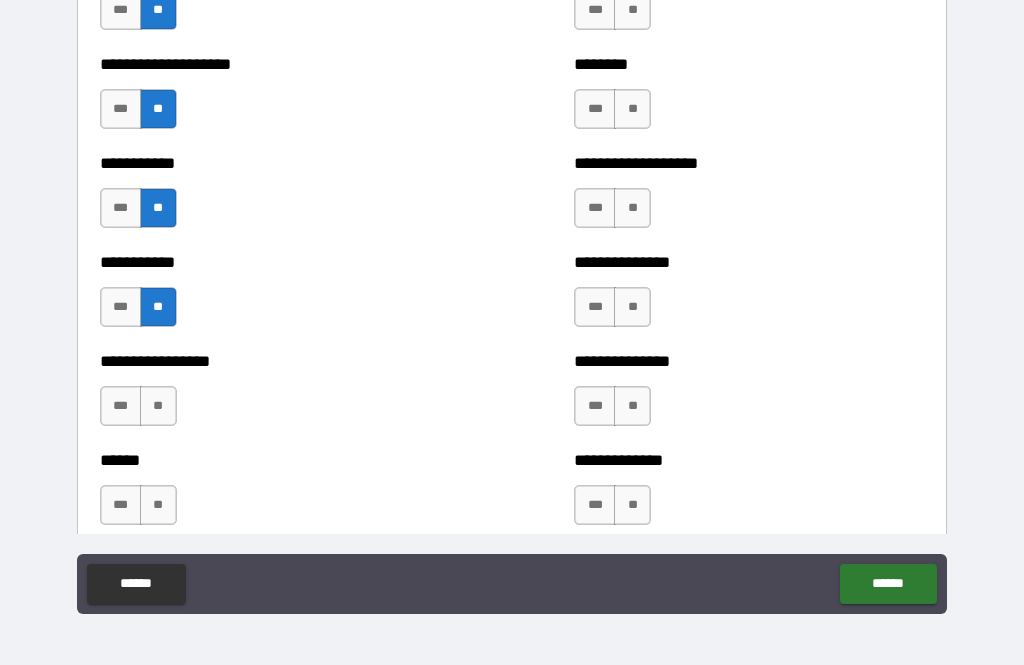 scroll, scrollTop: 2934, scrollLeft: 0, axis: vertical 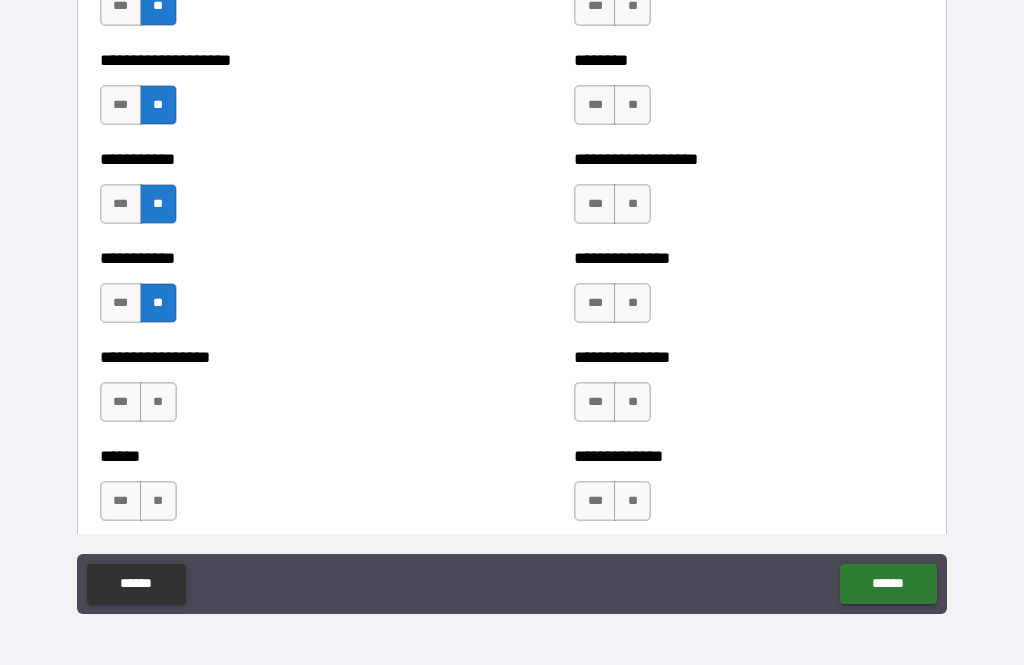 click on "**" at bounding box center (158, 402) 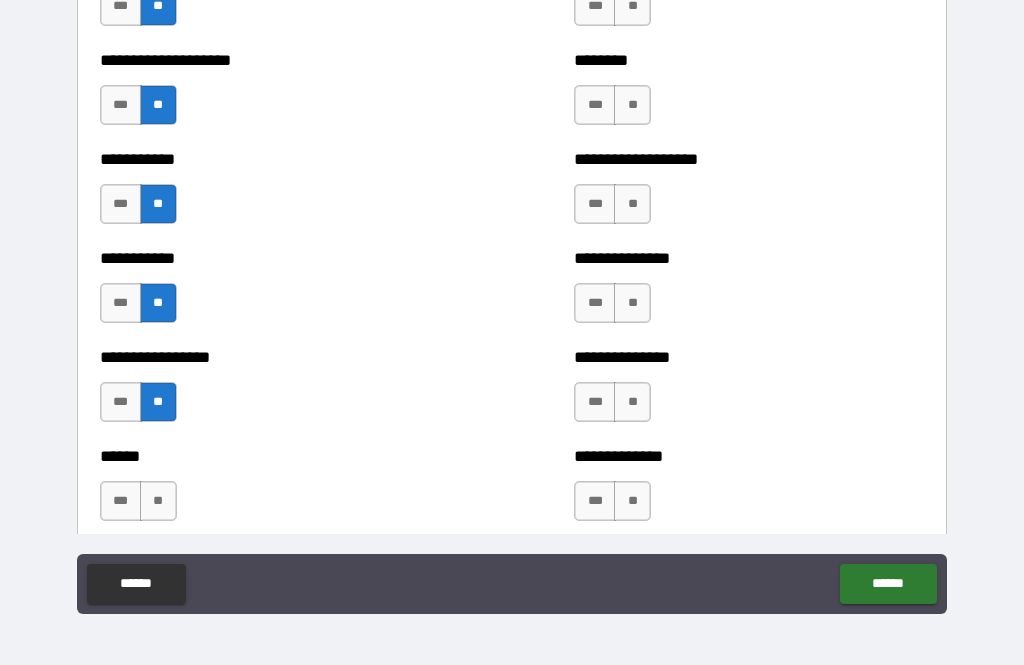 click on "**" at bounding box center (158, 501) 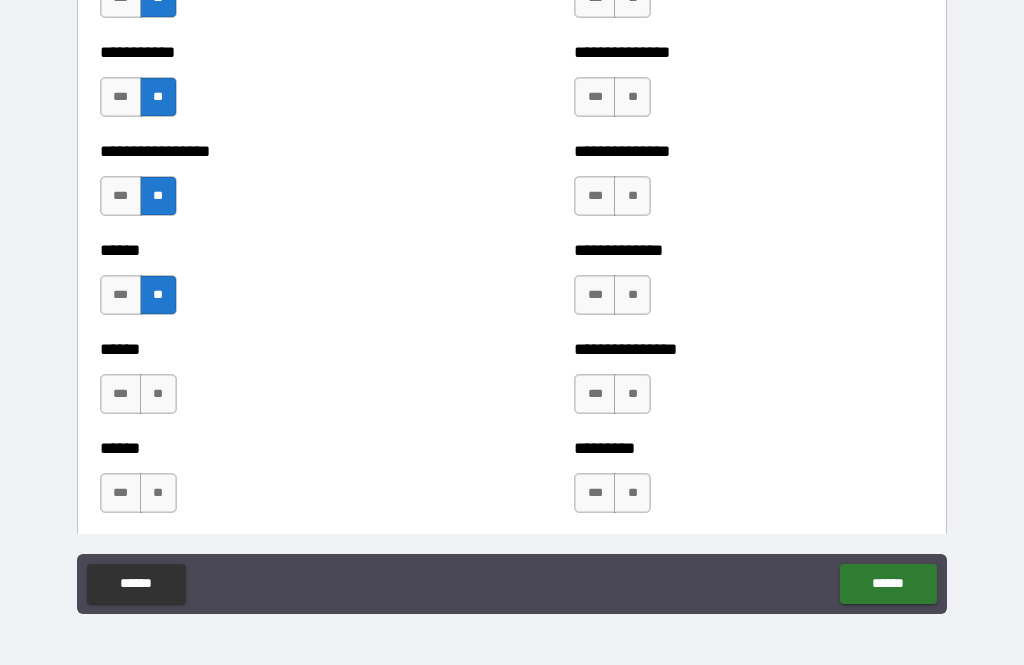 scroll, scrollTop: 3201, scrollLeft: 0, axis: vertical 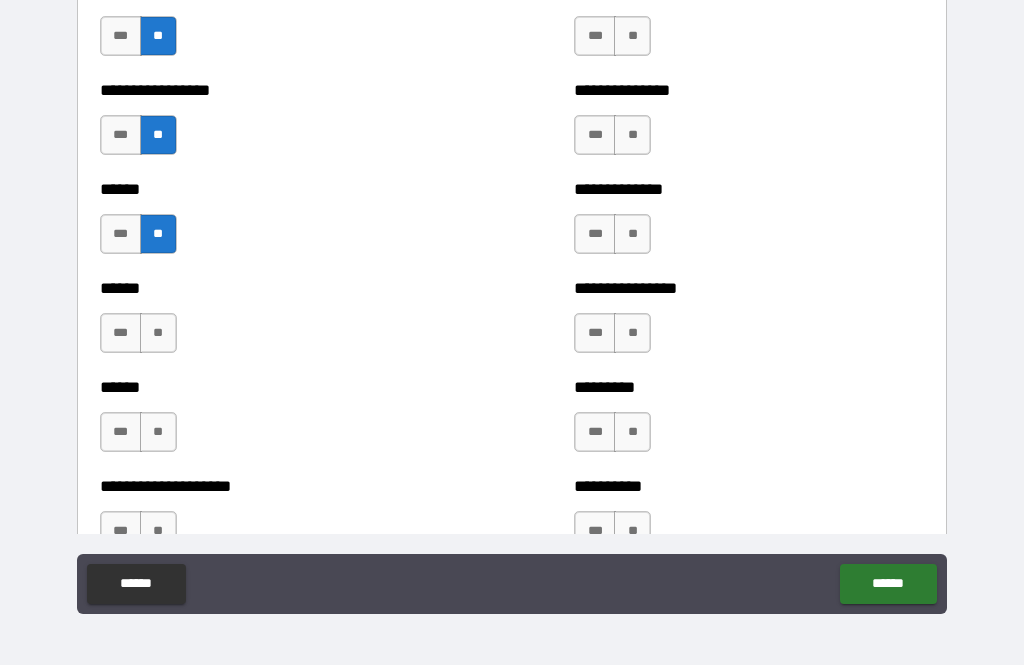 click on "**" at bounding box center [158, 333] 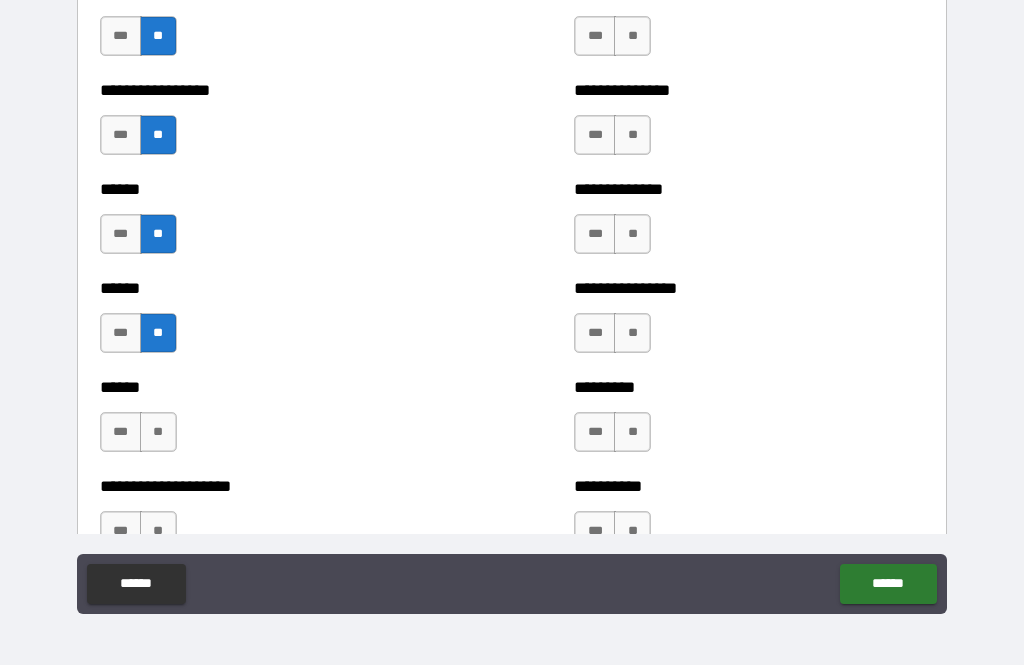 click on "**" at bounding box center [158, 432] 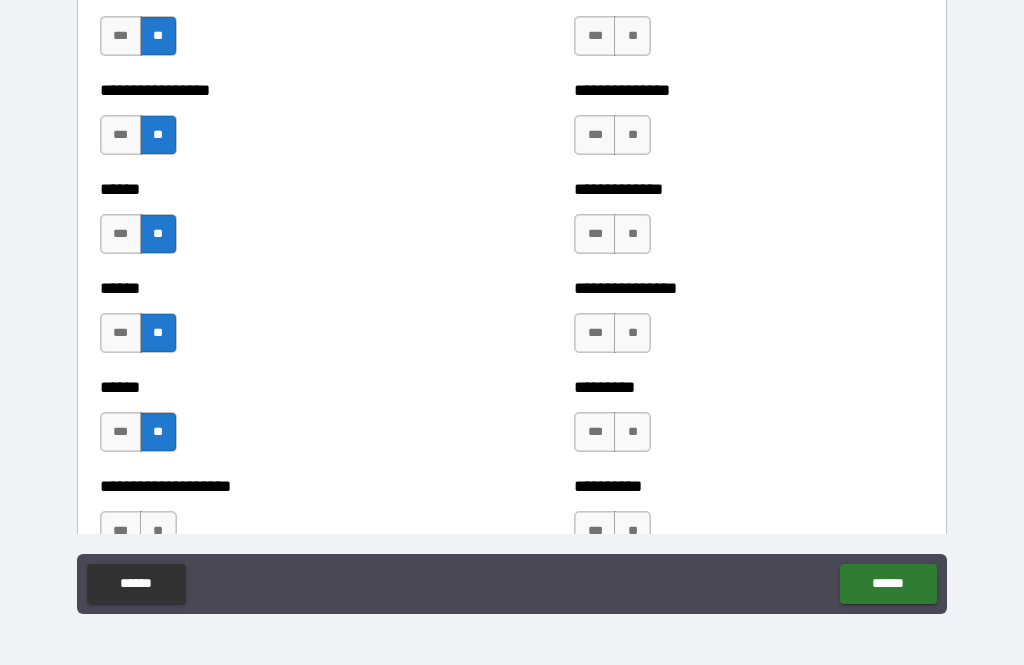 scroll, scrollTop: 3322, scrollLeft: 0, axis: vertical 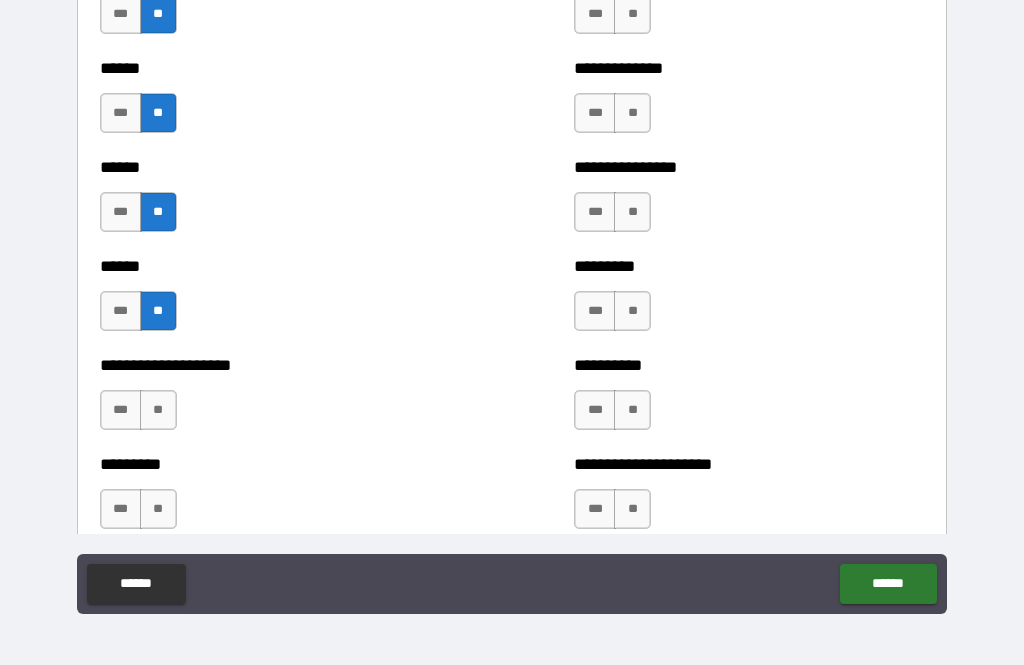 click on "**" at bounding box center [158, 410] 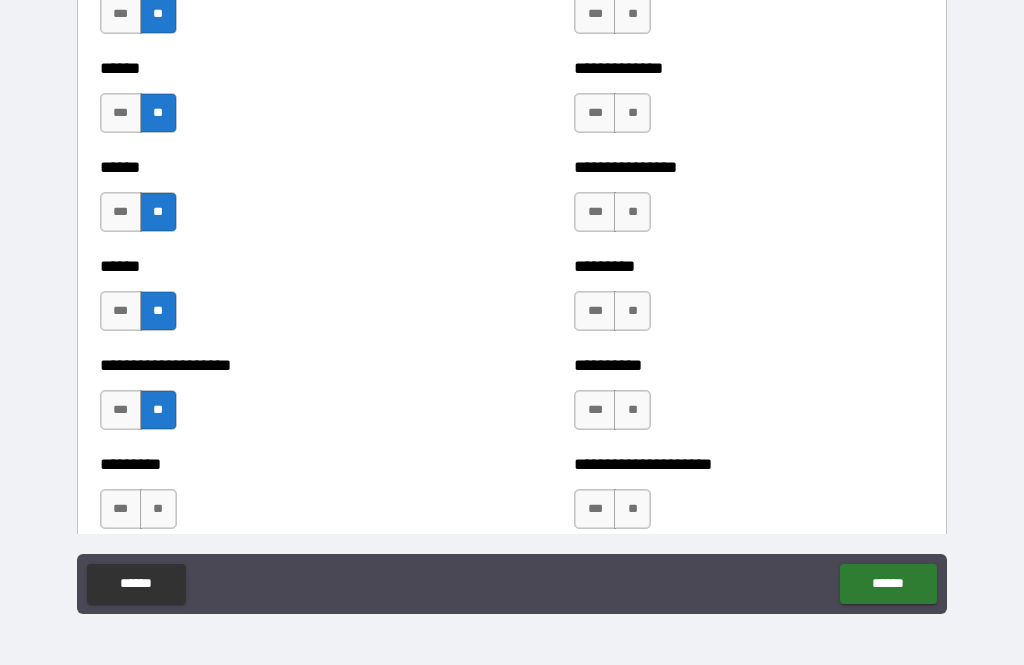 click on "**" at bounding box center [158, 509] 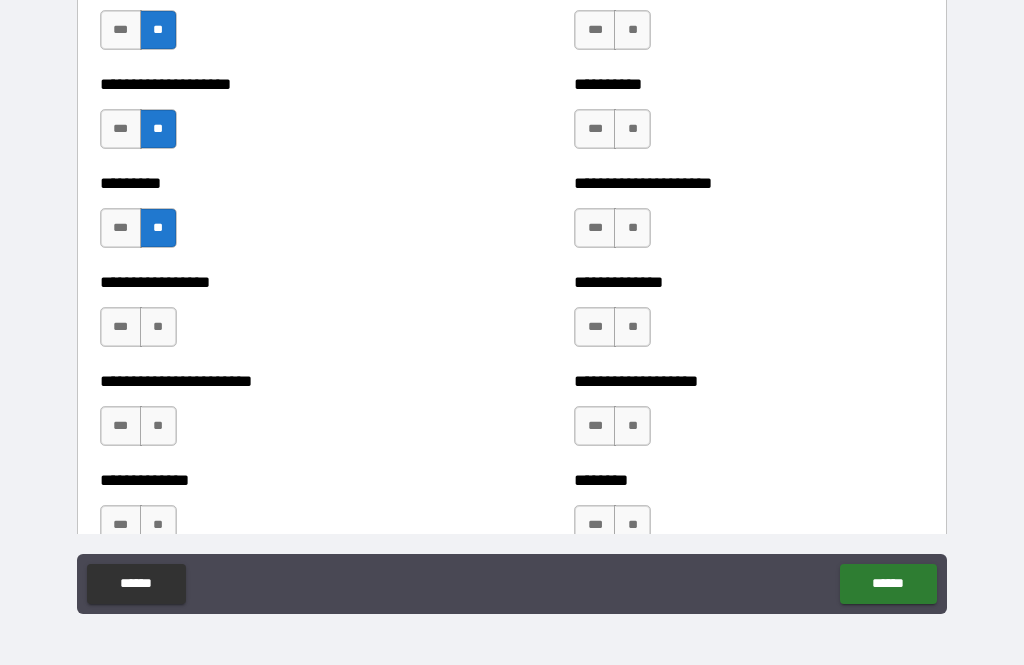 scroll, scrollTop: 3601, scrollLeft: 0, axis: vertical 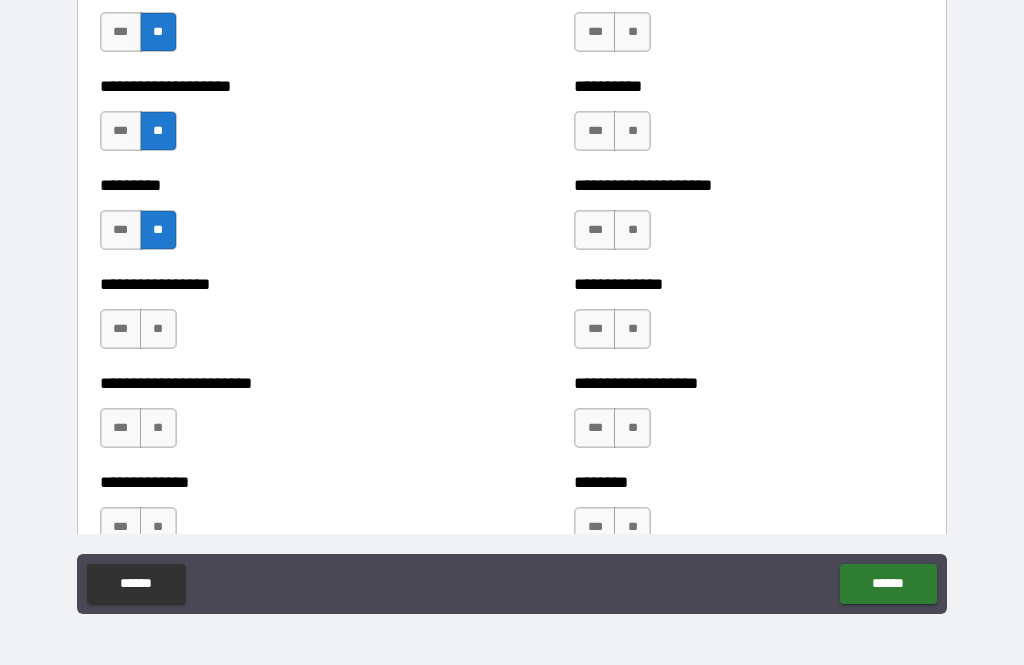 click on "**" at bounding box center (158, 329) 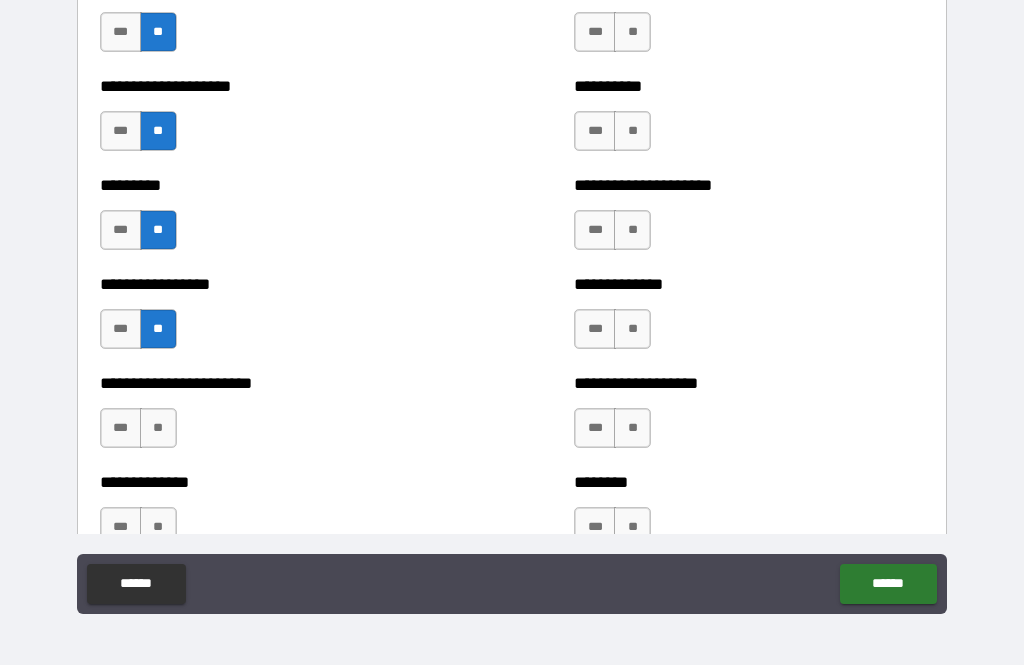 click on "**" at bounding box center [158, 428] 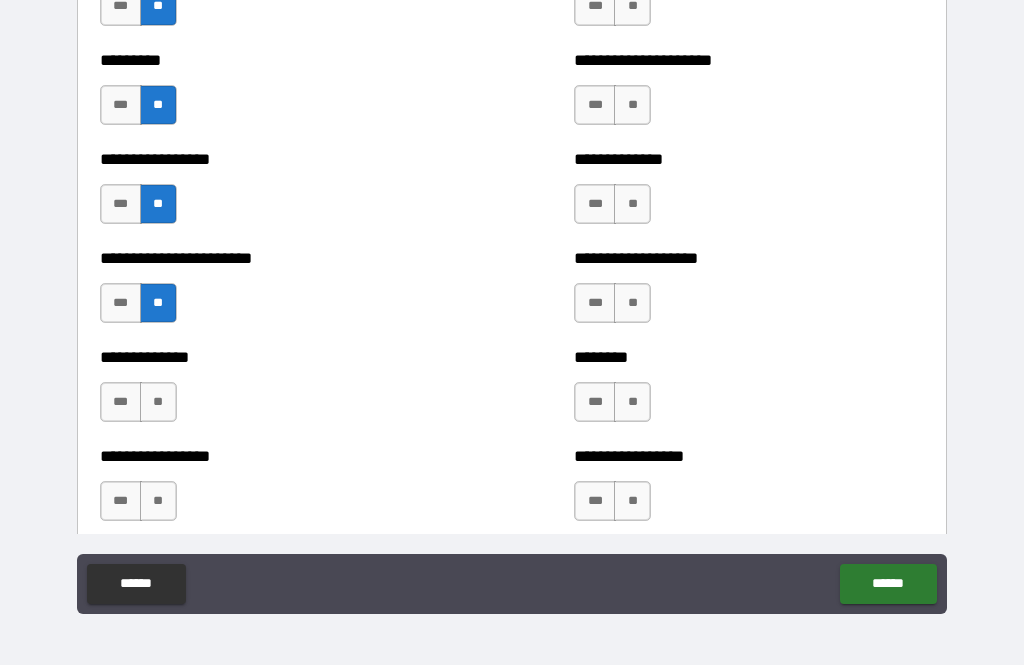 scroll, scrollTop: 3734, scrollLeft: 0, axis: vertical 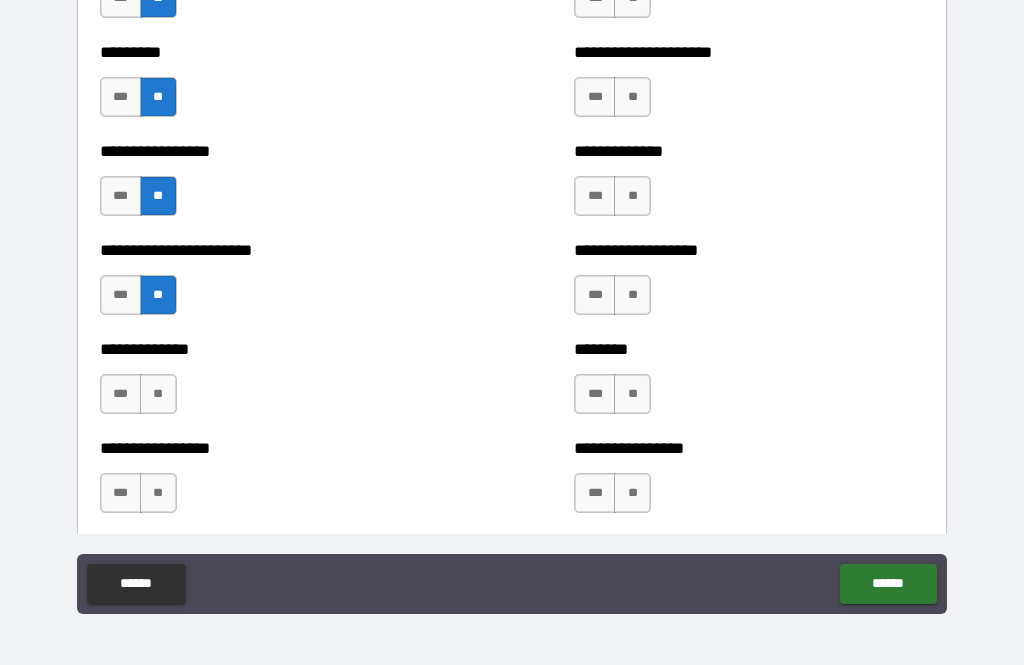 click on "**" at bounding box center [158, 394] 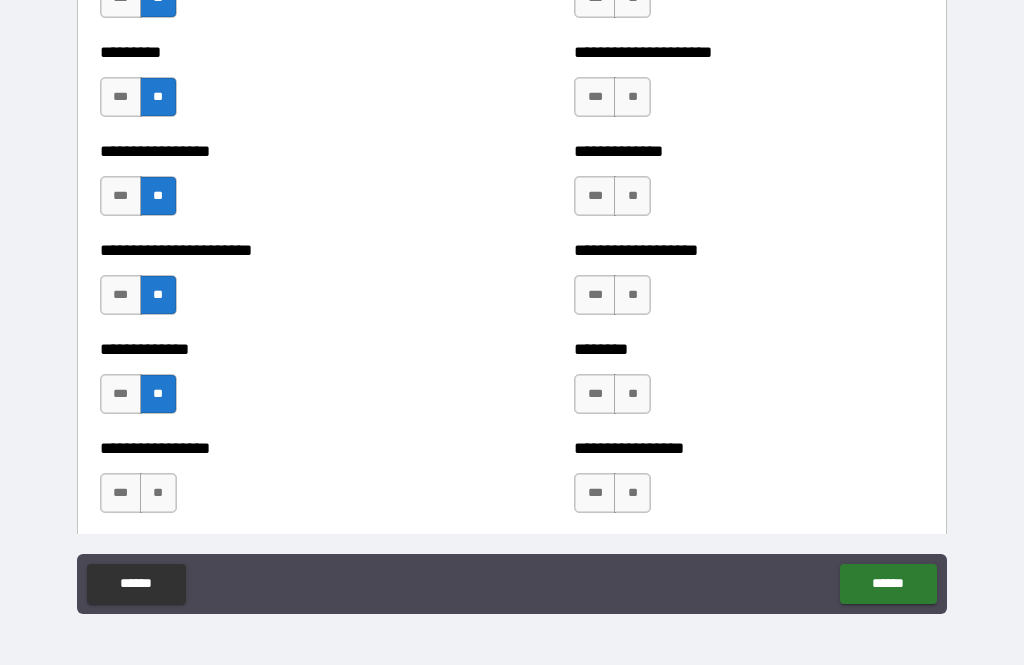 click on "**" at bounding box center (158, 493) 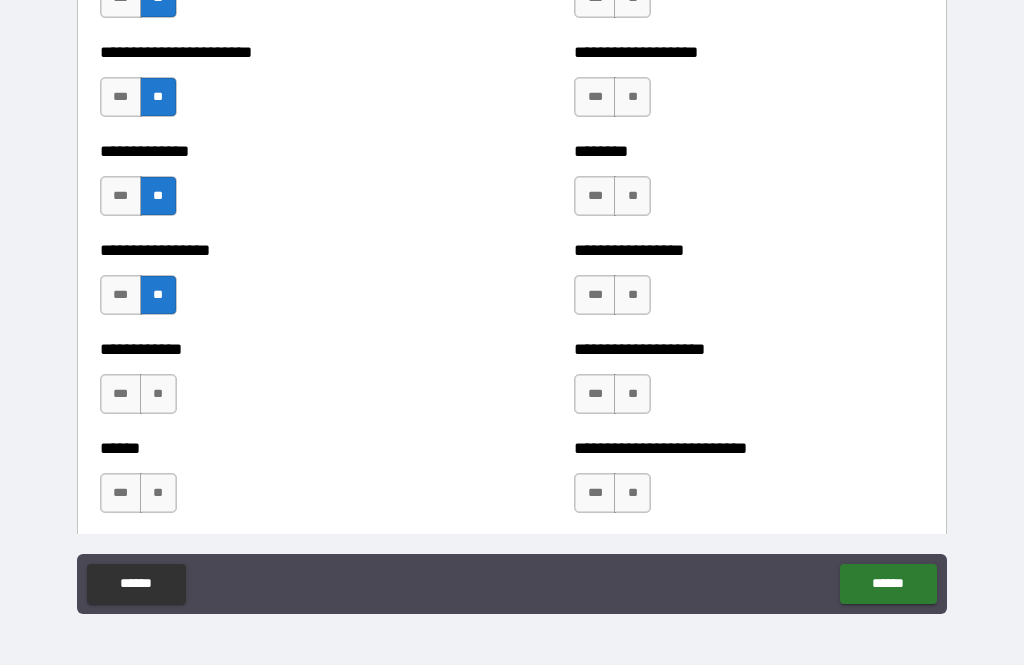 scroll, scrollTop: 3949, scrollLeft: 0, axis: vertical 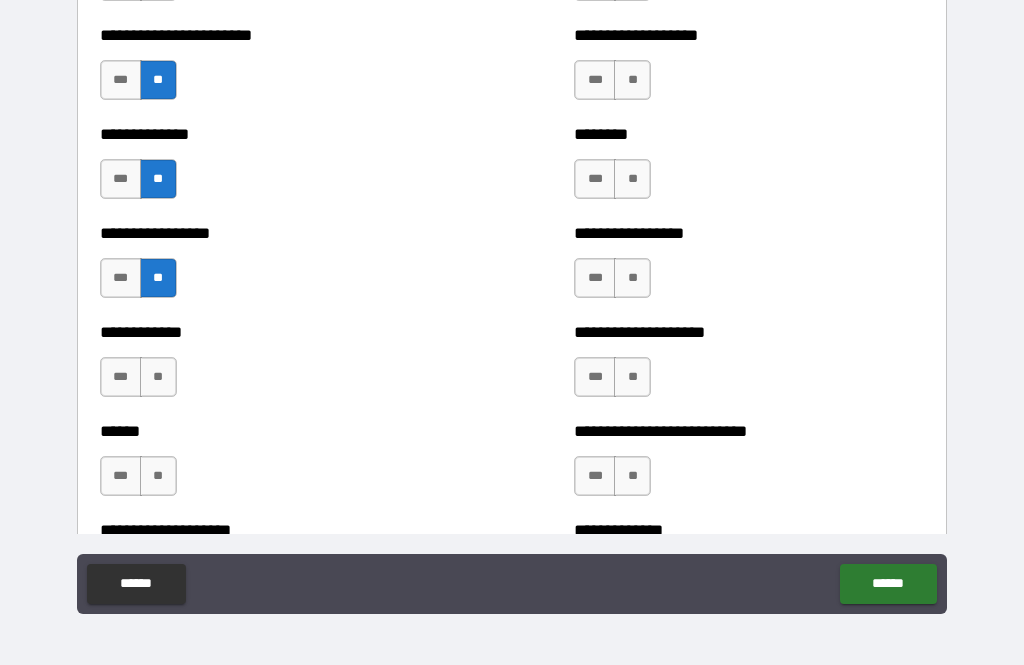click on "**" at bounding box center [158, 377] 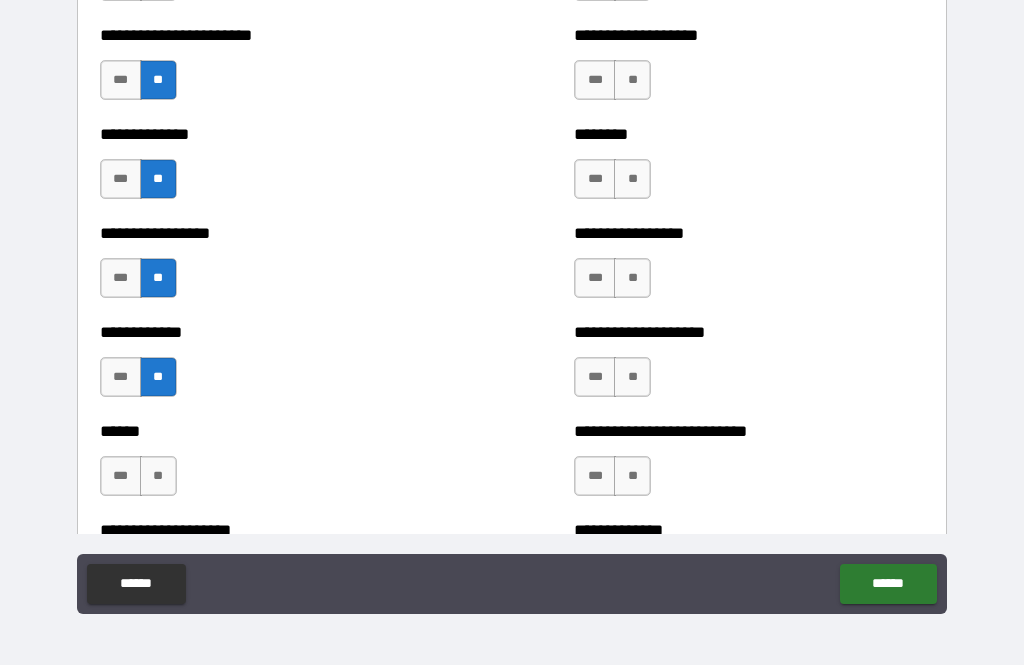 click on "**" at bounding box center (158, 476) 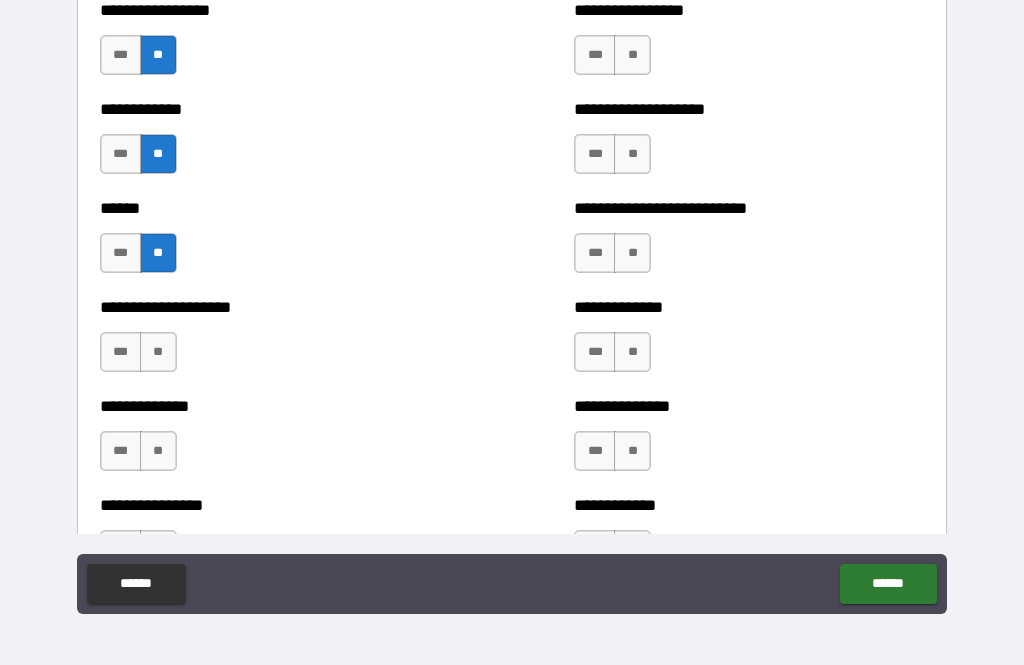 scroll, scrollTop: 4175, scrollLeft: 0, axis: vertical 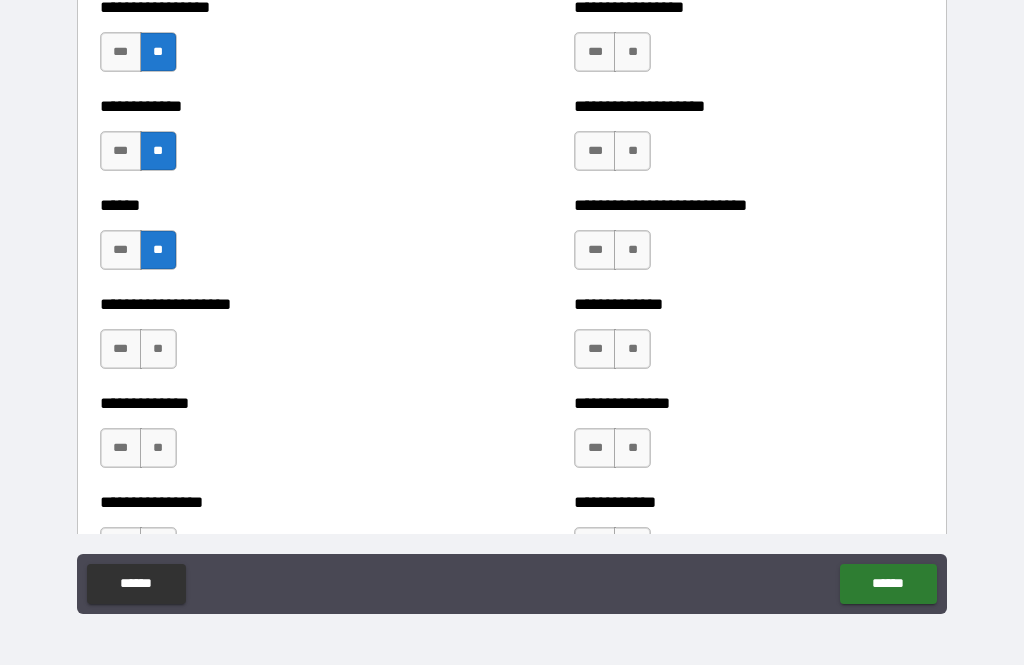 click on "**" at bounding box center (158, 349) 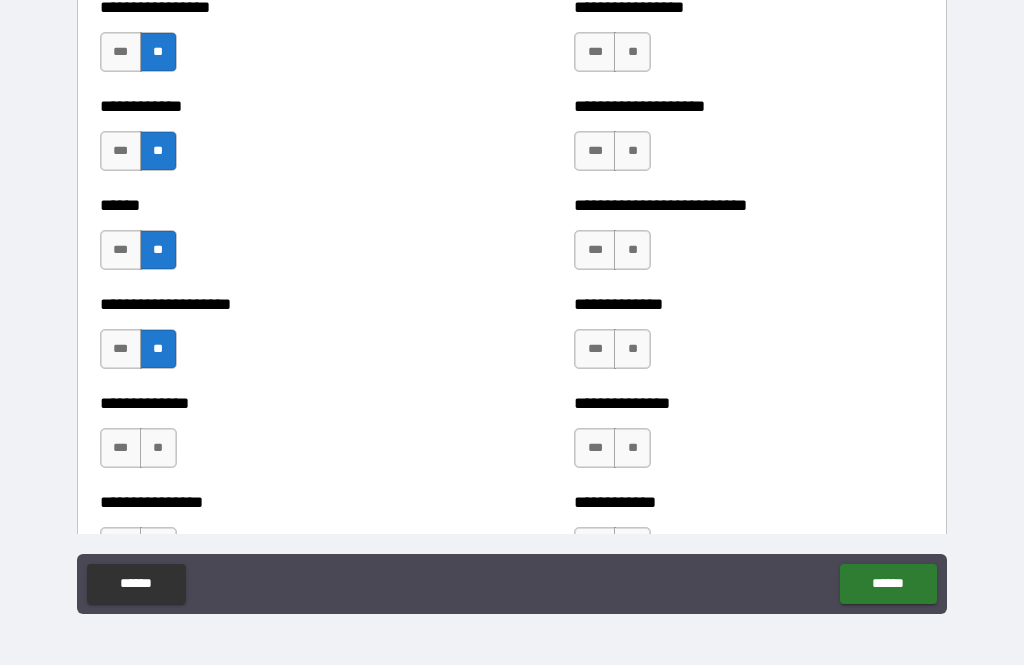 click on "**" at bounding box center (158, 448) 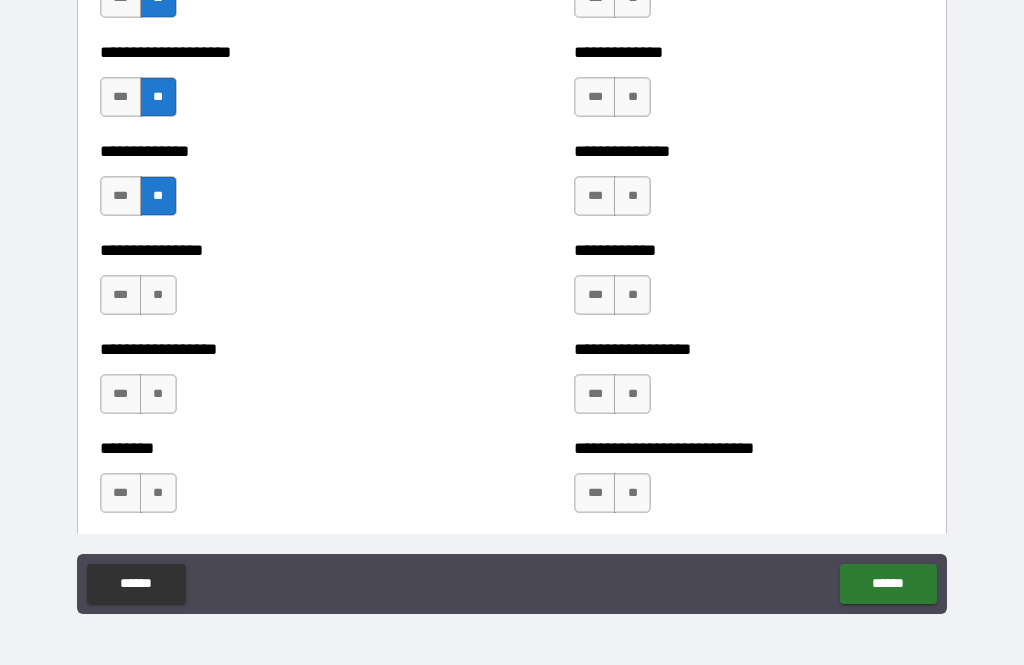 scroll, scrollTop: 4425, scrollLeft: 0, axis: vertical 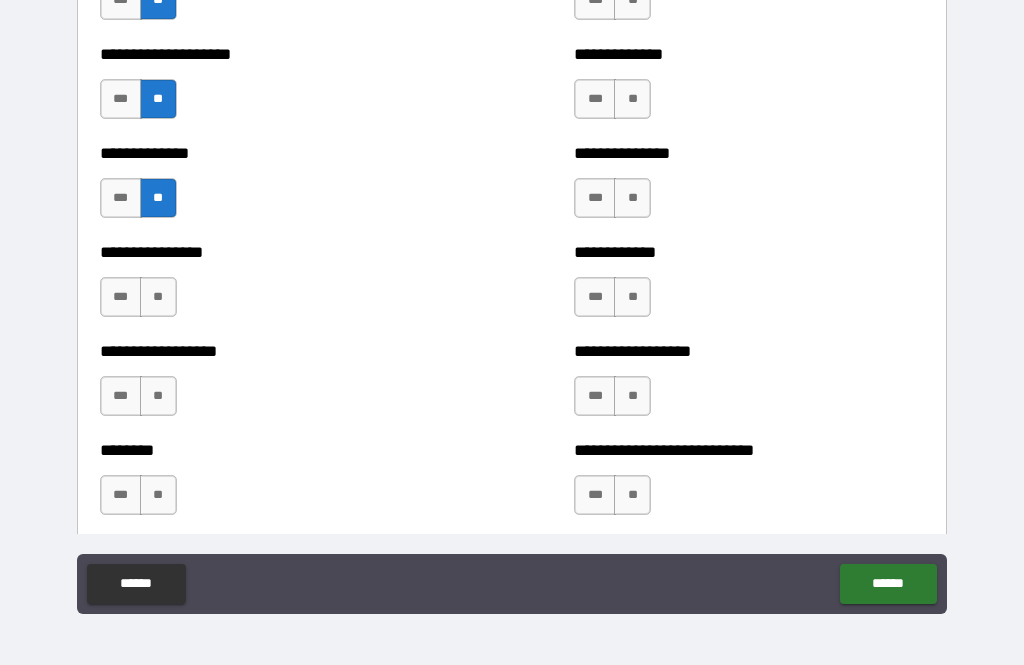 click on "**" at bounding box center [158, 297] 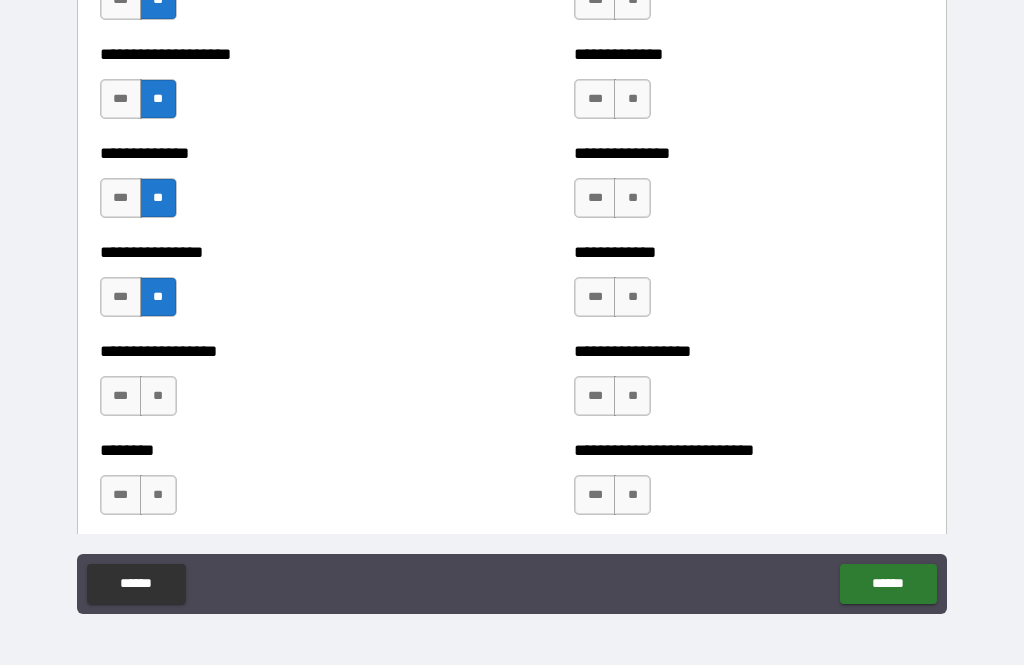 click on "**" at bounding box center [158, 396] 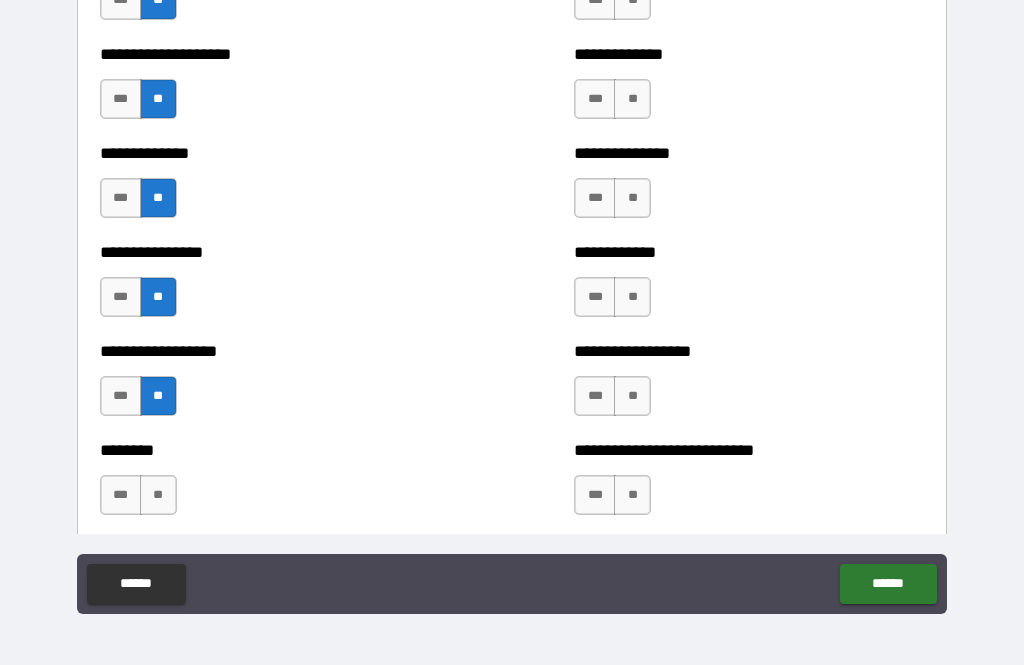 click on "**" at bounding box center (158, 495) 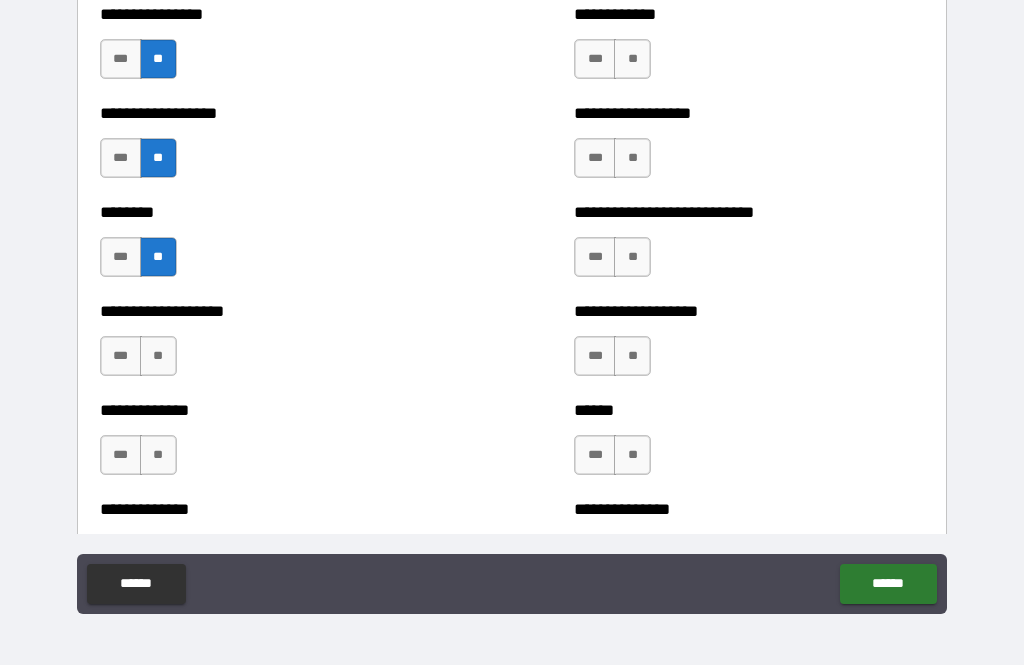 scroll, scrollTop: 4699, scrollLeft: 0, axis: vertical 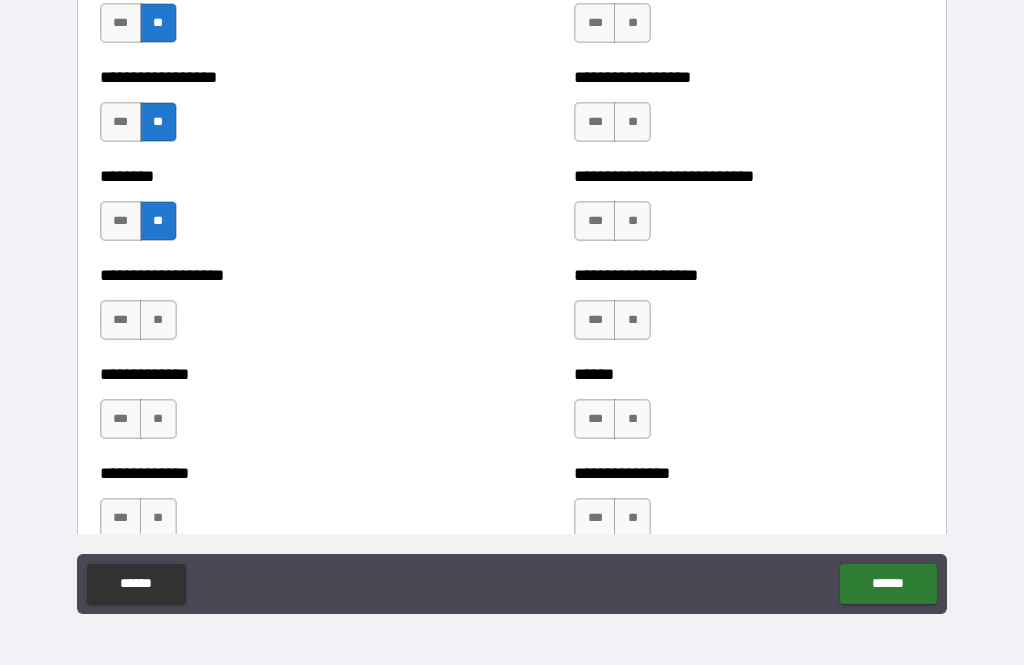 click on "**" at bounding box center (158, 320) 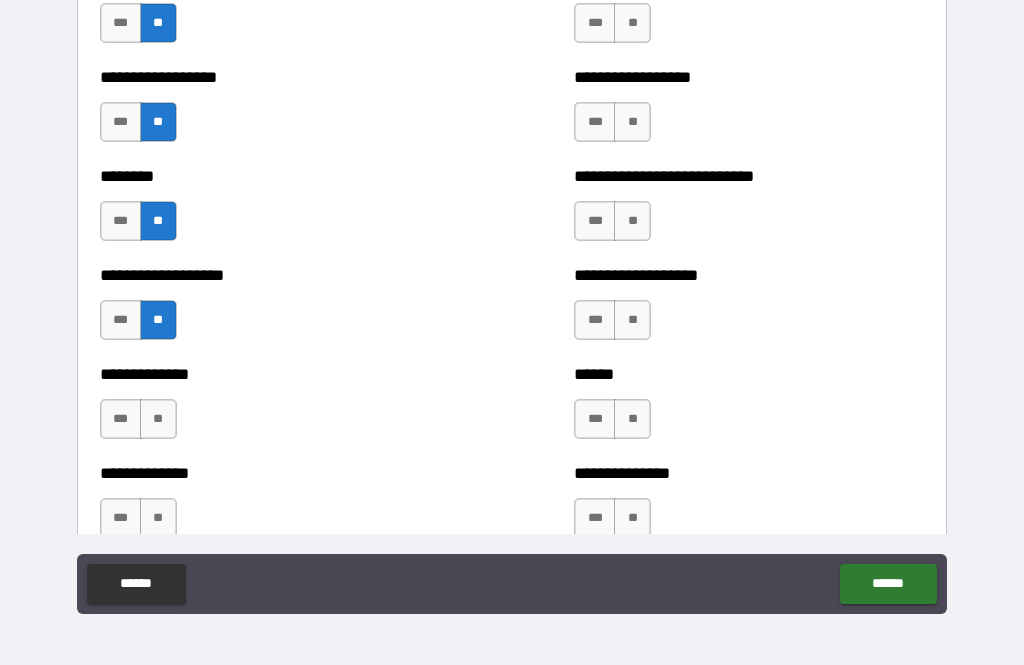 click on "**" at bounding box center (158, 419) 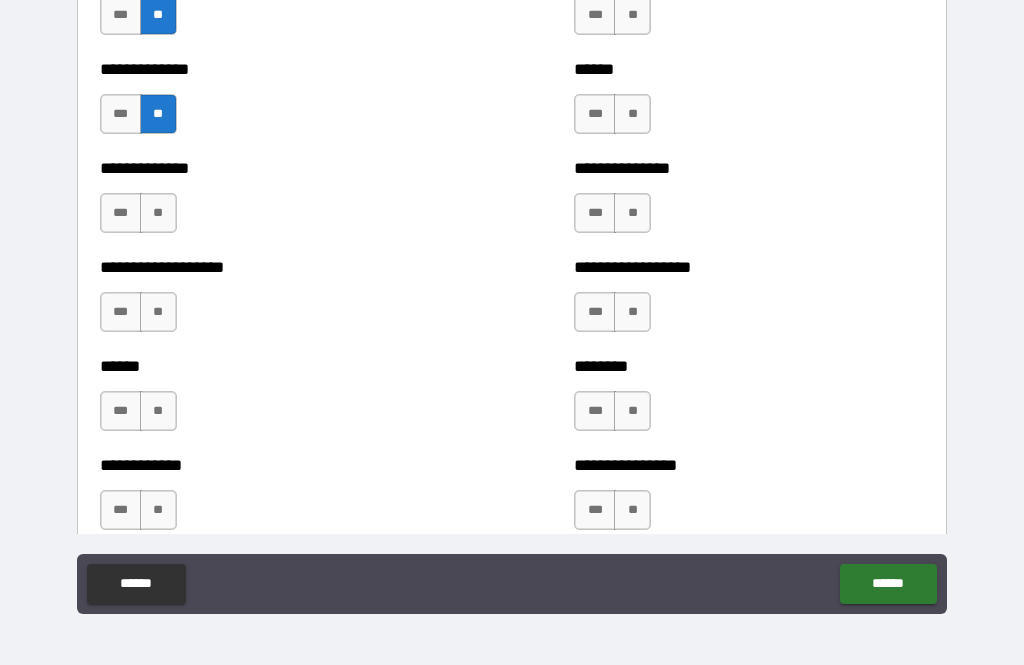 scroll, scrollTop: 5010, scrollLeft: 0, axis: vertical 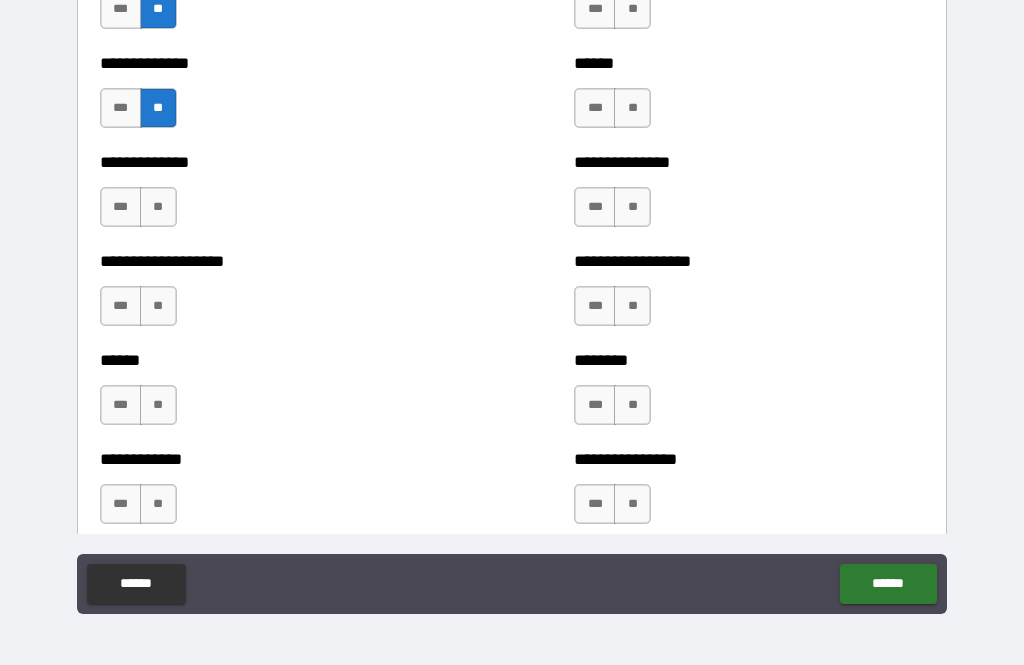 click on "**" at bounding box center (158, 207) 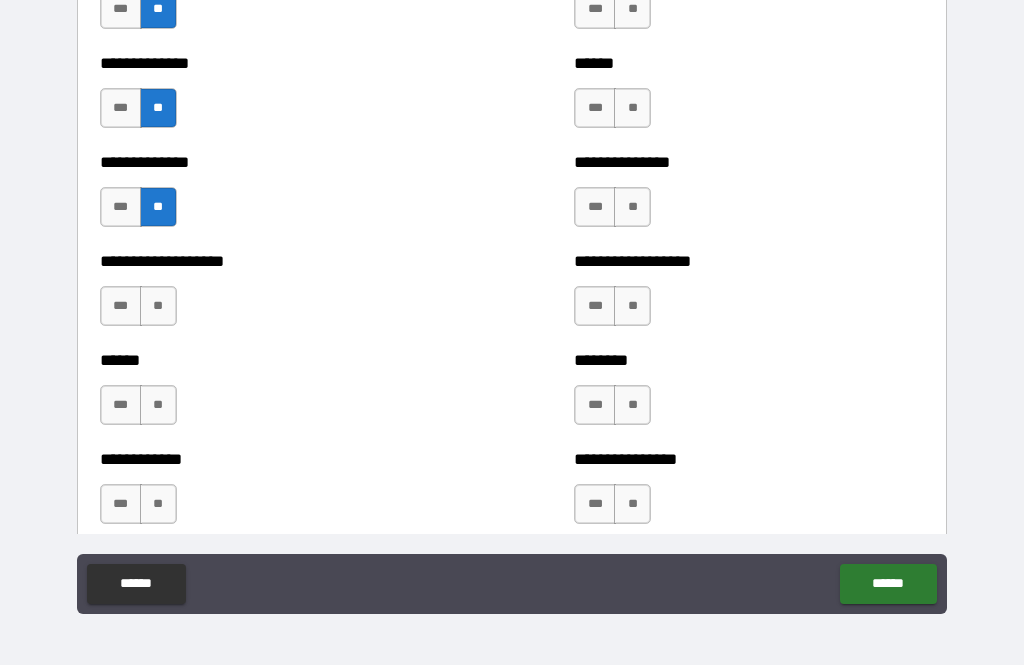 click on "**" at bounding box center (158, 306) 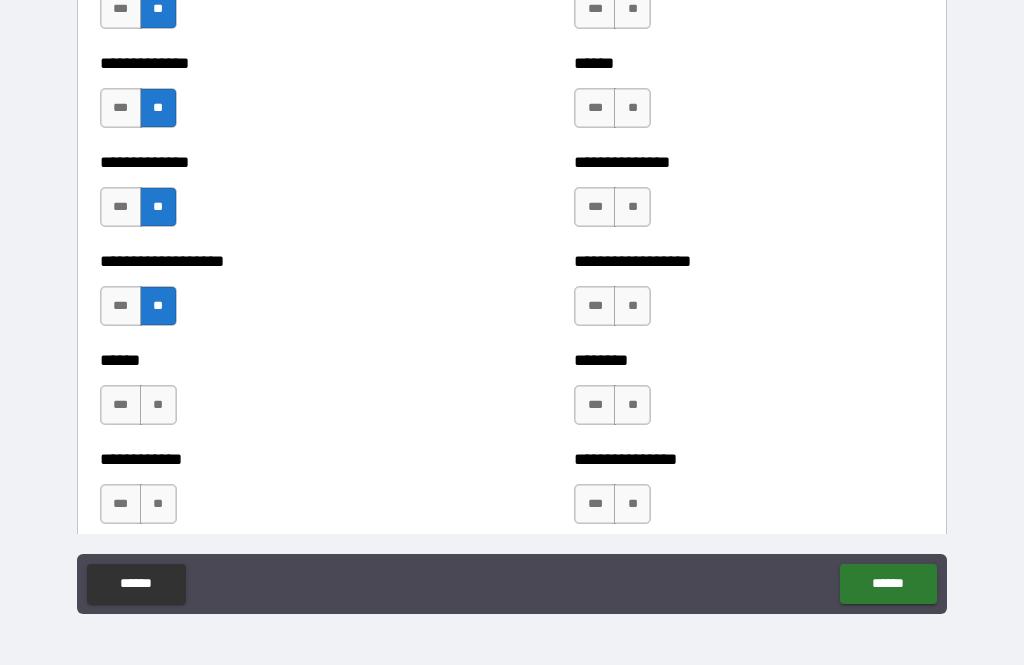 click on "**" at bounding box center [158, 405] 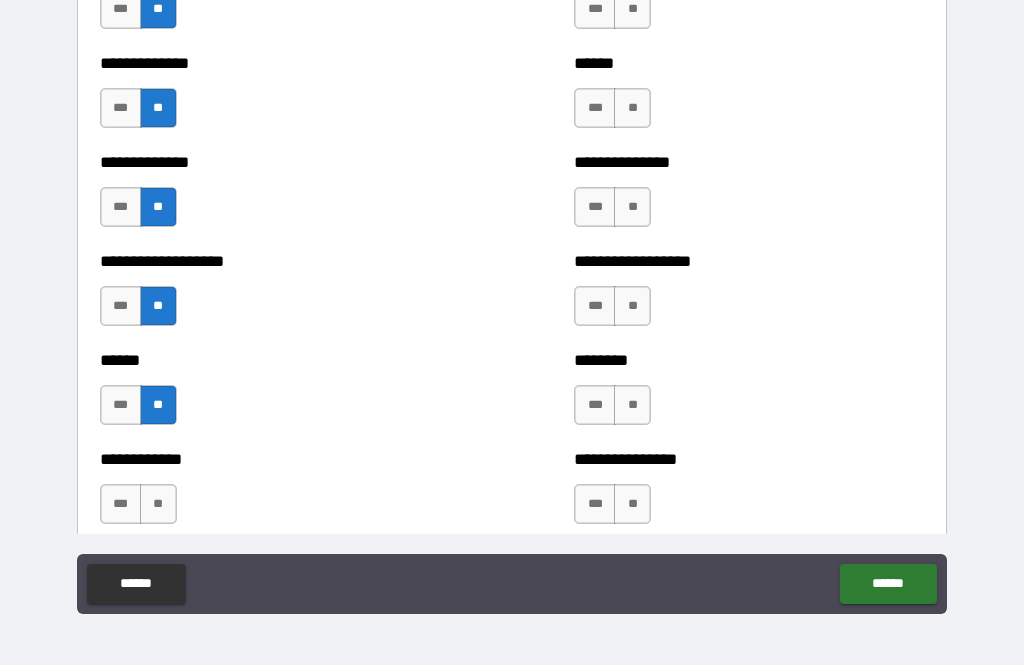 click on "**" at bounding box center (158, 504) 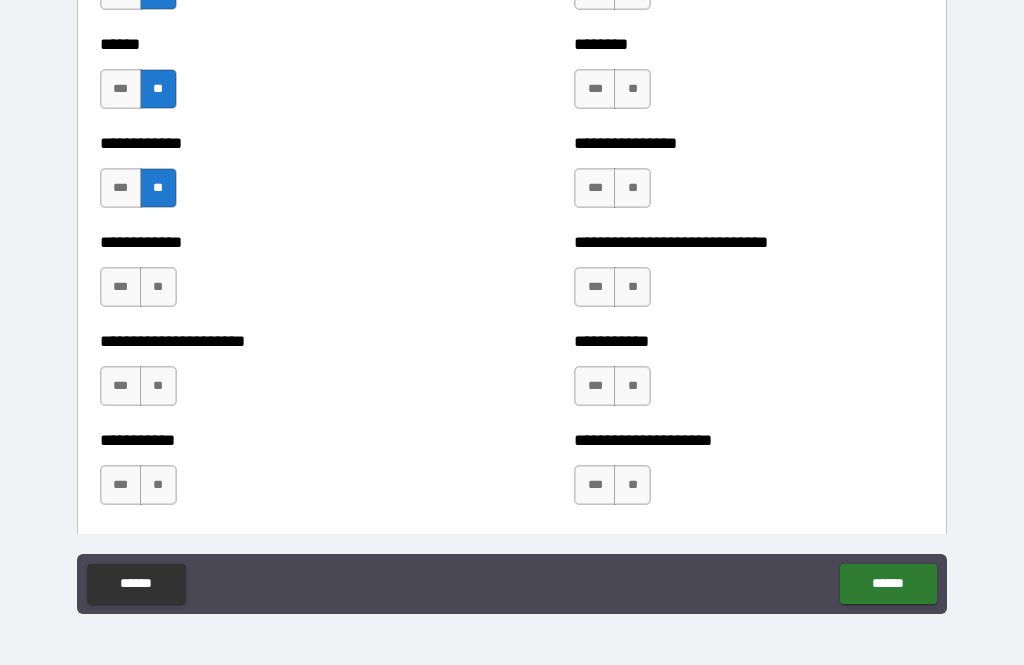 scroll, scrollTop: 5331, scrollLeft: 0, axis: vertical 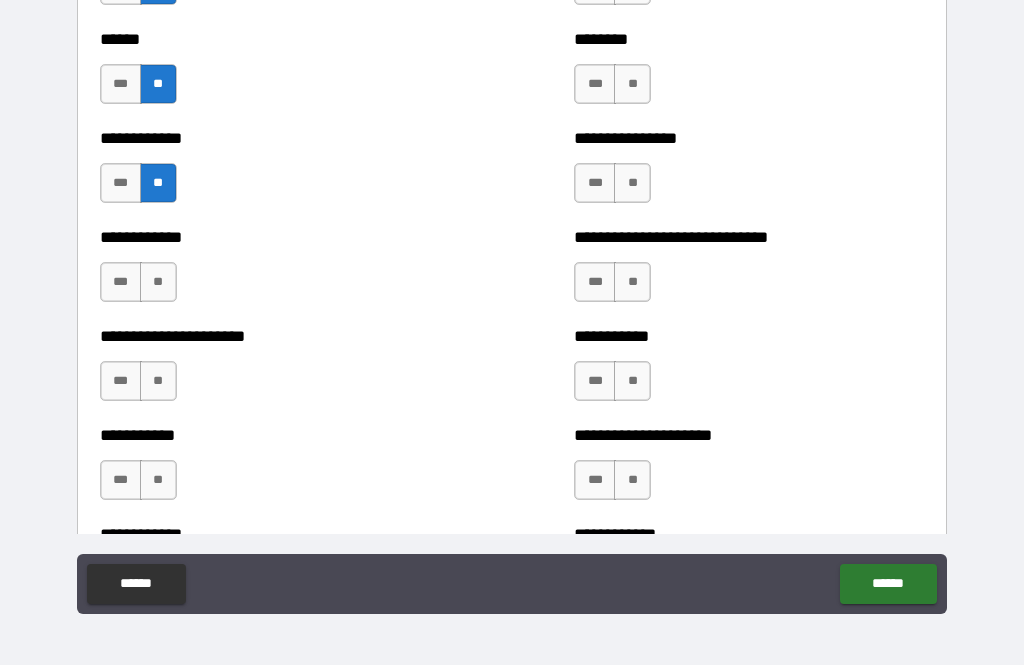click on "**" at bounding box center [158, 282] 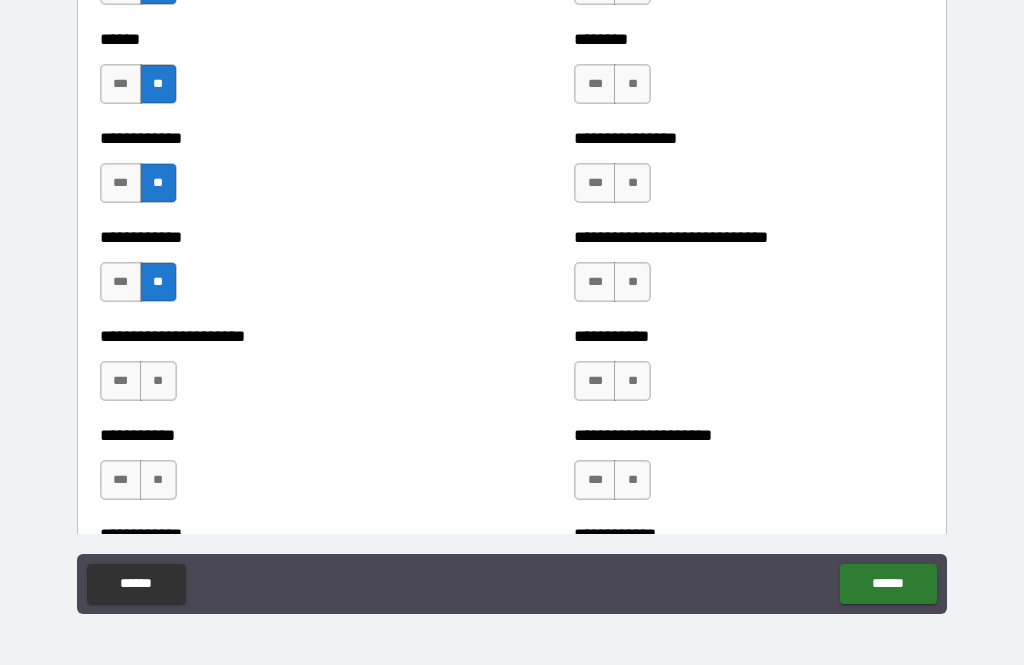 click on "**" at bounding box center (158, 381) 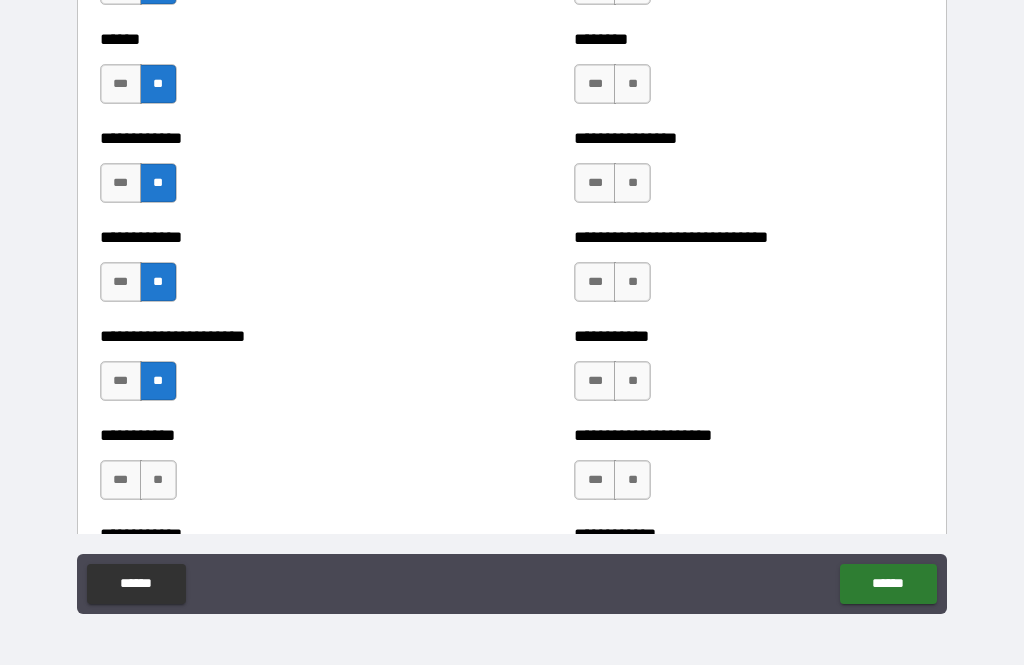 click on "**" at bounding box center [158, 480] 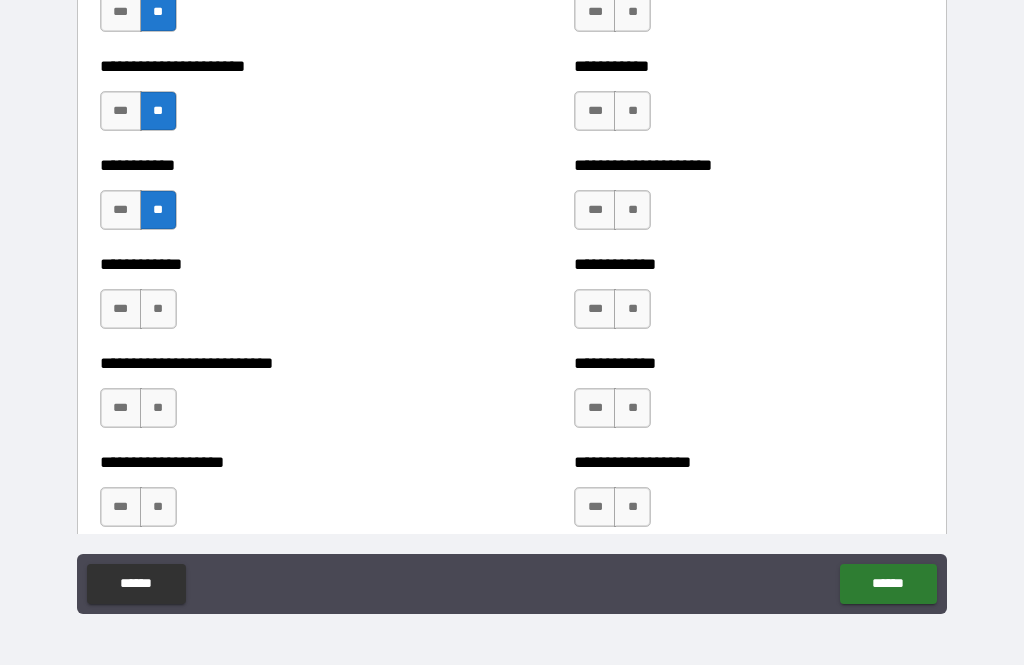 scroll, scrollTop: 5602, scrollLeft: 0, axis: vertical 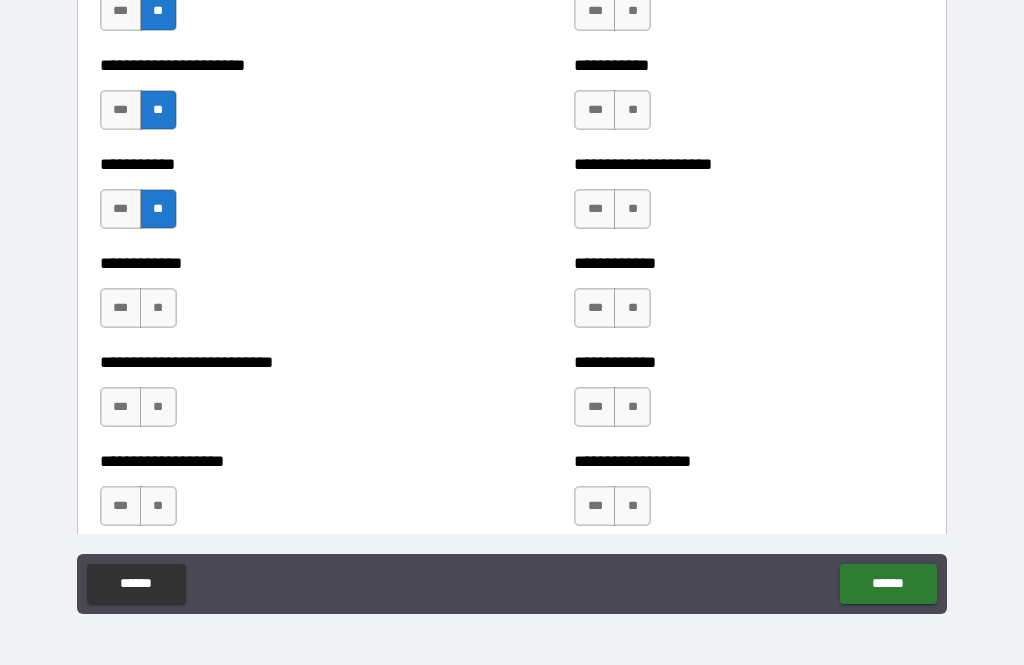 click on "**" at bounding box center (158, 308) 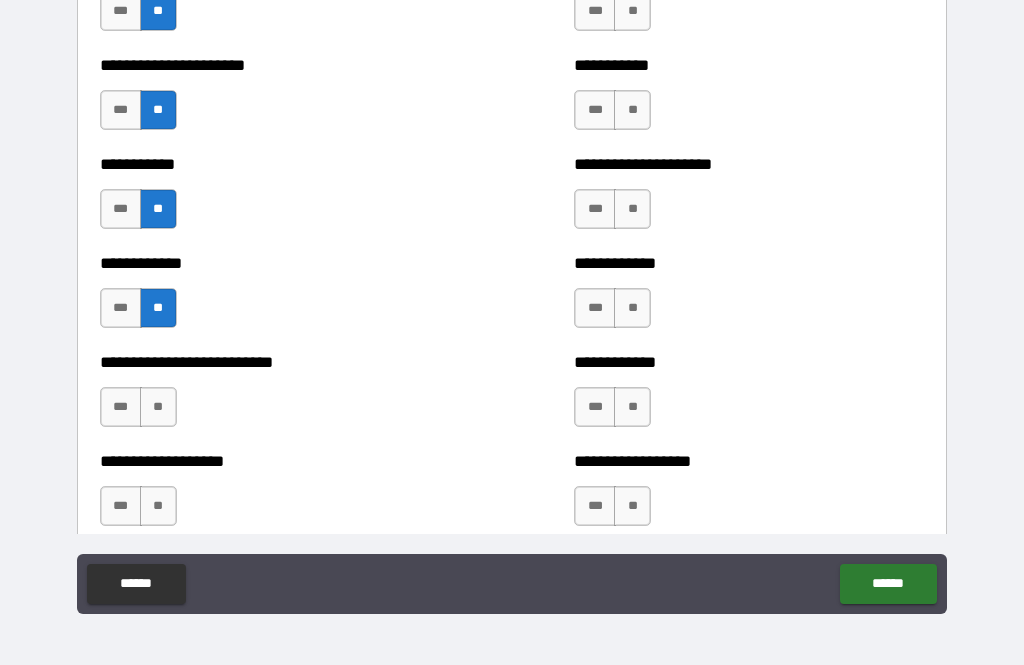 click on "**" at bounding box center [158, 407] 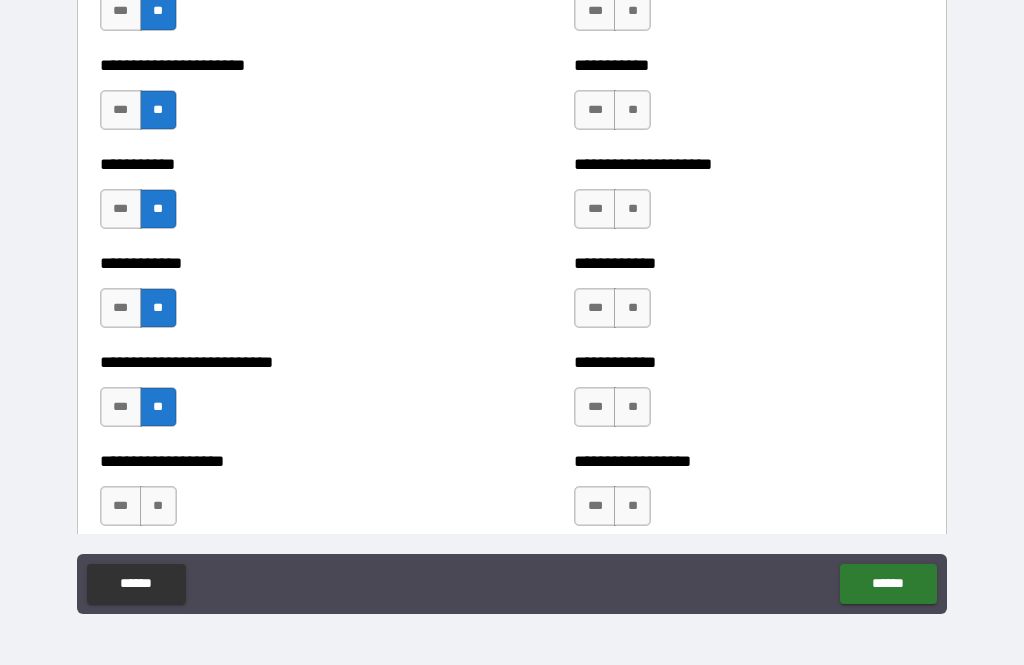 click on "**" at bounding box center (158, 506) 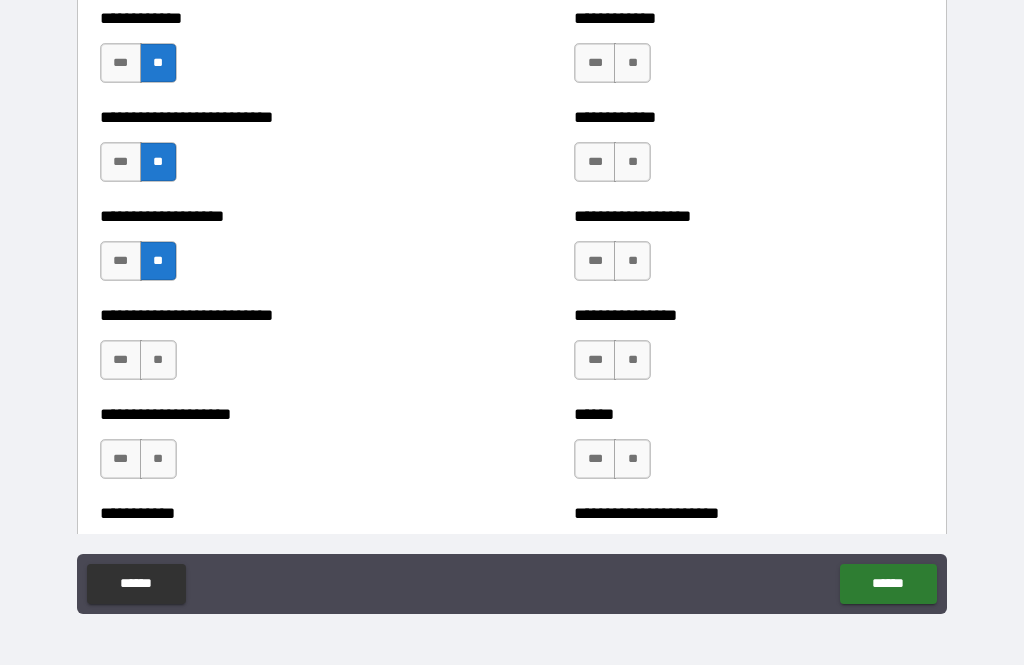 scroll, scrollTop: 5847, scrollLeft: 0, axis: vertical 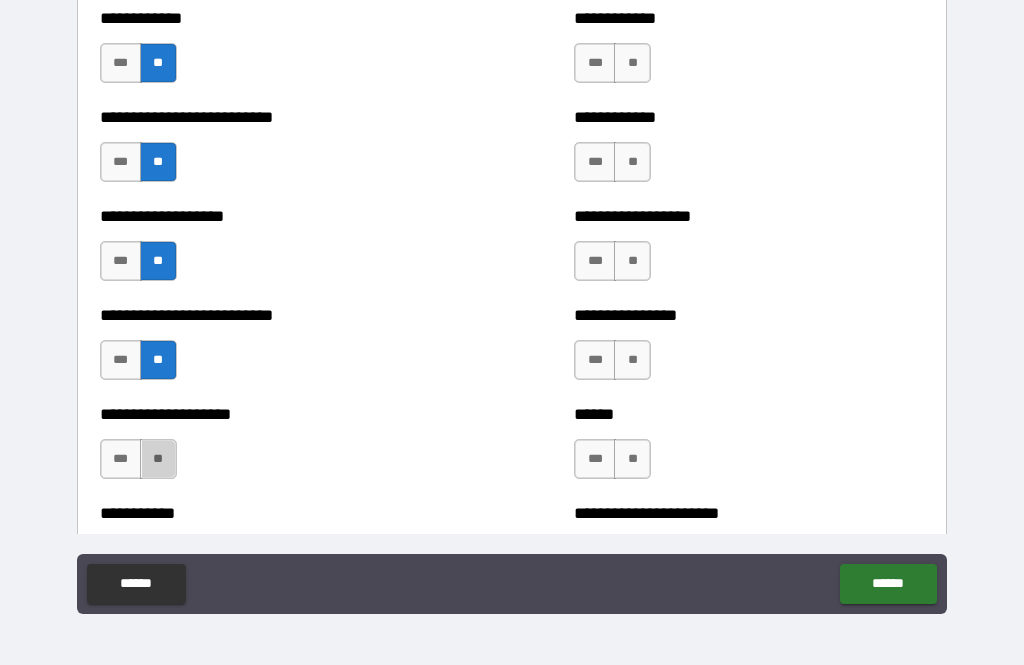 click on "**" at bounding box center [158, 459] 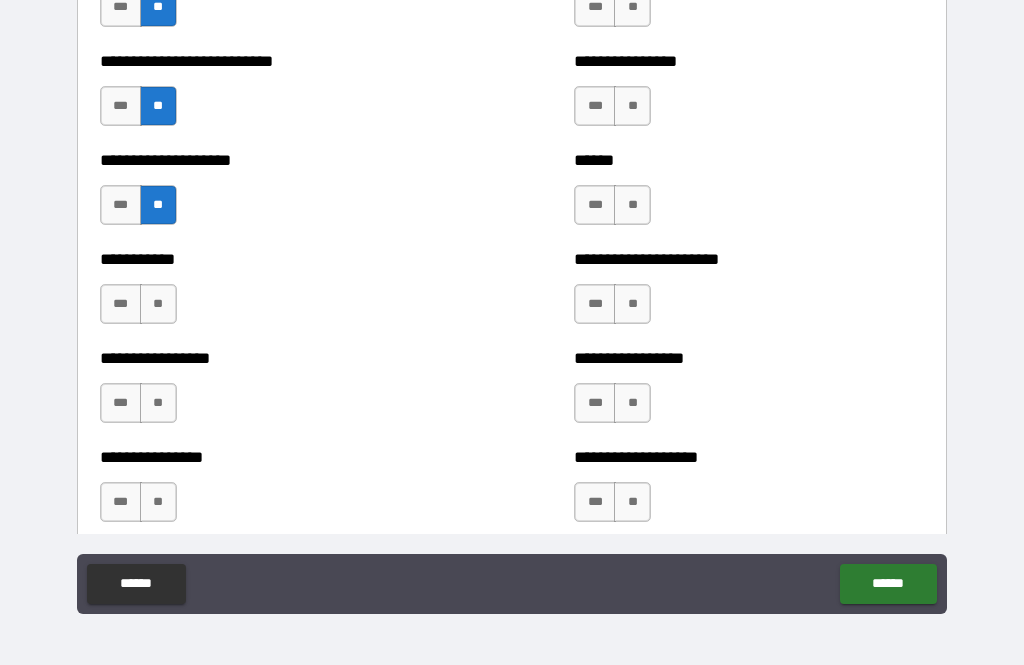 scroll, scrollTop: 6130, scrollLeft: 0, axis: vertical 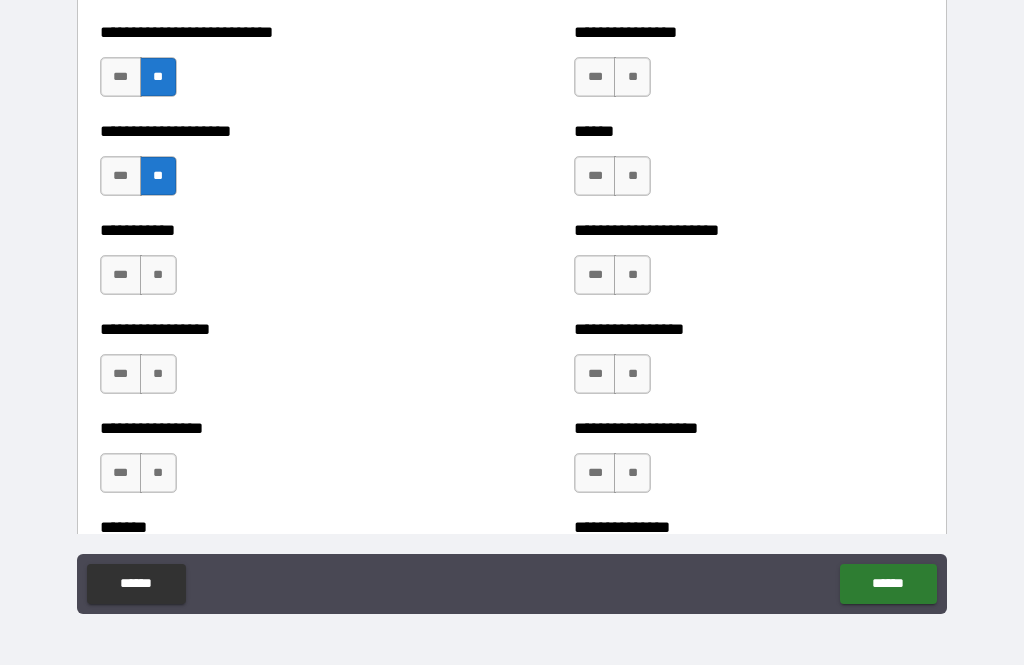 click on "**" at bounding box center (158, 275) 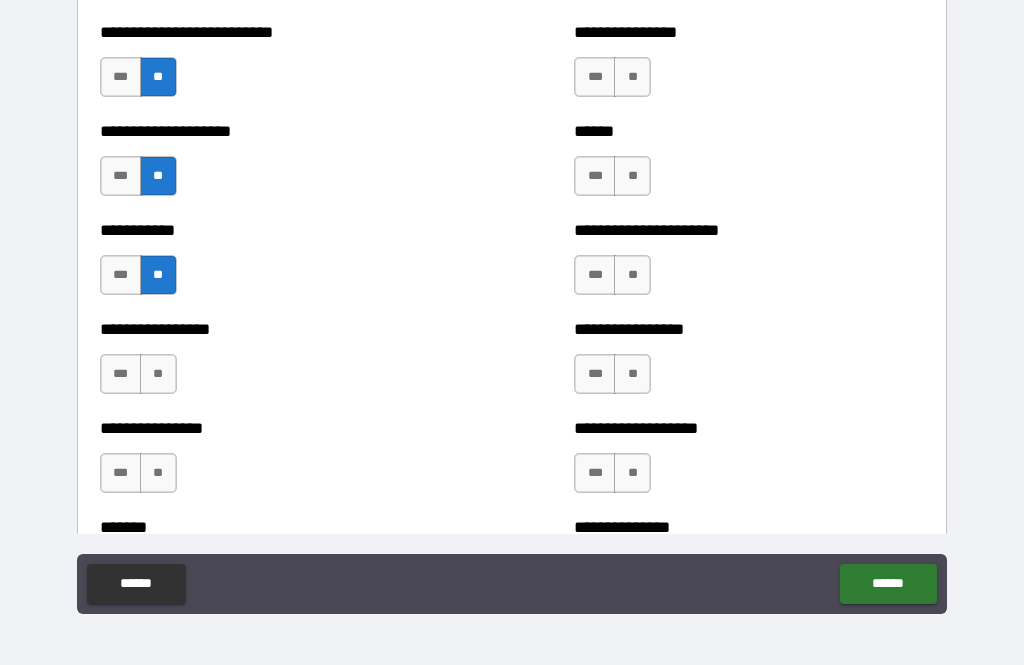 click on "**" at bounding box center [158, 374] 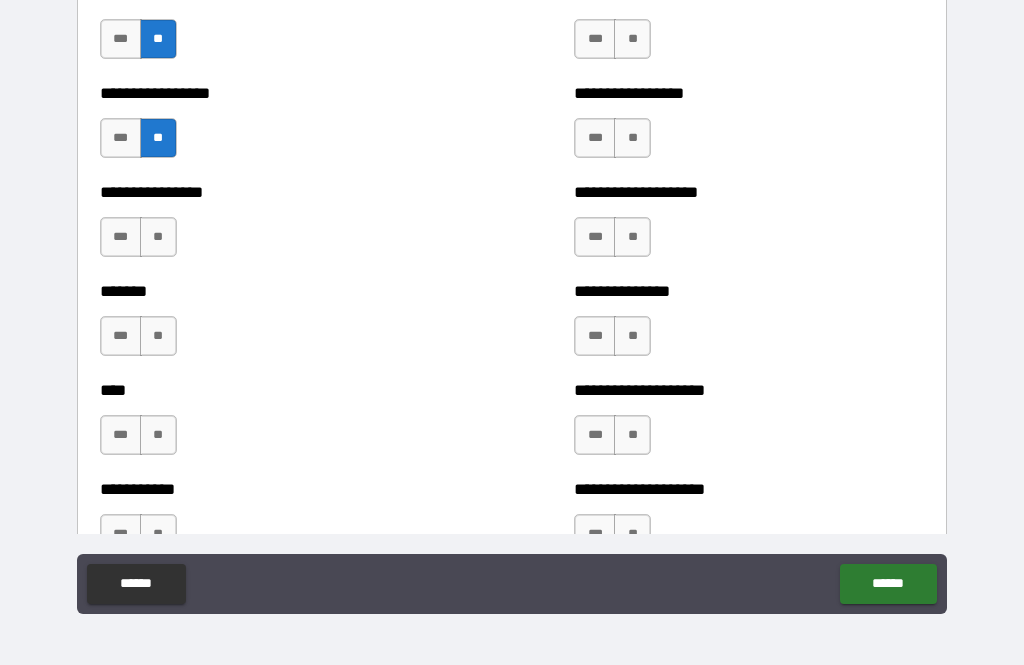 scroll, scrollTop: 6365, scrollLeft: 0, axis: vertical 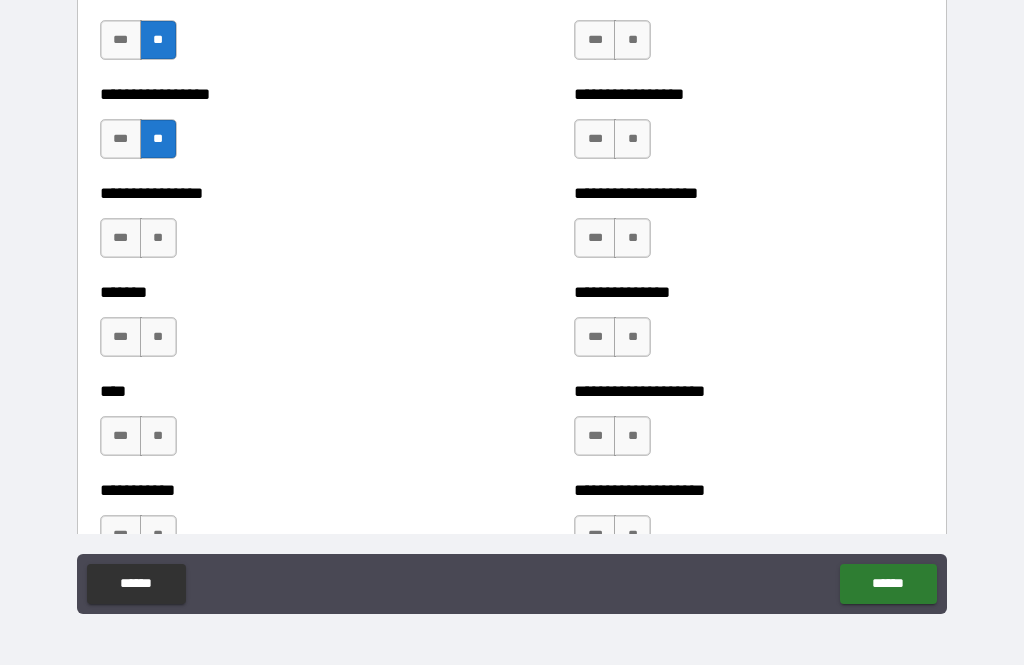 click on "**" at bounding box center (158, 238) 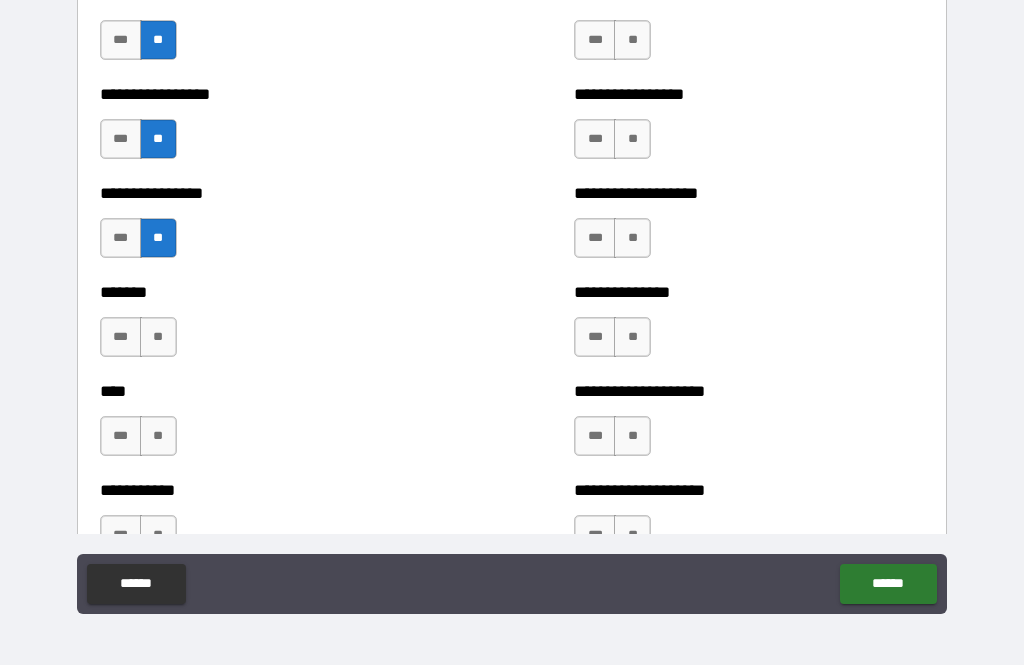 click on "***" at bounding box center [121, 337] 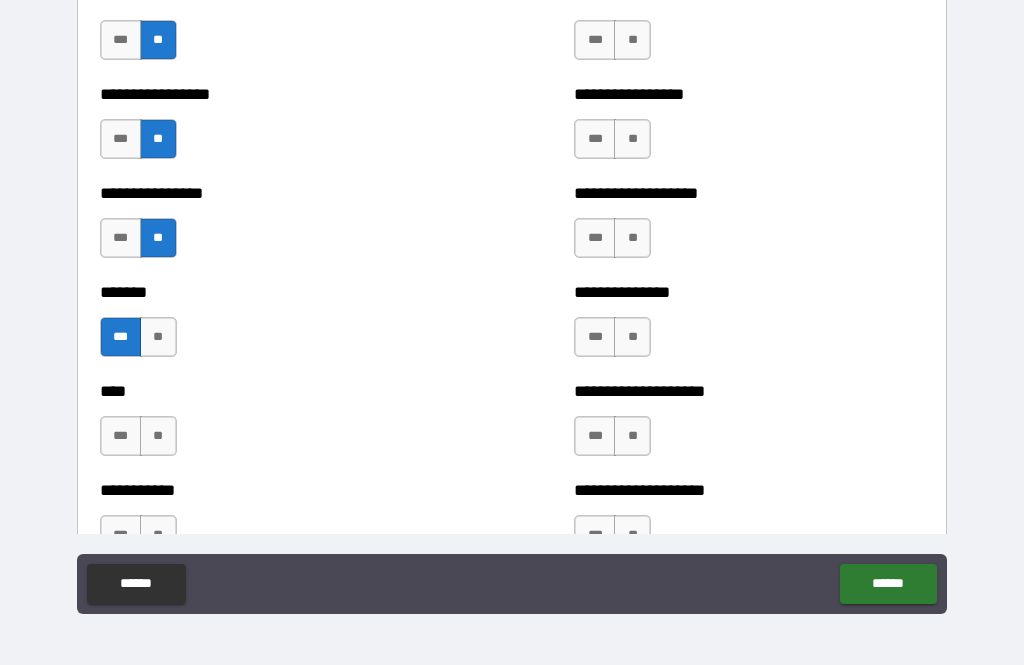 click on "**" at bounding box center (158, 436) 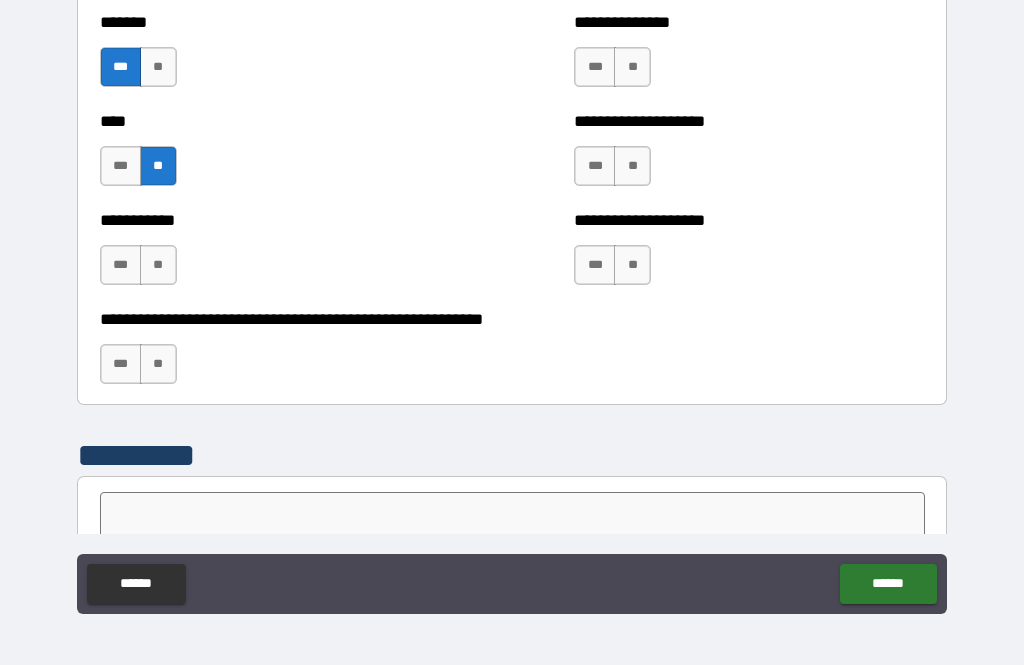 scroll, scrollTop: 6642, scrollLeft: 0, axis: vertical 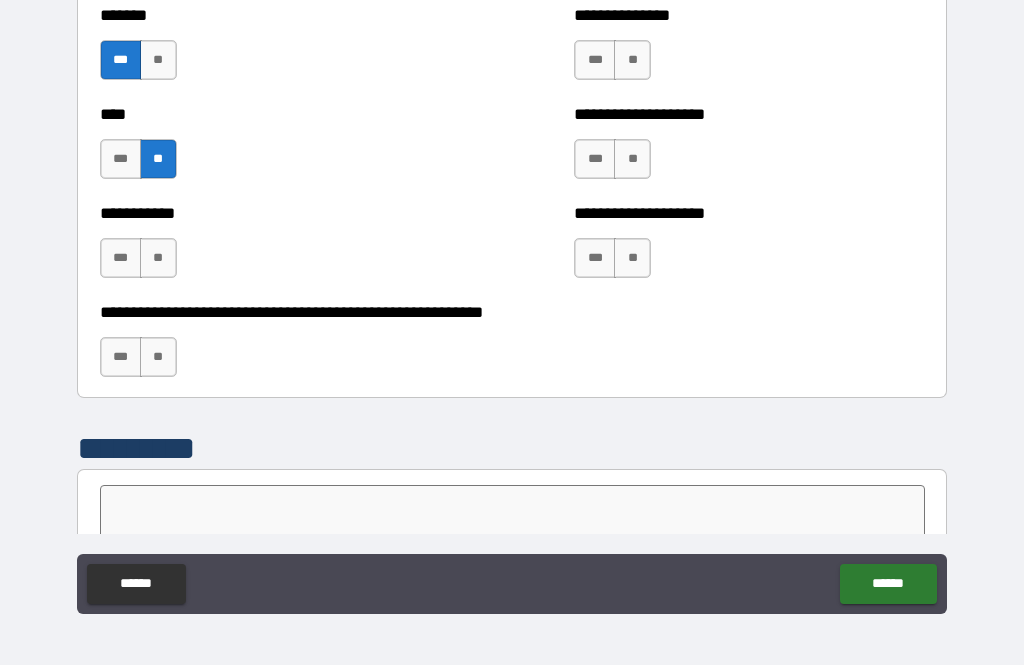 click on "**" at bounding box center [158, 258] 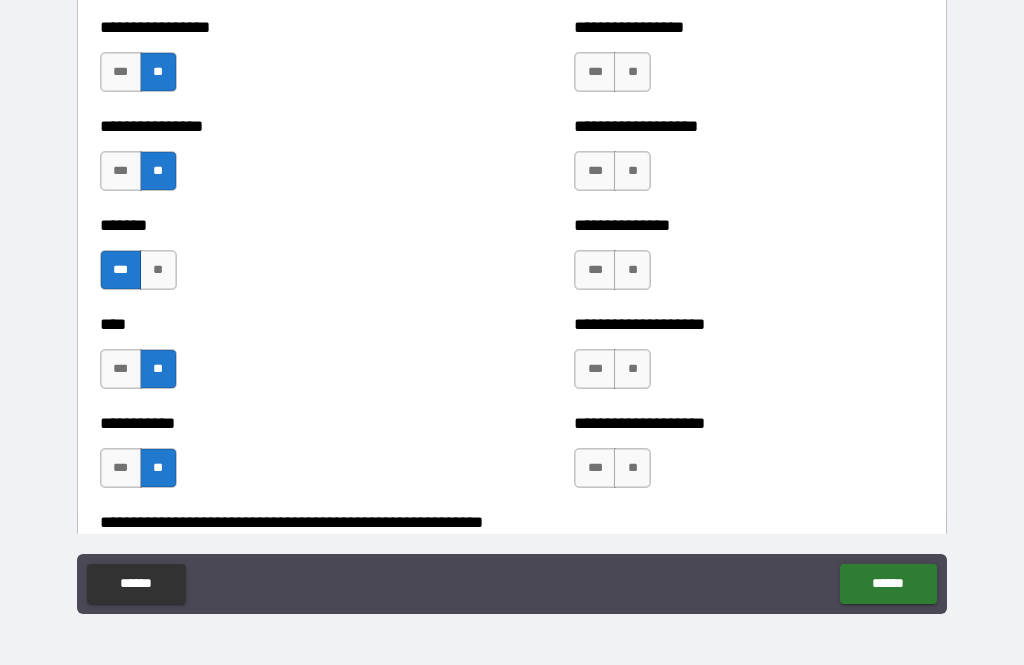 scroll, scrollTop: 6453, scrollLeft: 0, axis: vertical 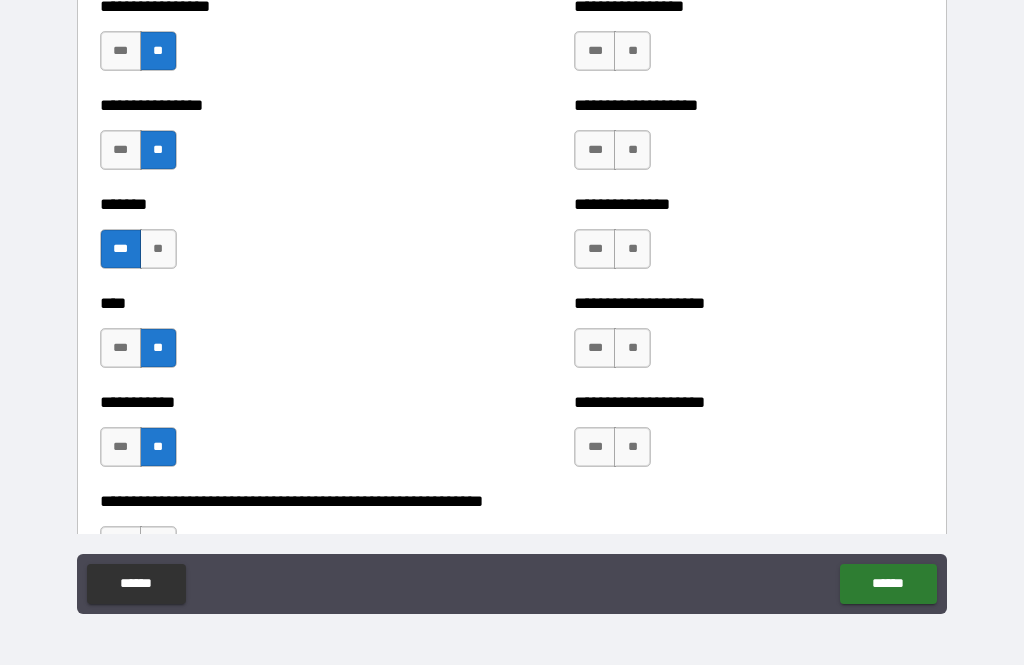 click on "**" at bounding box center (632, 447) 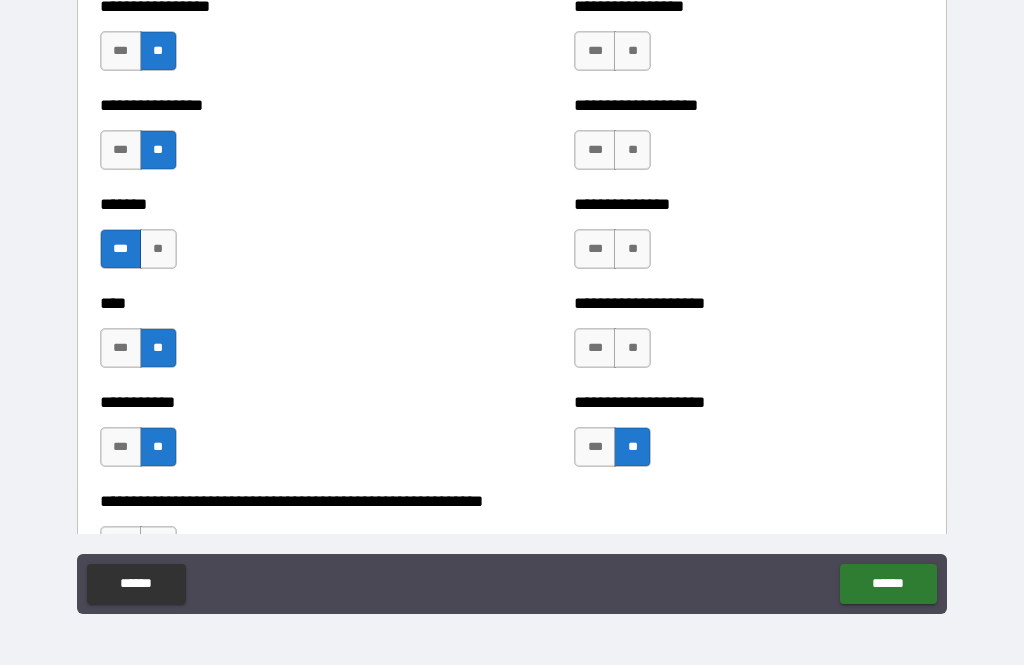 click on "**" at bounding box center [632, 348] 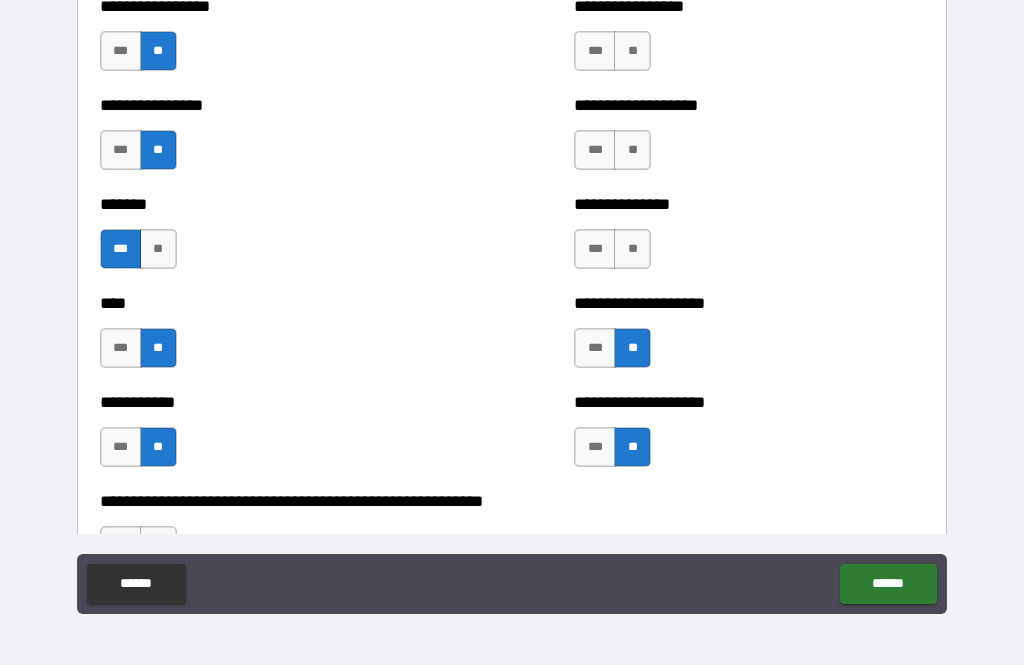 click on "***" at bounding box center [595, 249] 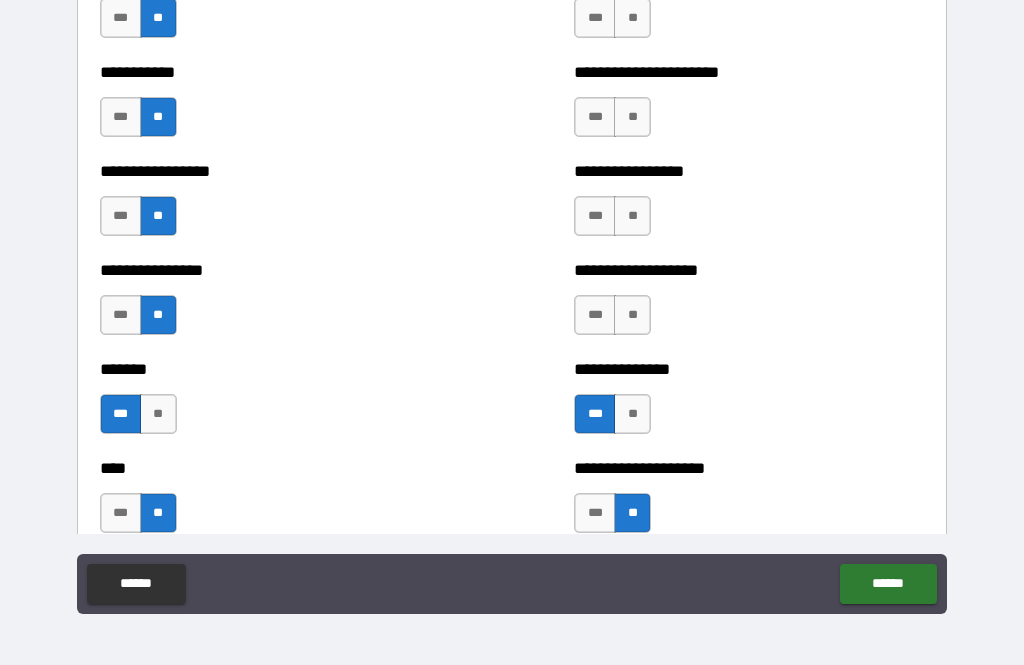 scroll, scrollTop: 6273, scrollLeft: 0, axis: vertical 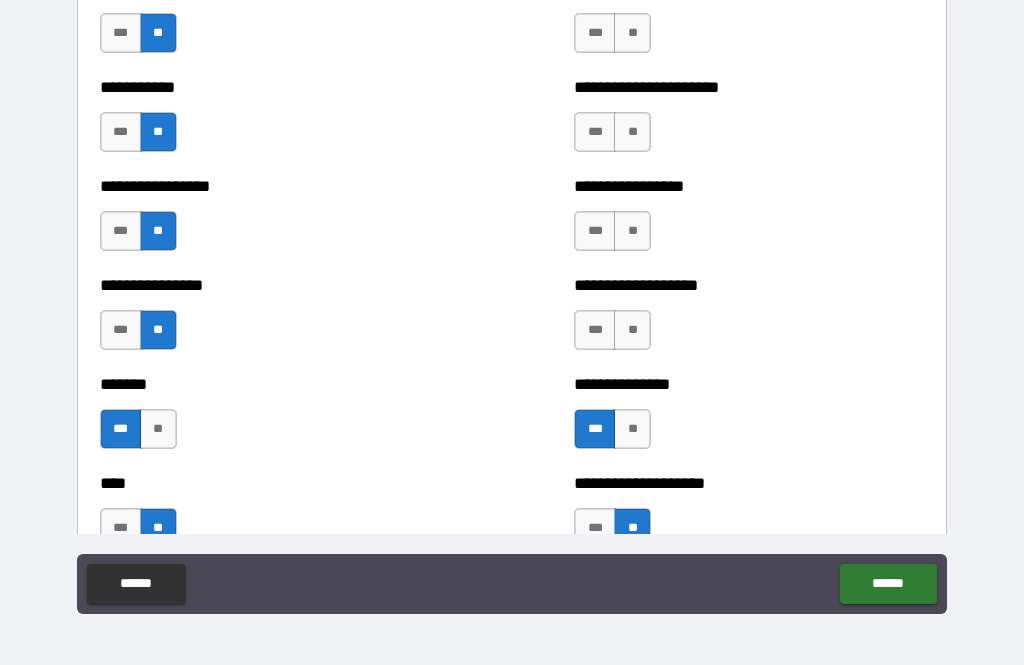 click on "**" at bounding box center (632, 330) 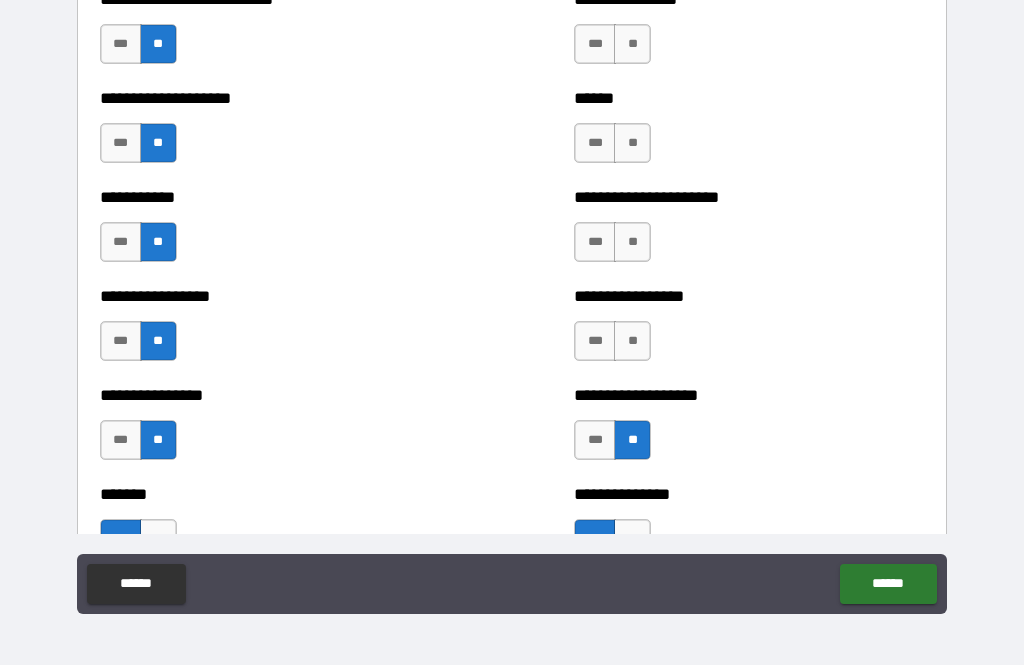scroll, scrollTop: 6151, scrollLeft: 0, axis: vertical 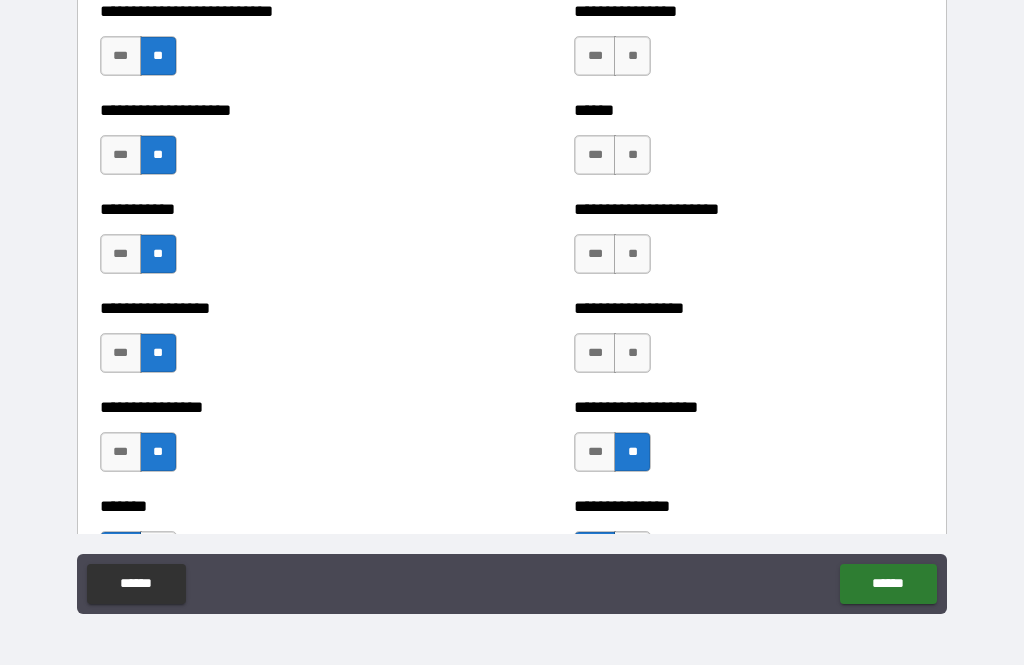 click on "**" at bounding box center [632, 353] 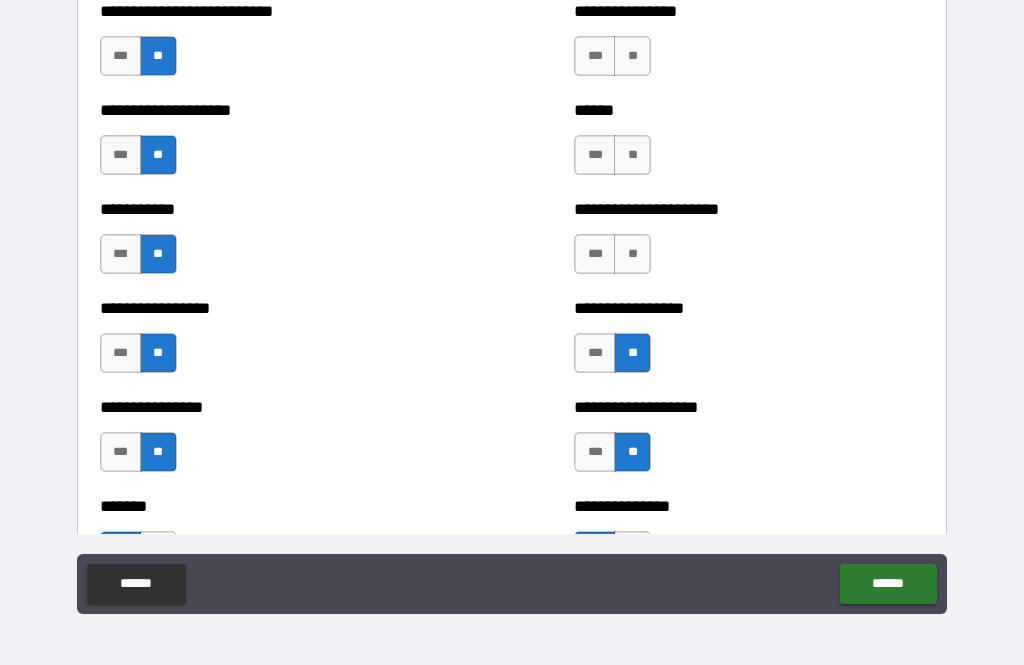 click on "**" at bounding box center [632, 254] 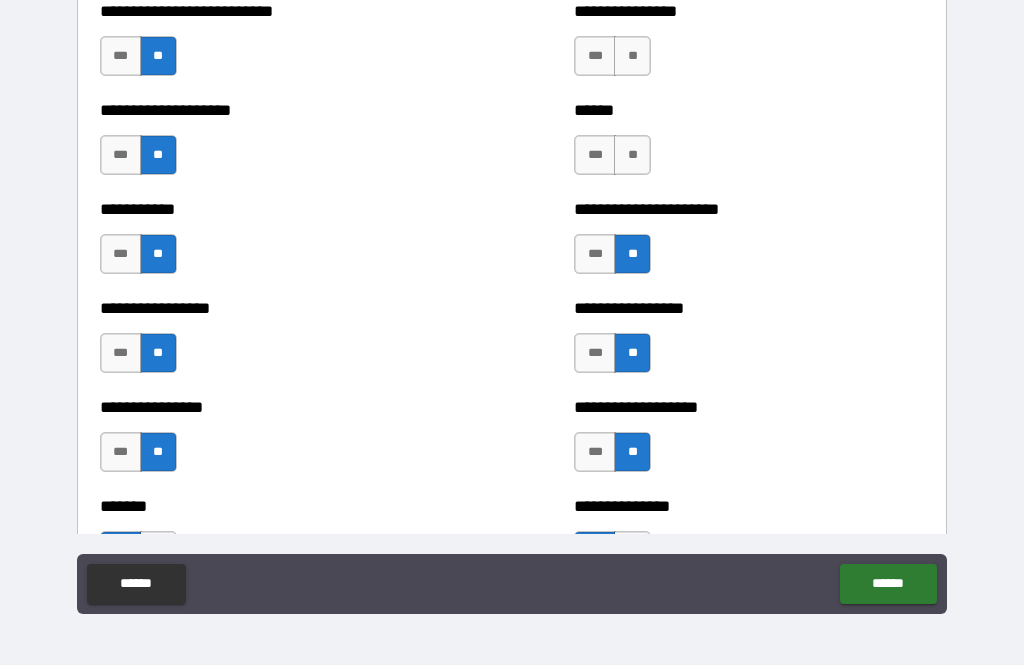 click on "**" at bounding box center (632, 155) 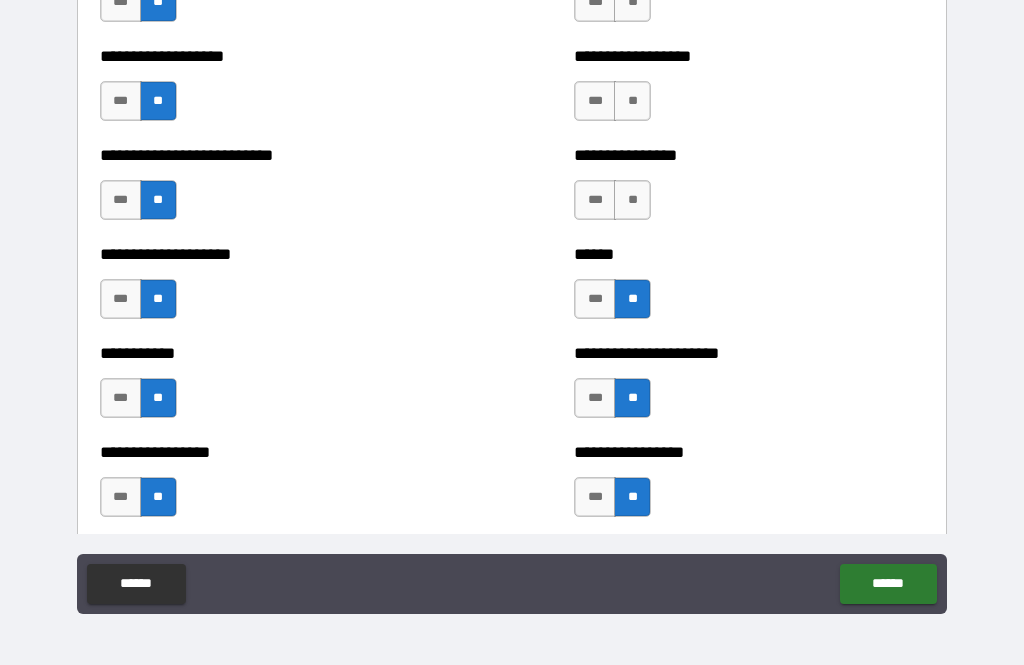 scroll, scrollTop: 5986, scrollLeft: 0, axis: vertical 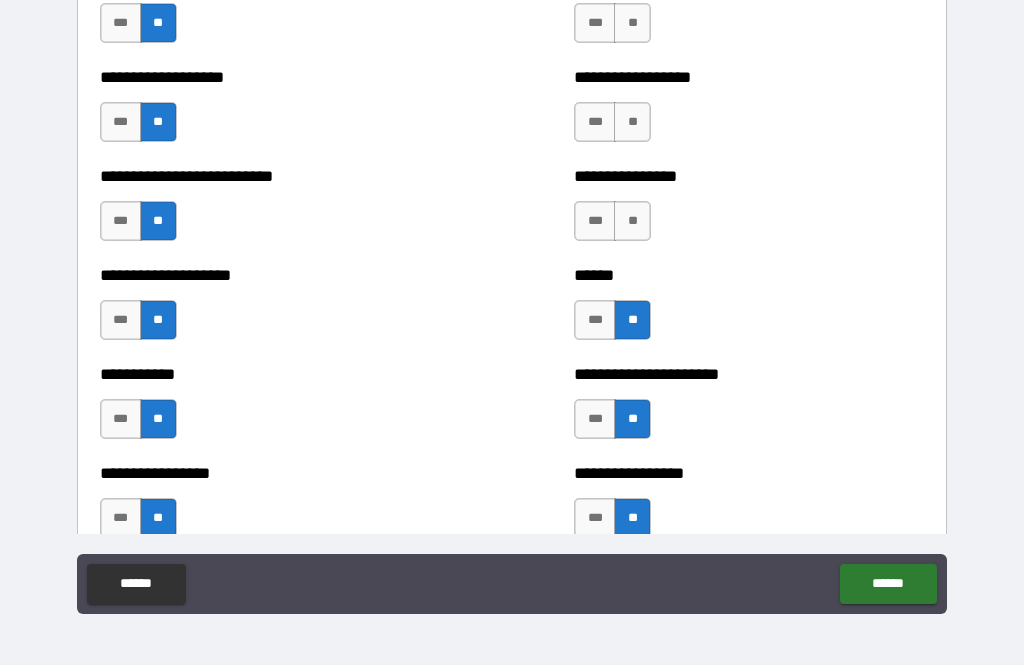 click on "**" at bounding box center [632, 221] 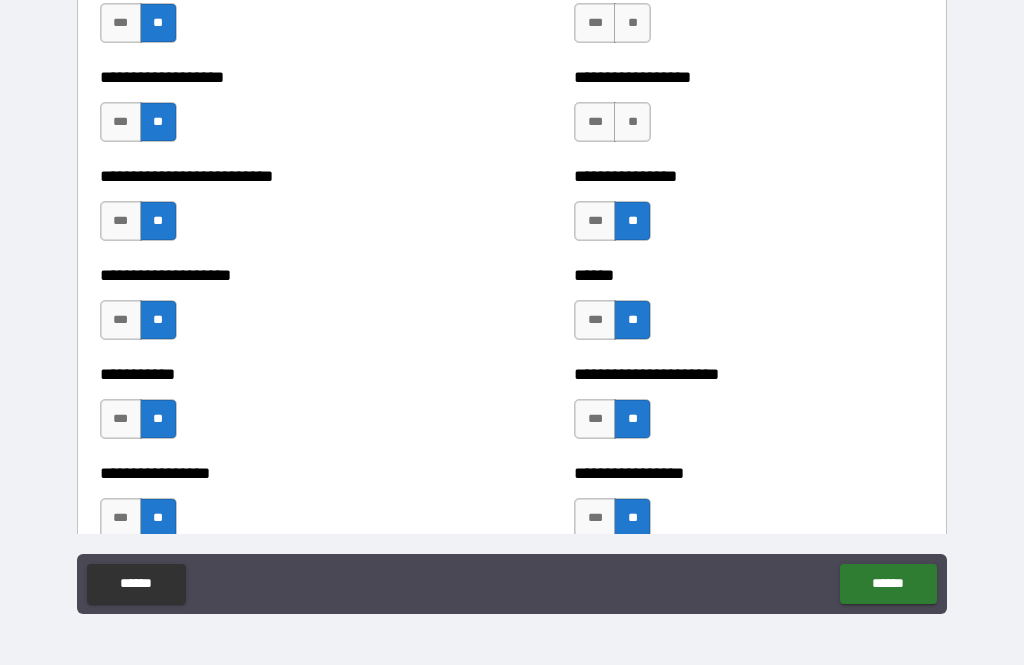 click on "**" at bounding box center (632, 122) 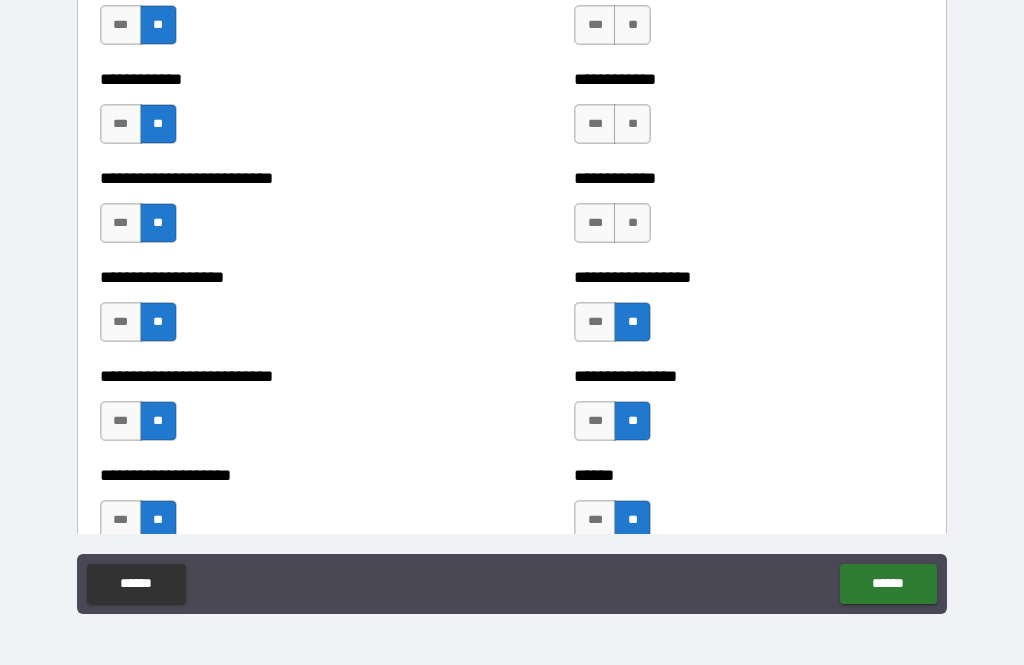 scroll, scrollTop: 5781, scrollLeft: 0, axis: vertical 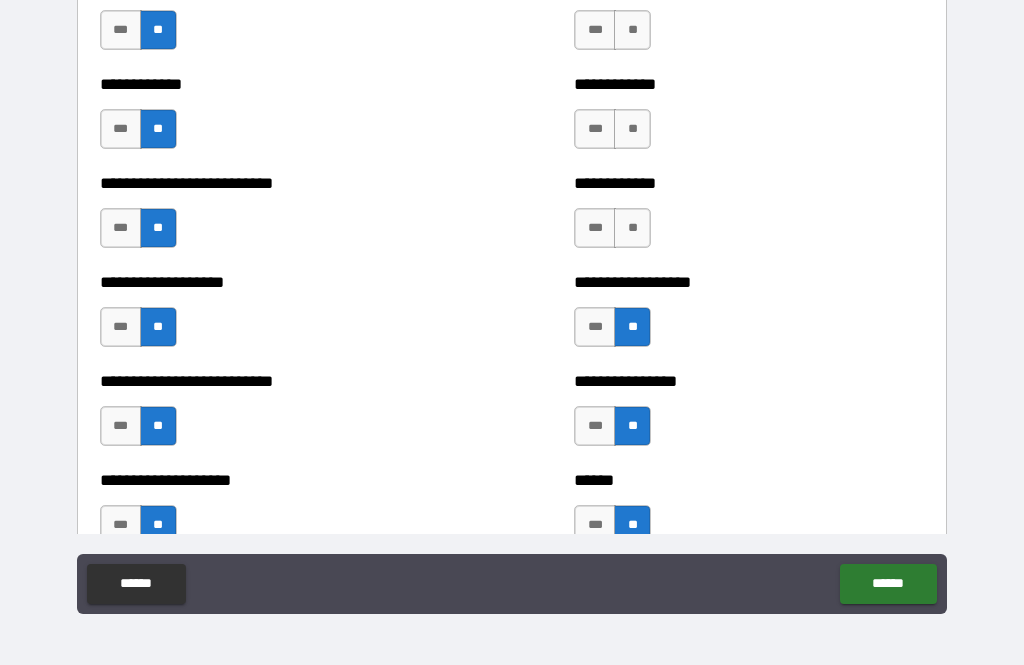 click on "**" at bounding box center [632, 228] 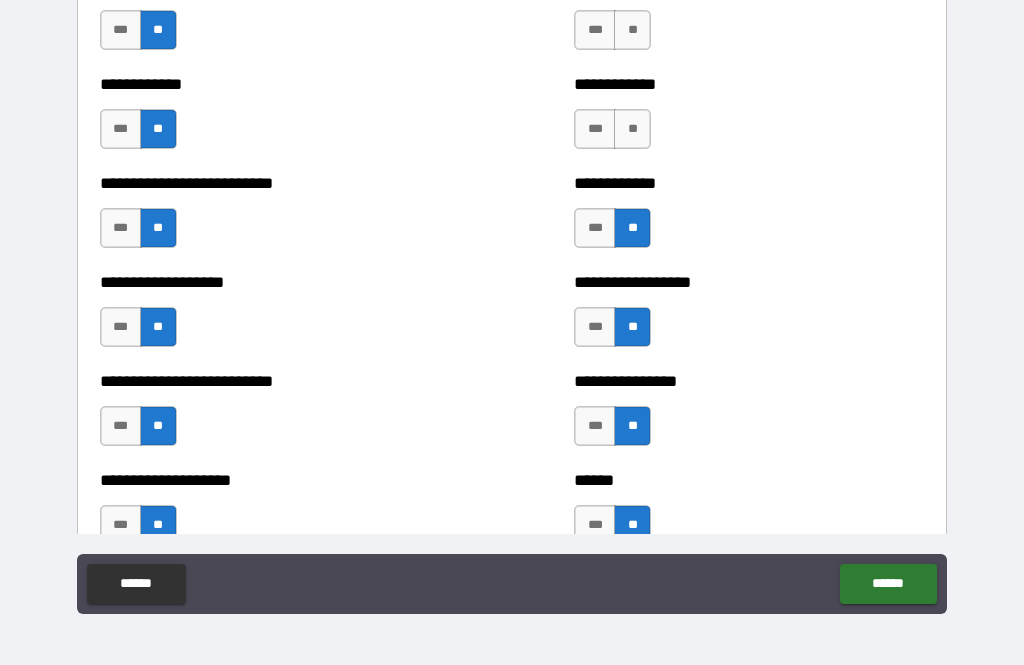 click on "**" at bounding box center [632, 129] 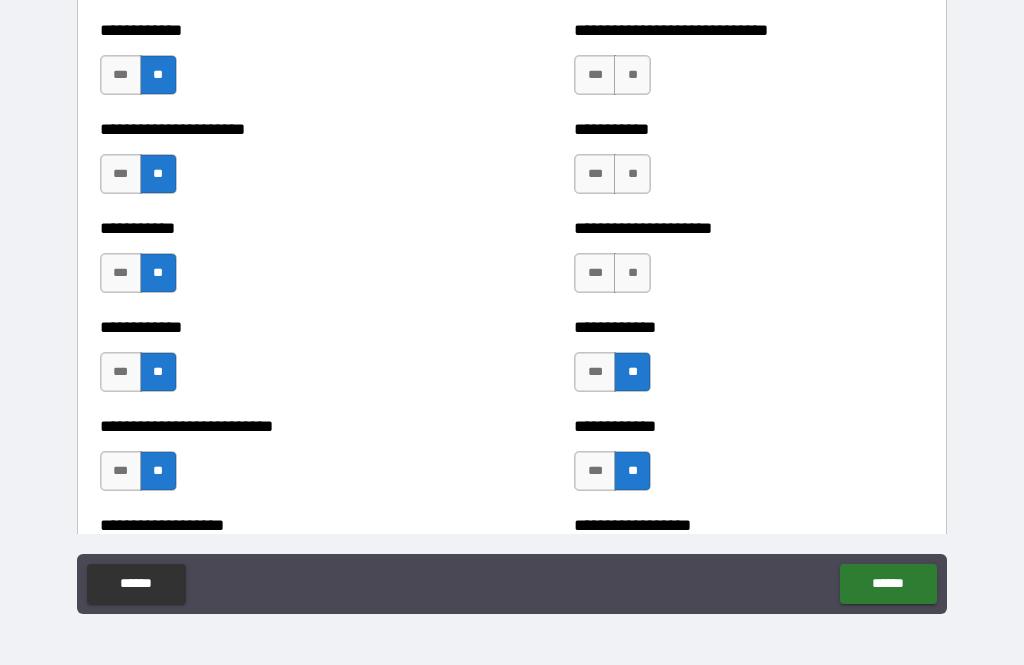 scroll, scrollTop: 5534, scrollLeft: 0, axis: vertical 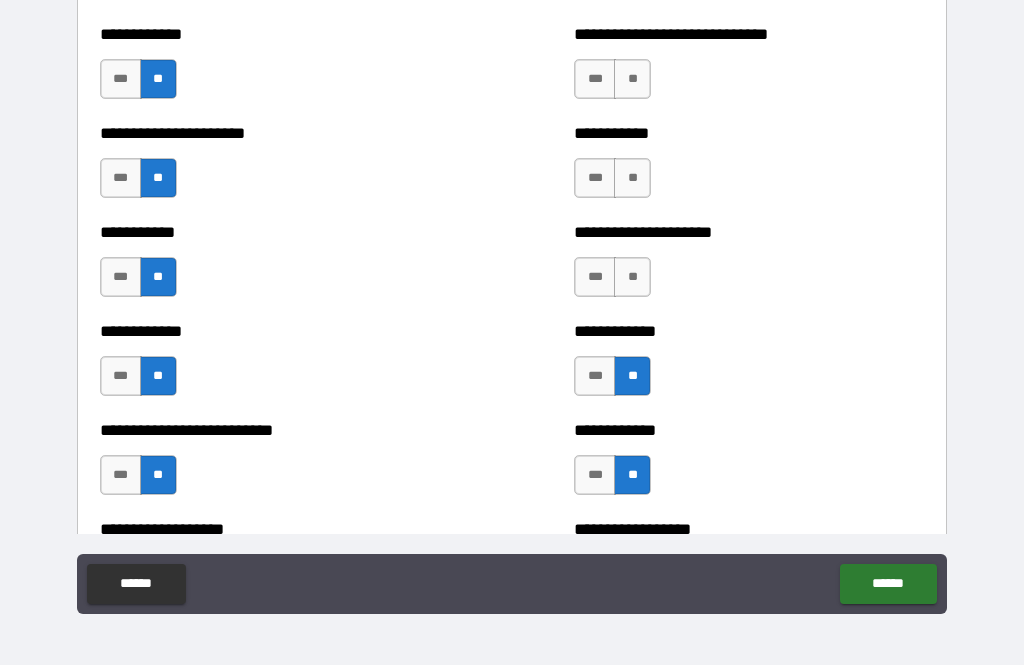click on "**" at bounding box center [632, 277] 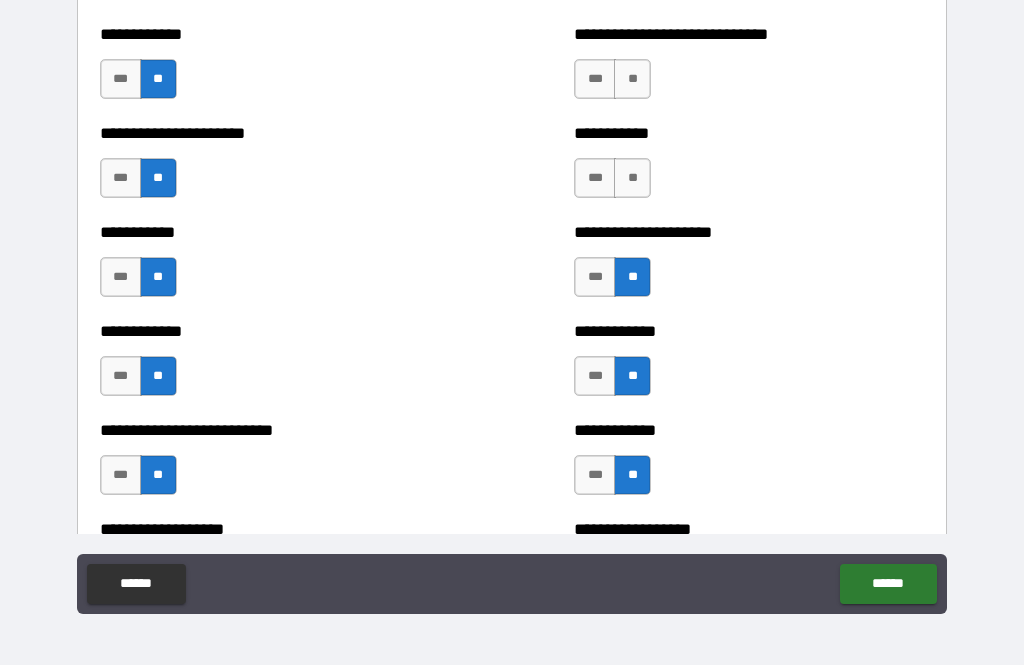 click on "**" at bounding box center [632, 178] 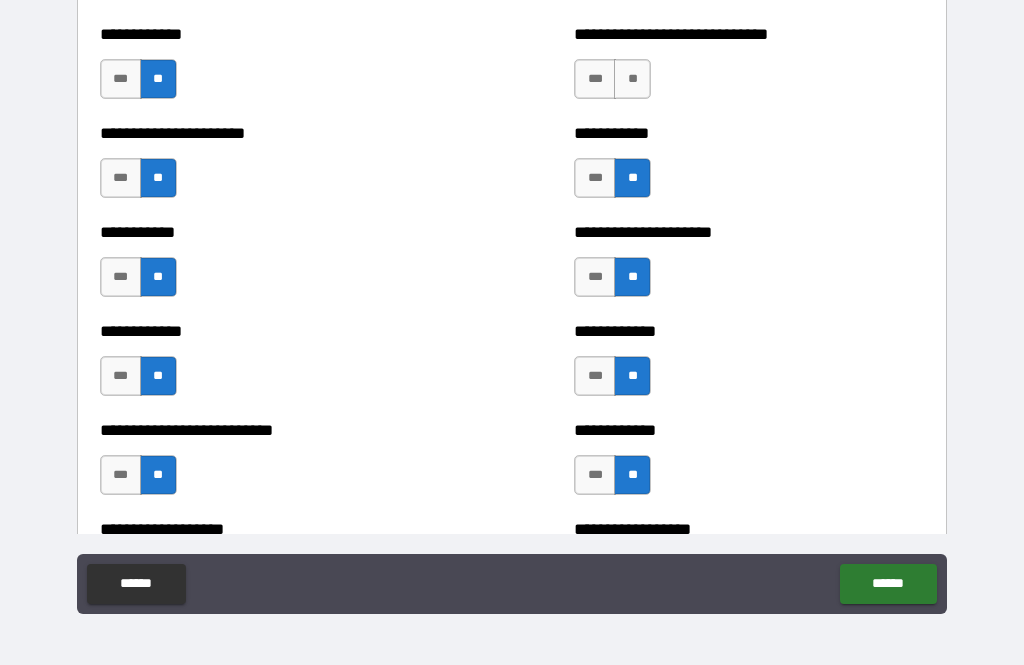 click on "**" at bounding box center (632, 79) 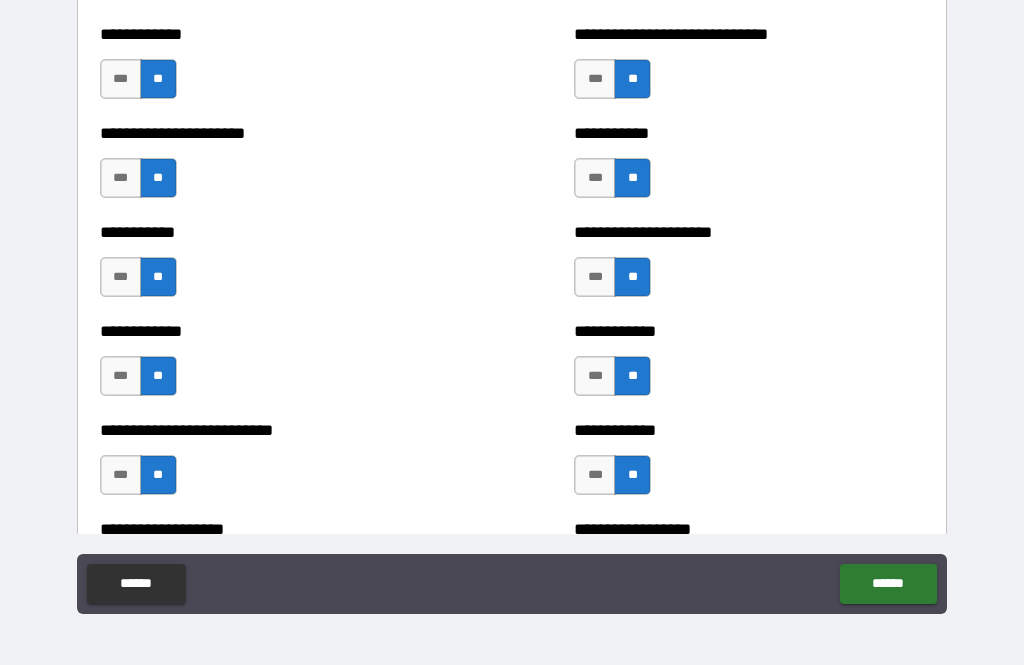 click on "***" at bounding box center (595, 79) 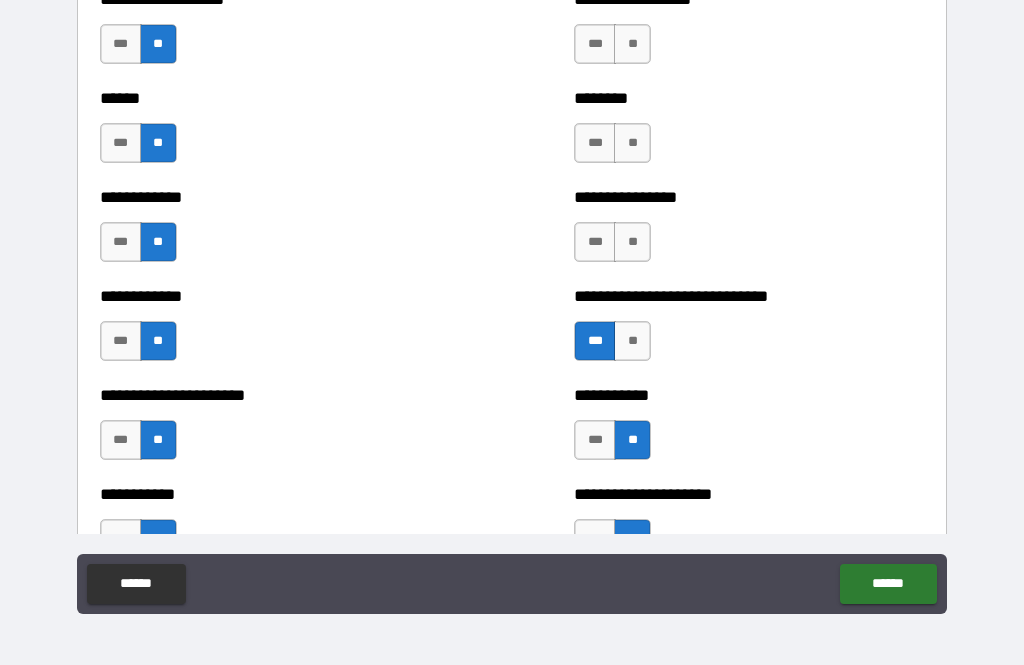scroll, scrollTop: 5269, scrollLeft: 0, axis: vertical 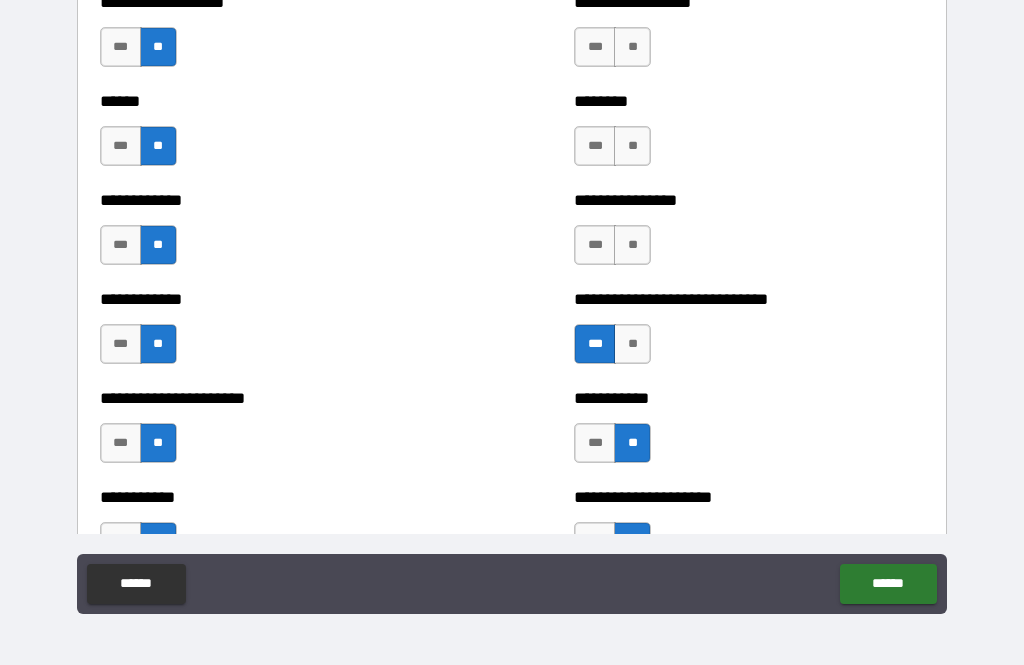 click on "**" at bounding box center [632, 245] 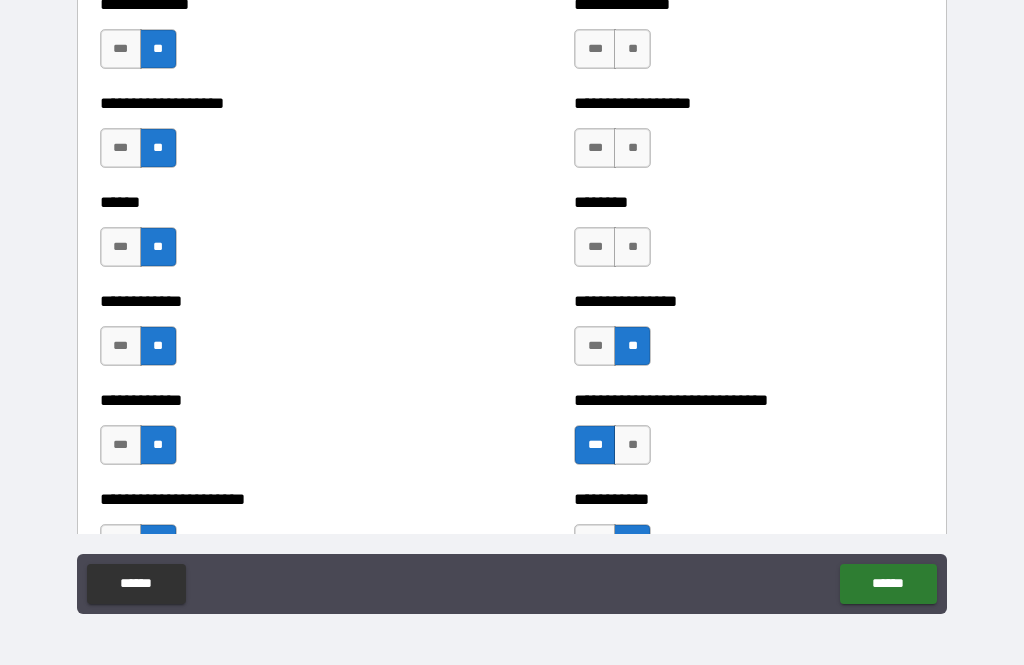 scroll, scrollTop: 5154, scrollLeft: 0, axis: vertical 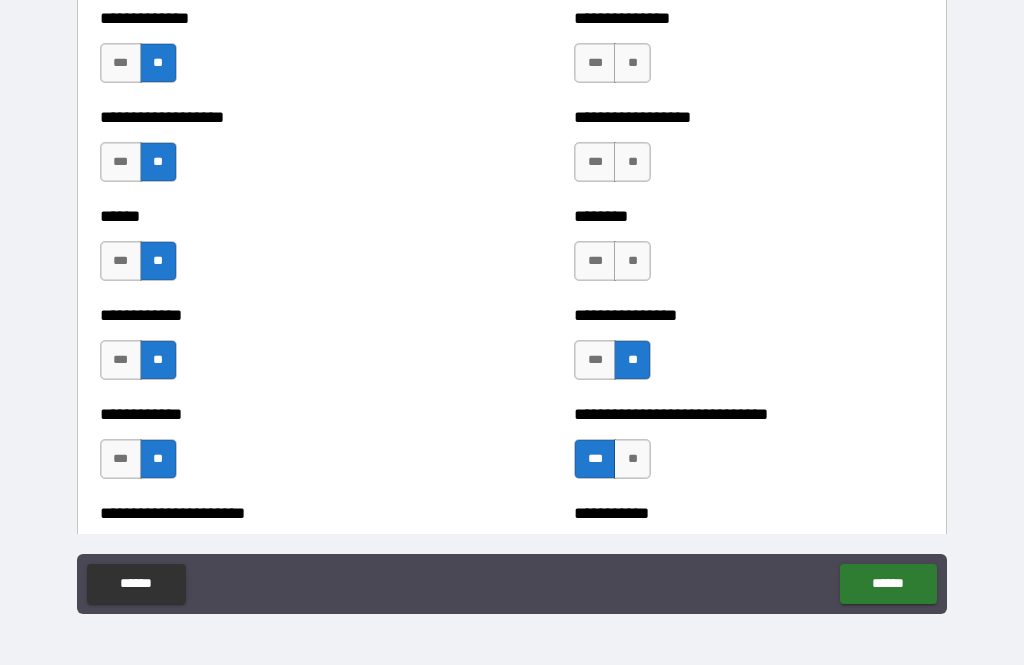 click on "**" at bounding box center [632, 261] 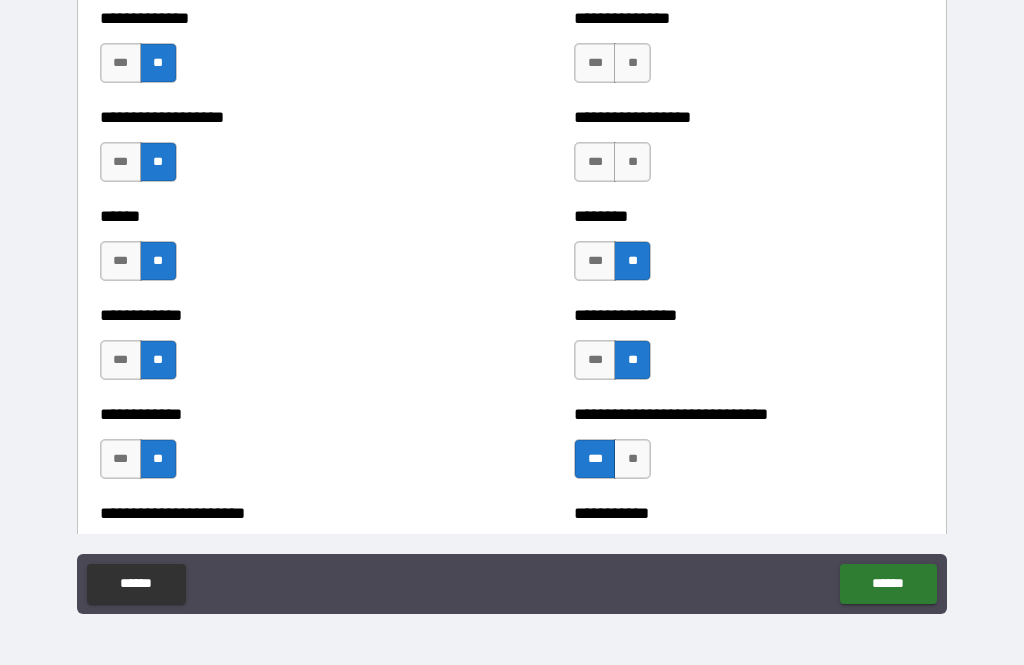 click on "**" at bounding box center (632, 162) 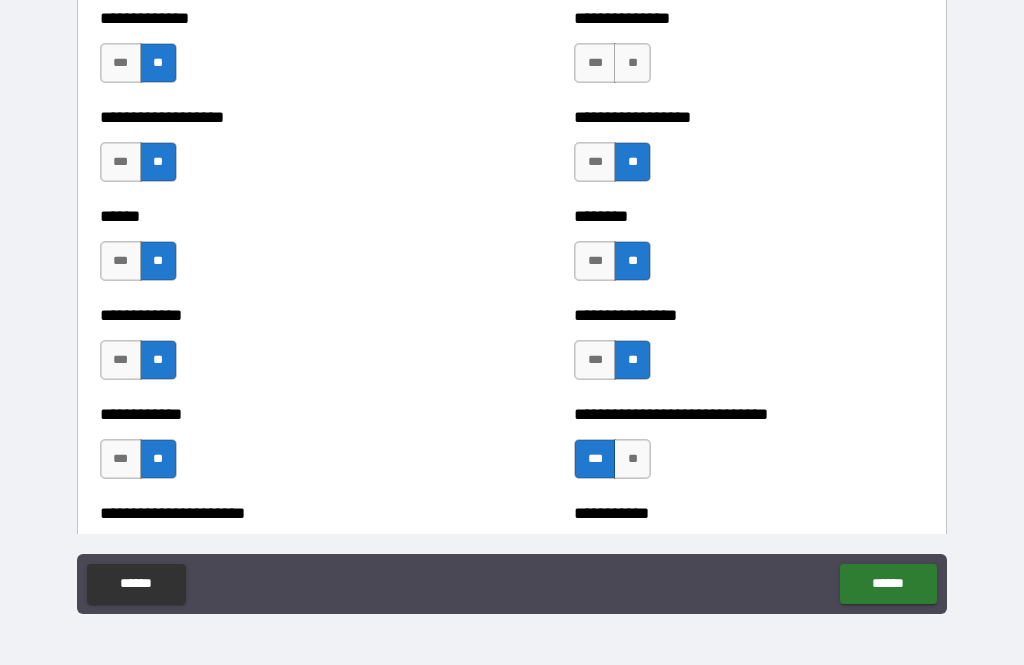 click on "**" at bounding box center (632, 63) 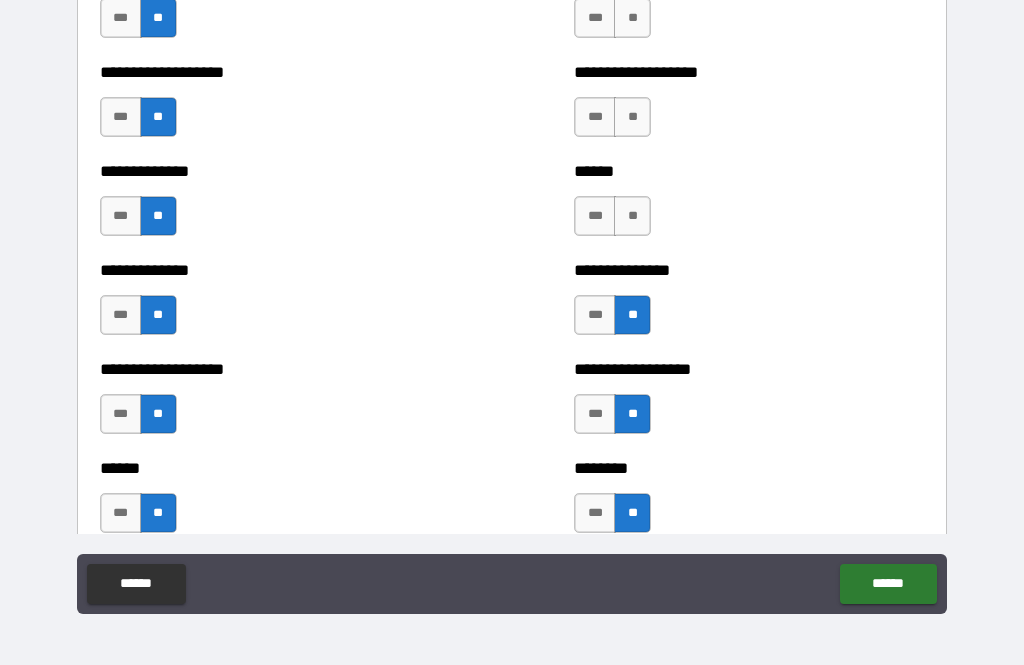 scroll, scrollTop: 4866, scrollLeft: 0, axis: vertical 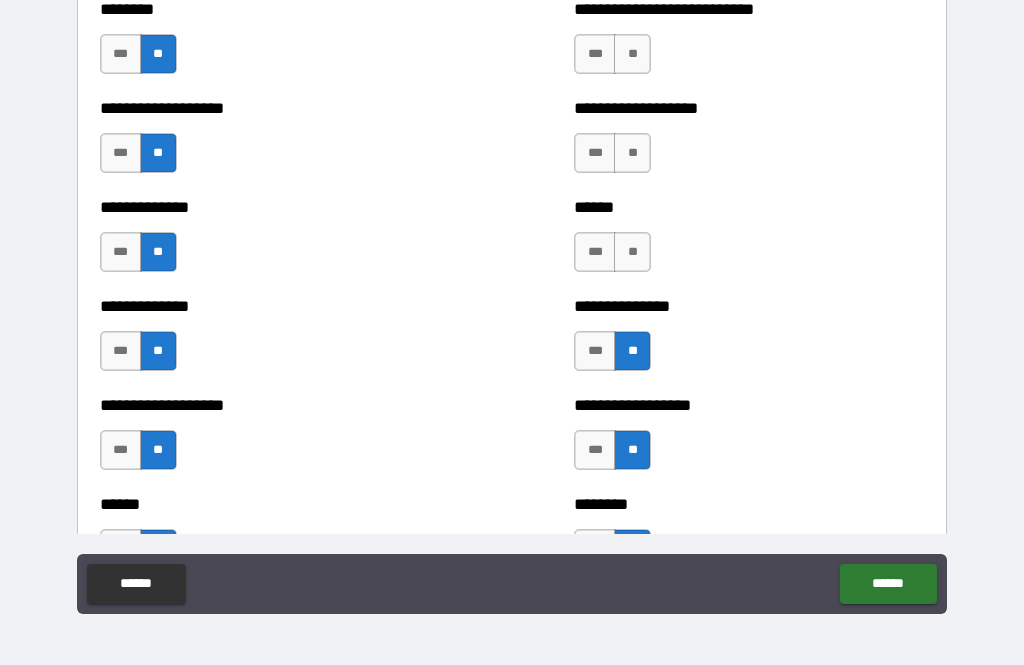 click on "**" at bounding box center [632, 252] 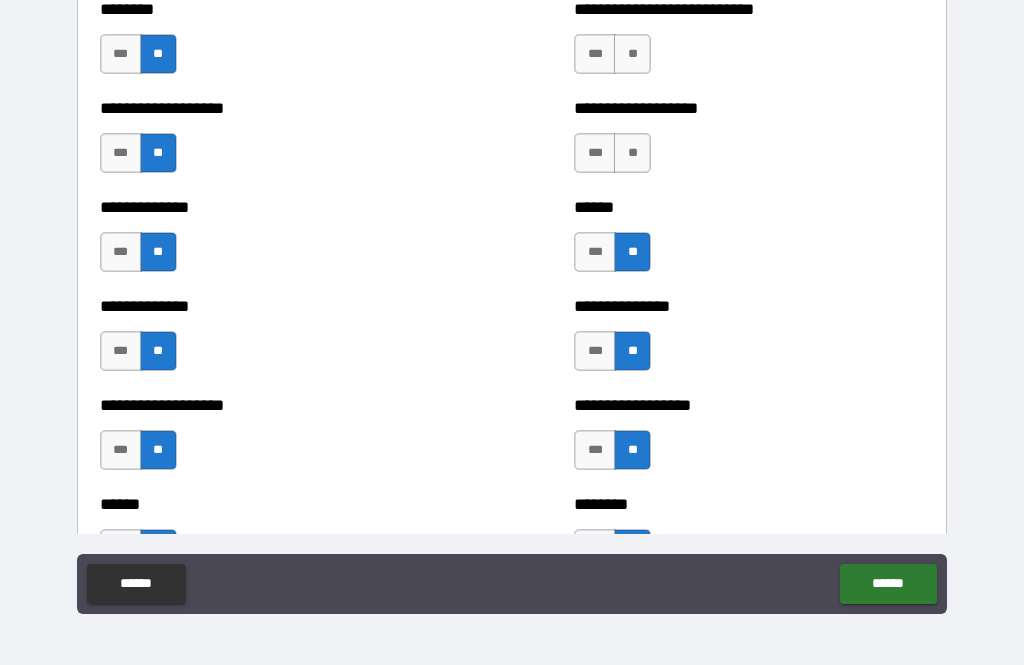 click on "**" at bounding box center (632, 153) 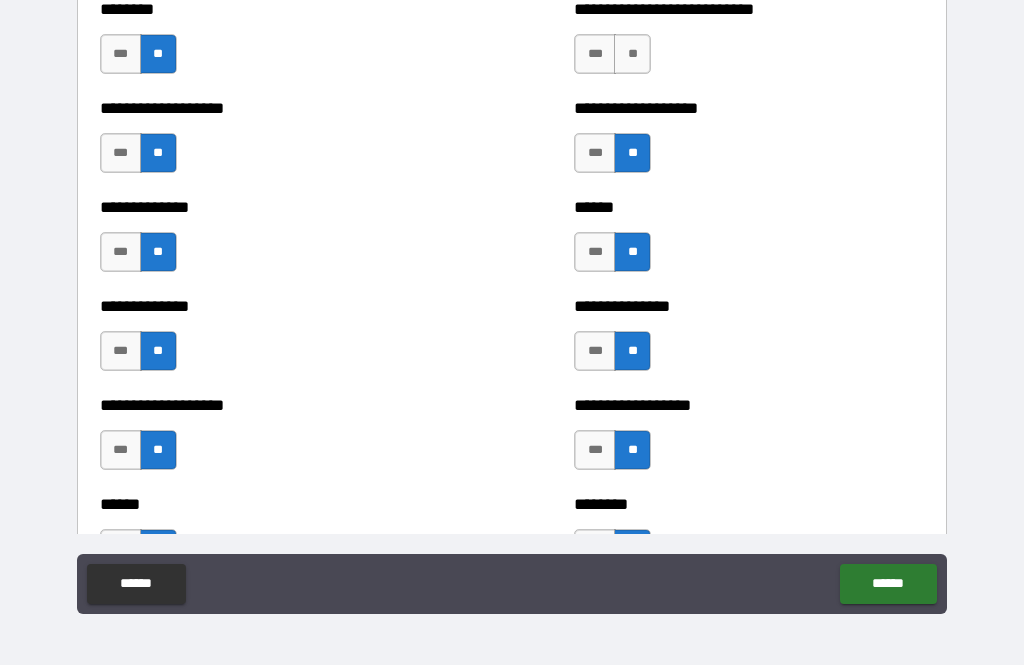 click on "***" at bounding box center (595, 153) 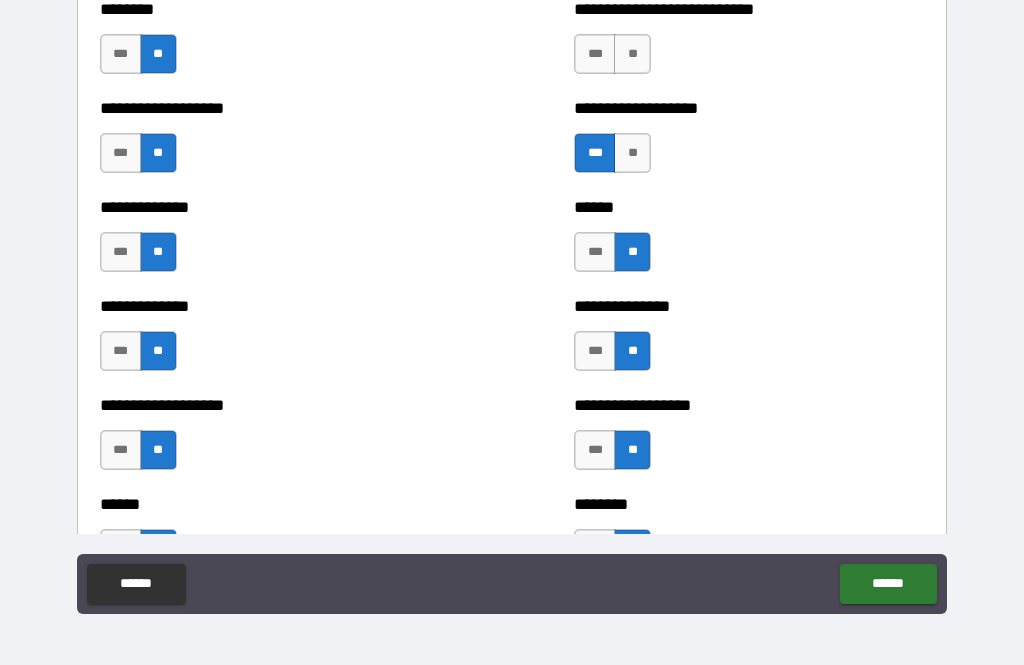 click on "**" at bounding box center [632, 54] 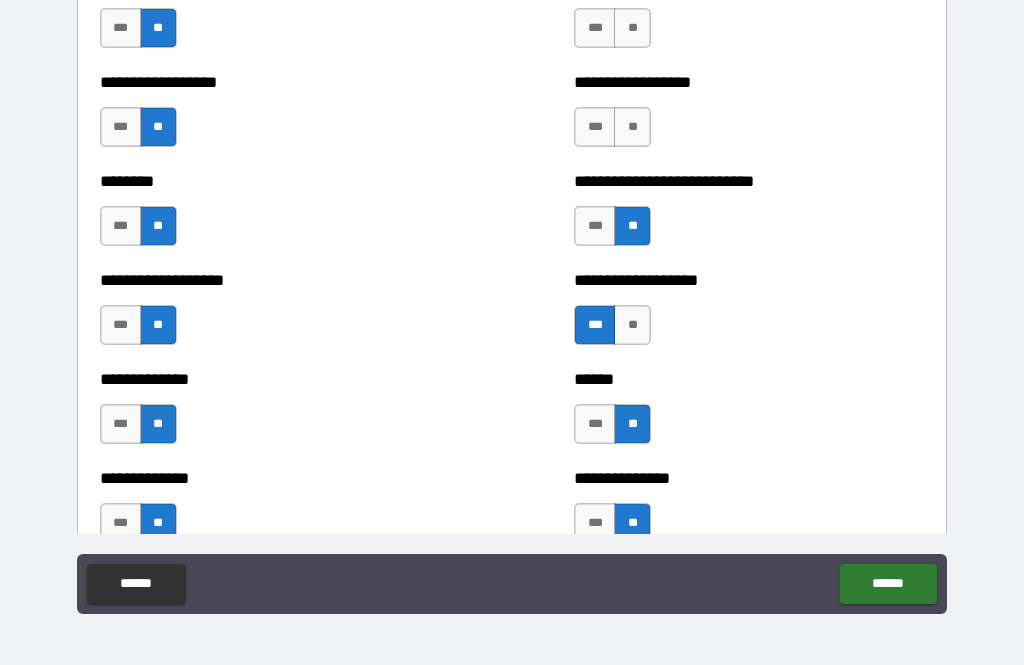 scroll, scrollTop: 4623, scrollLeft: 0, axis: vertical 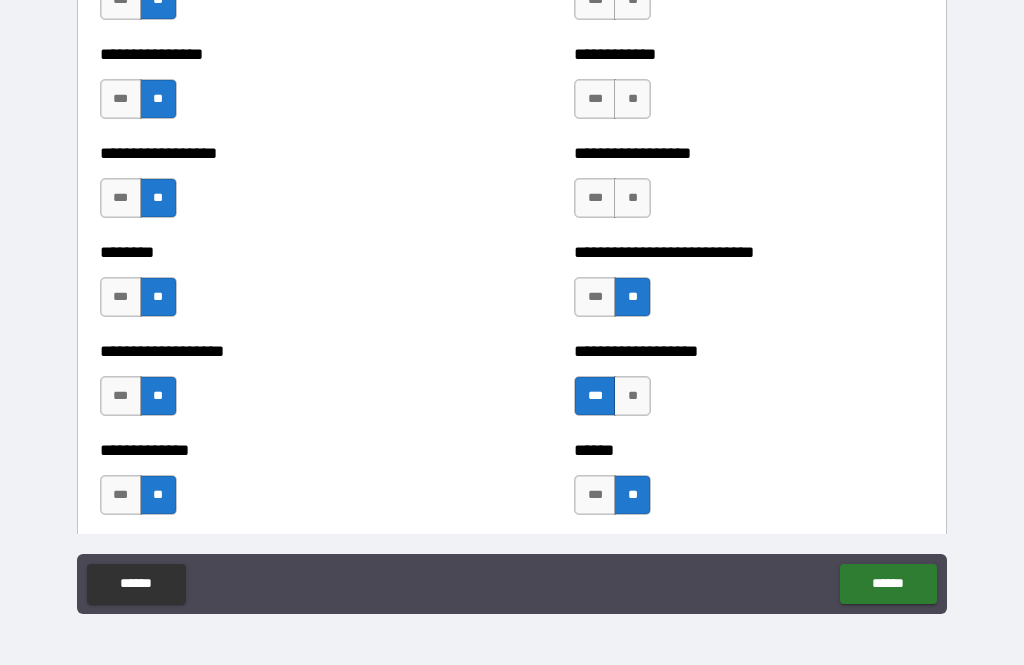 click on "**" at bounding box center [632, 198] 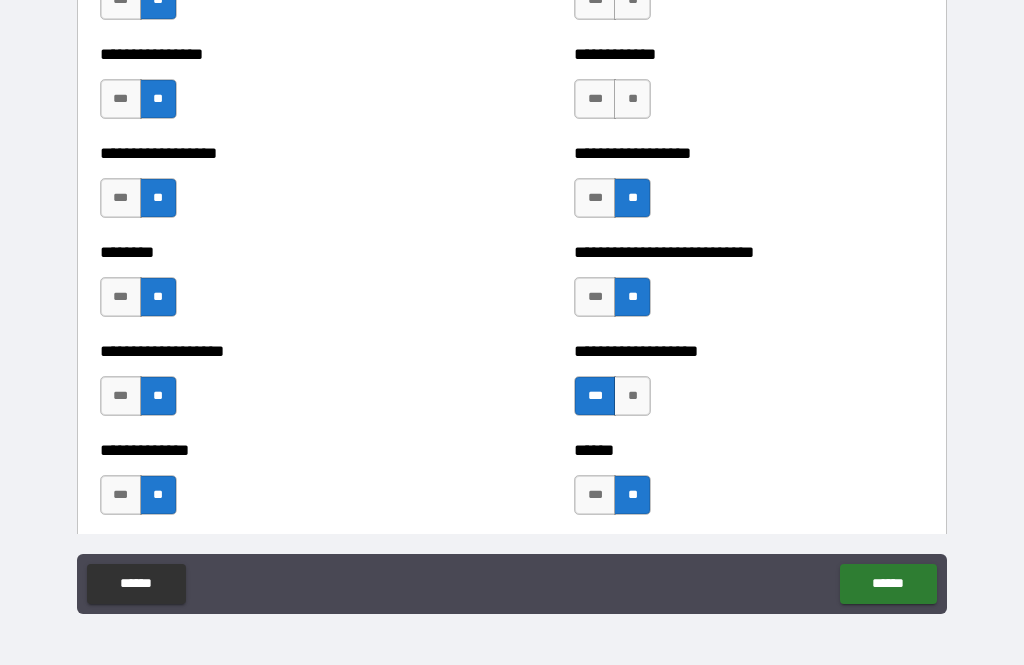 click on "**" at bounding box center (632, 99) 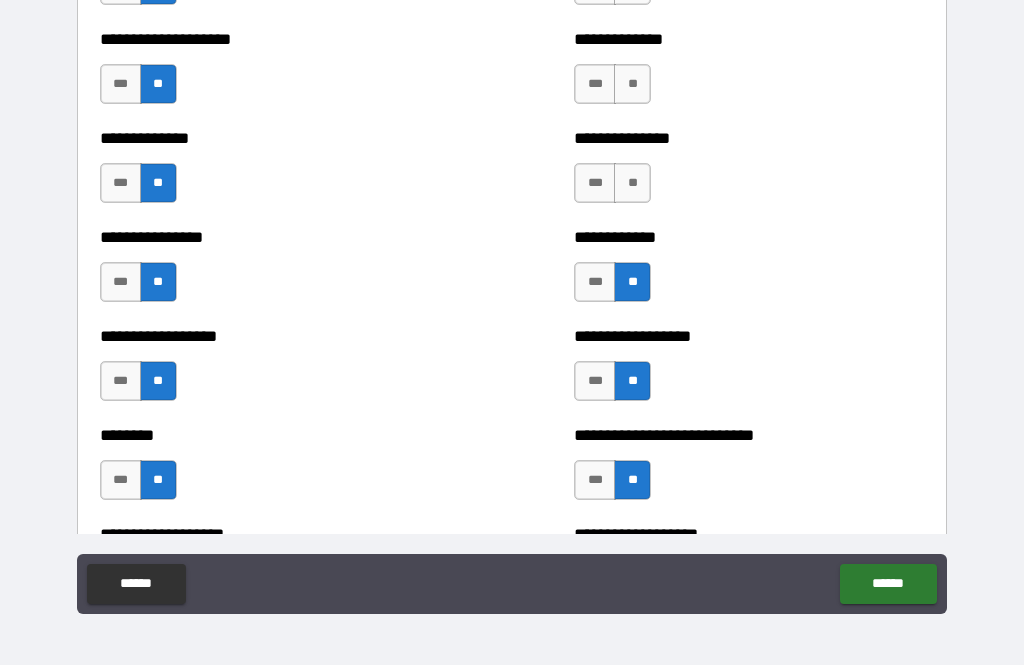 scroll, scrollTop: 4379, scrollLeft: 0, axis: vertical 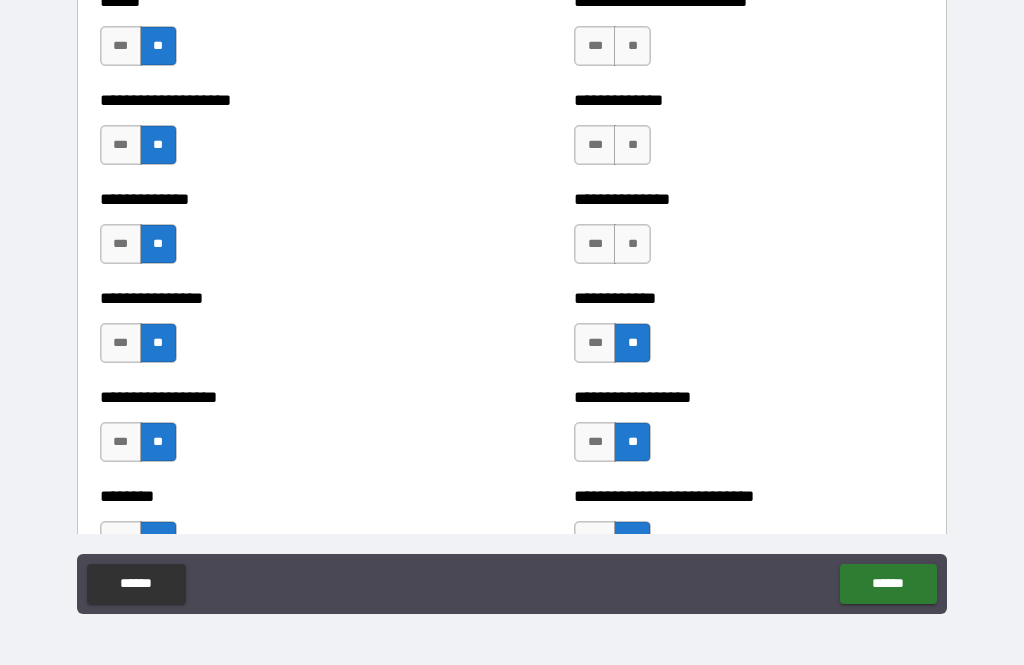 click on "**" at bounding box center [632, 244] 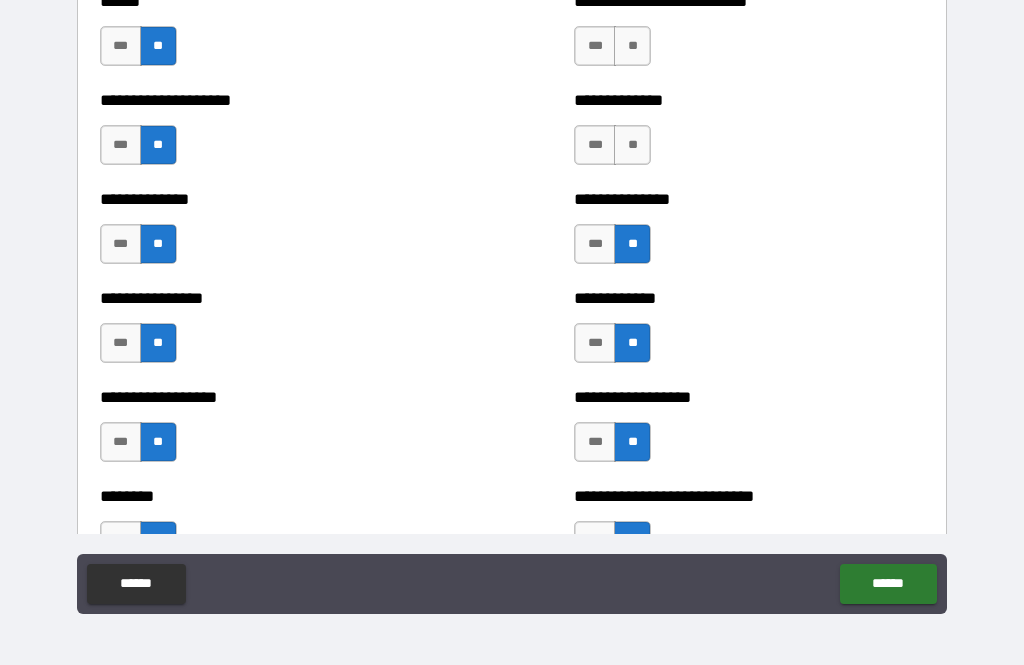 click on "**" at bounding box center [632, 145] 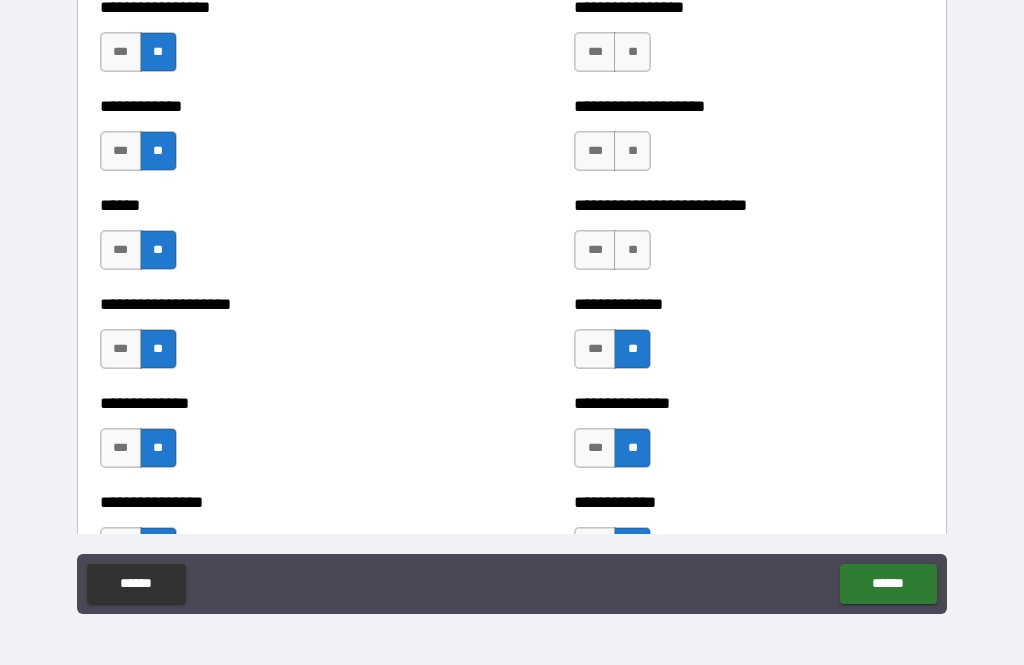 scroll, scrollTop: 4165, scrollLeft: 0, axis: vertical 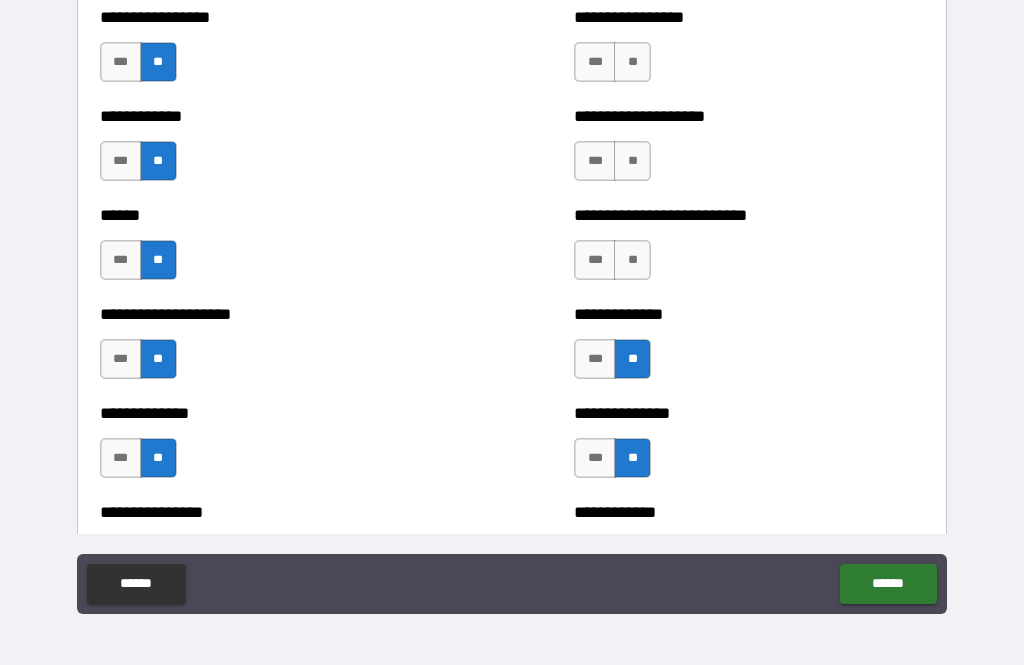 click on "**" at bounding box center [632, 260] 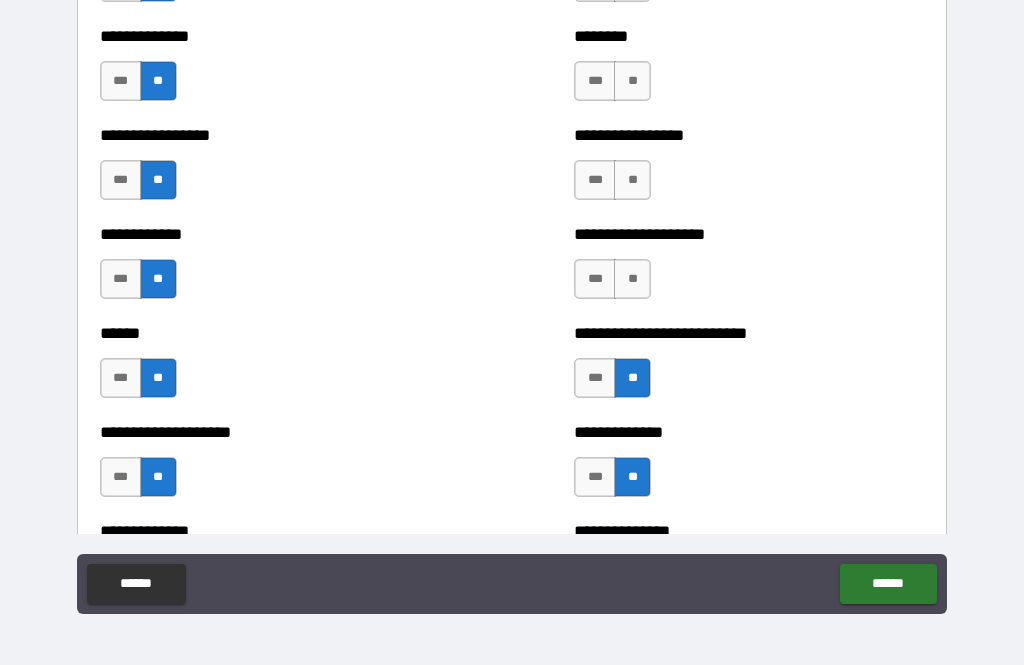 scroll, scrollTop: 4041, scrollLeft: 0, axis: vertical 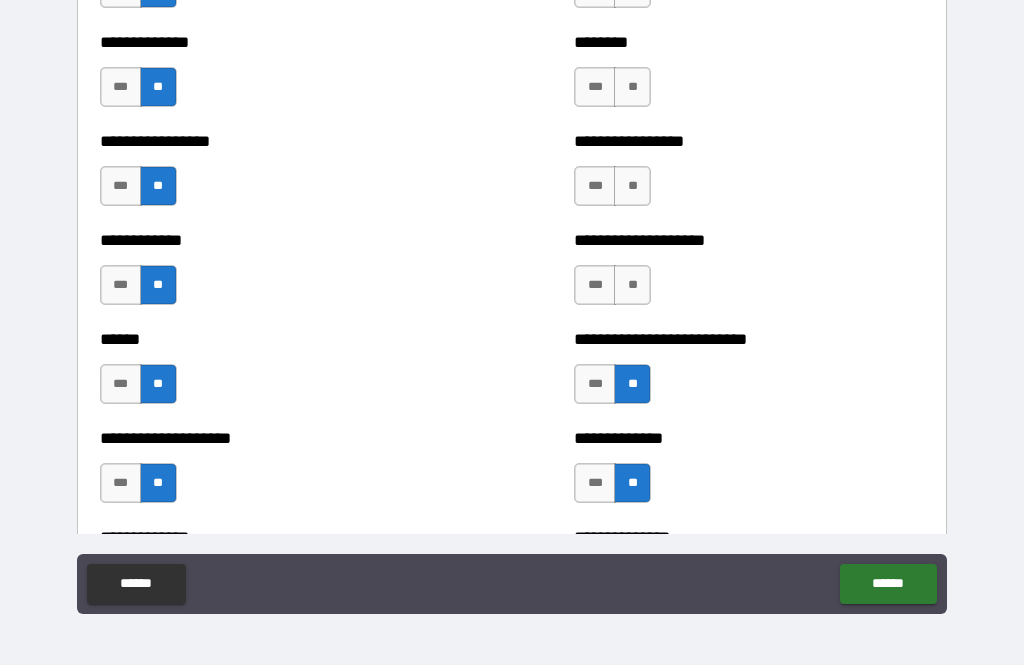 click on "**" at bounding box center (632, 285) 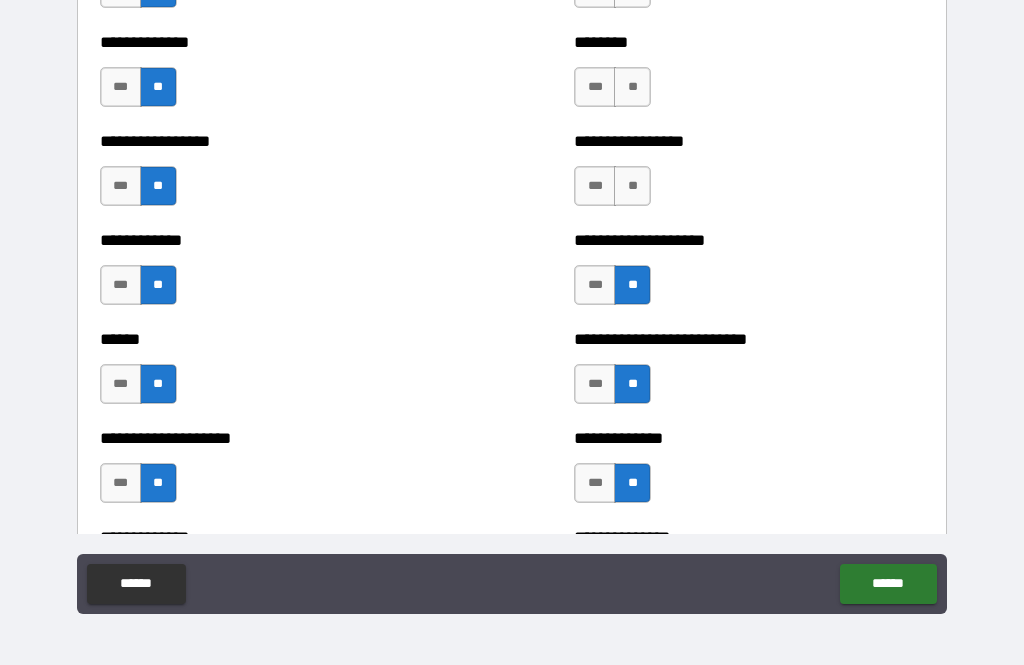 click on "**" at bounding box center (632, 186) 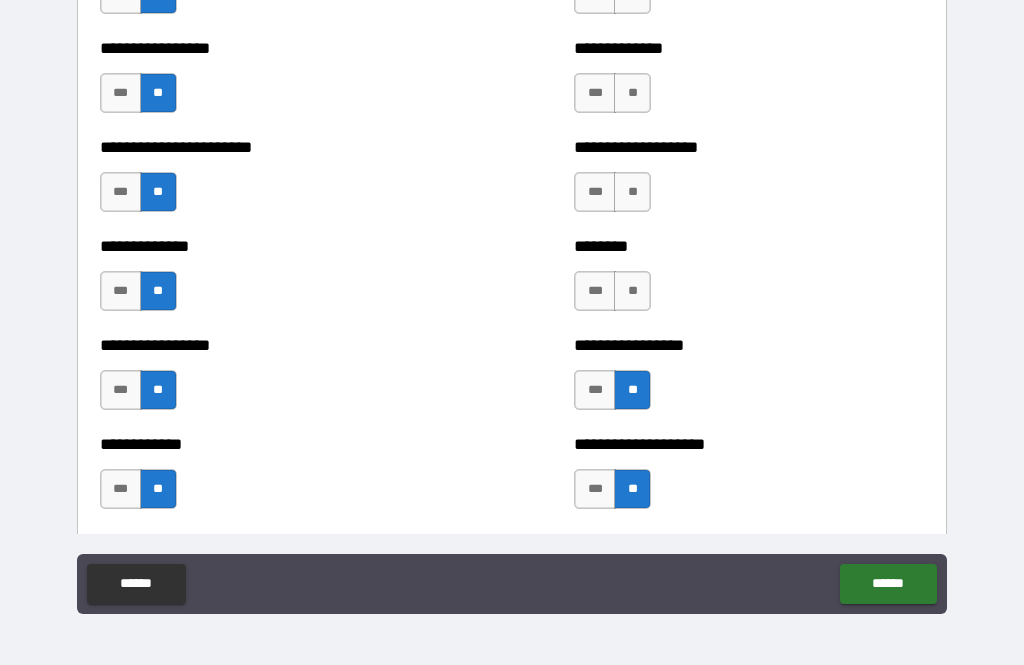 scroll, scrollTop: 3834, scrollLeft: 0, axis: vertical 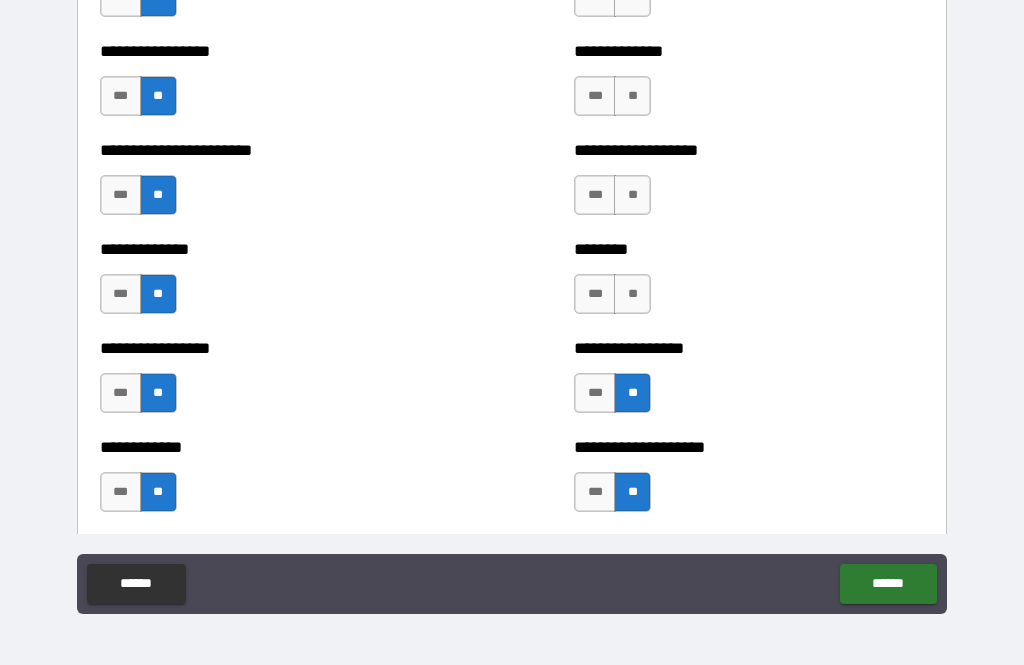 click on "**" at bounding box center (632, 294) 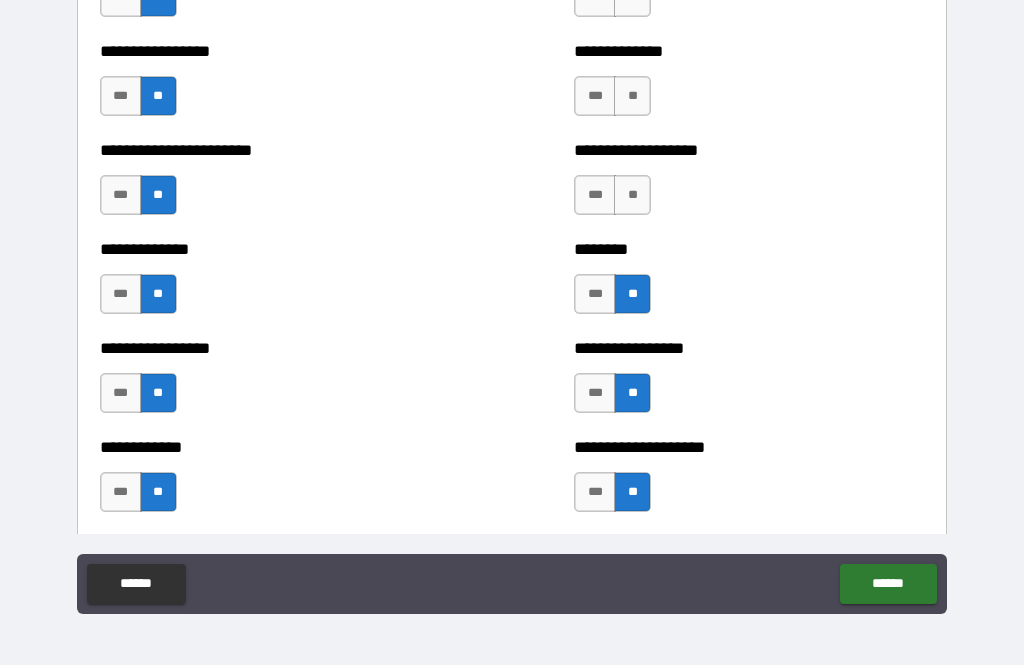 click on "**" at bounding box center [632, 195] 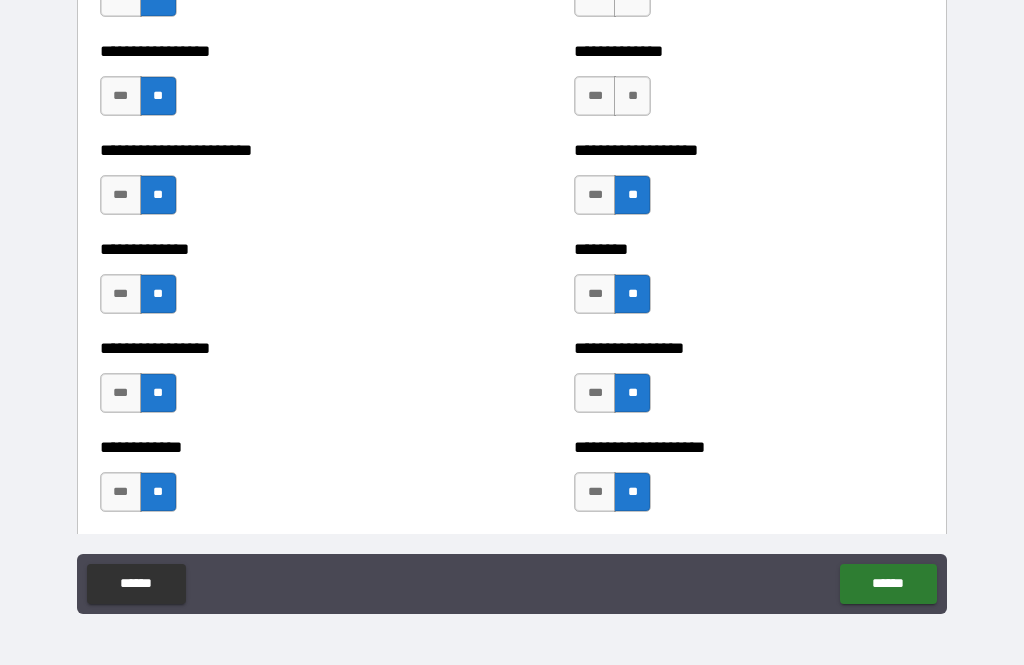 click on "**" at bounding box center (632, 96) 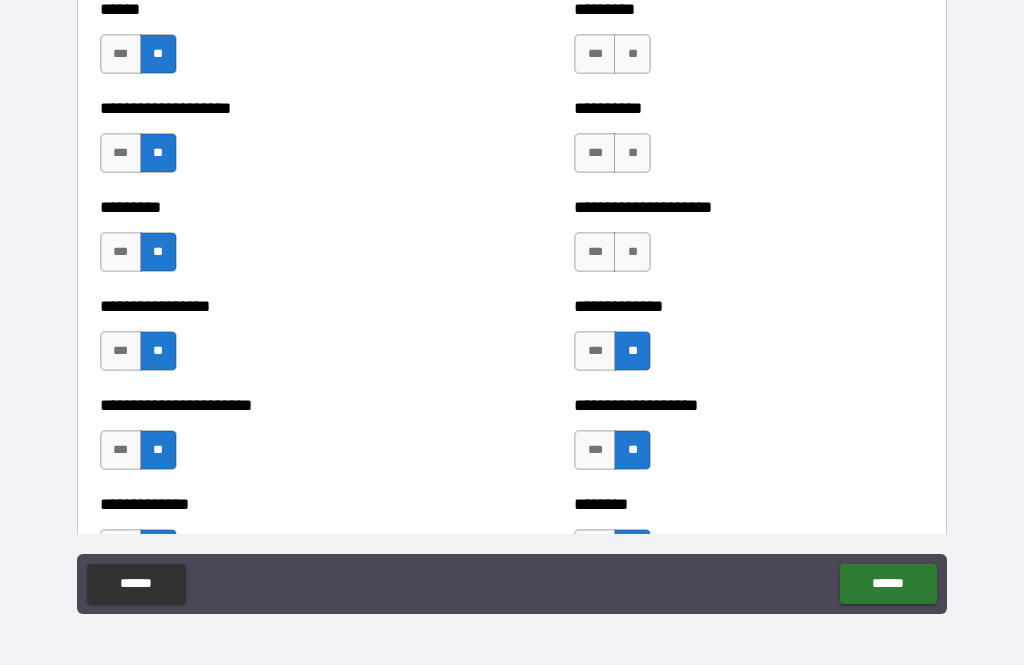 scroll, scrollTop: 3579, scrollLeft: 0, axis: vertical 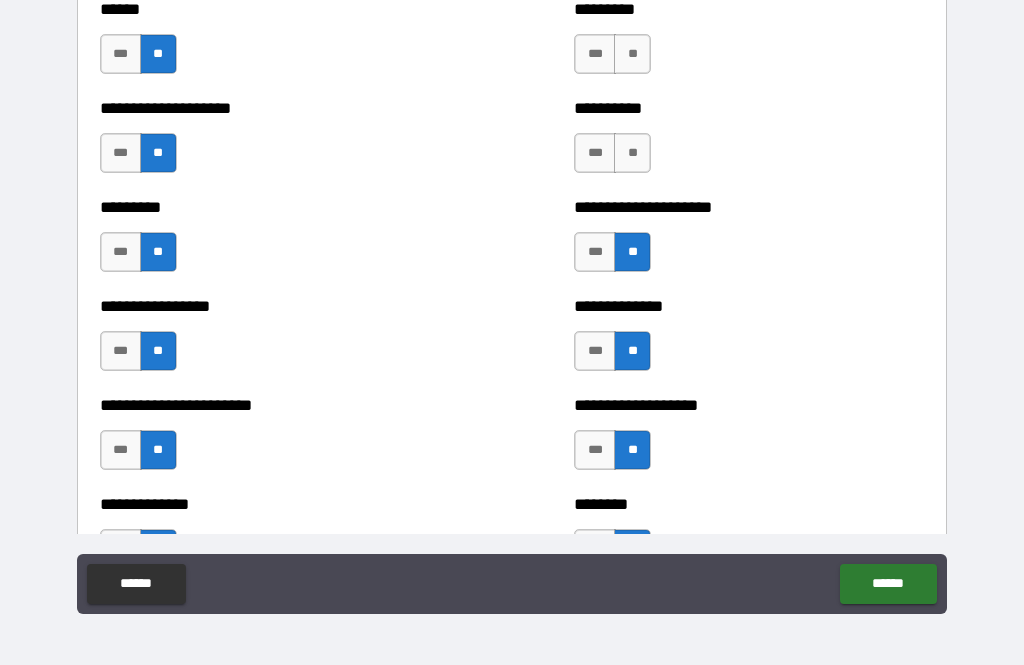 click on "**" at bounding box center [632, 153] 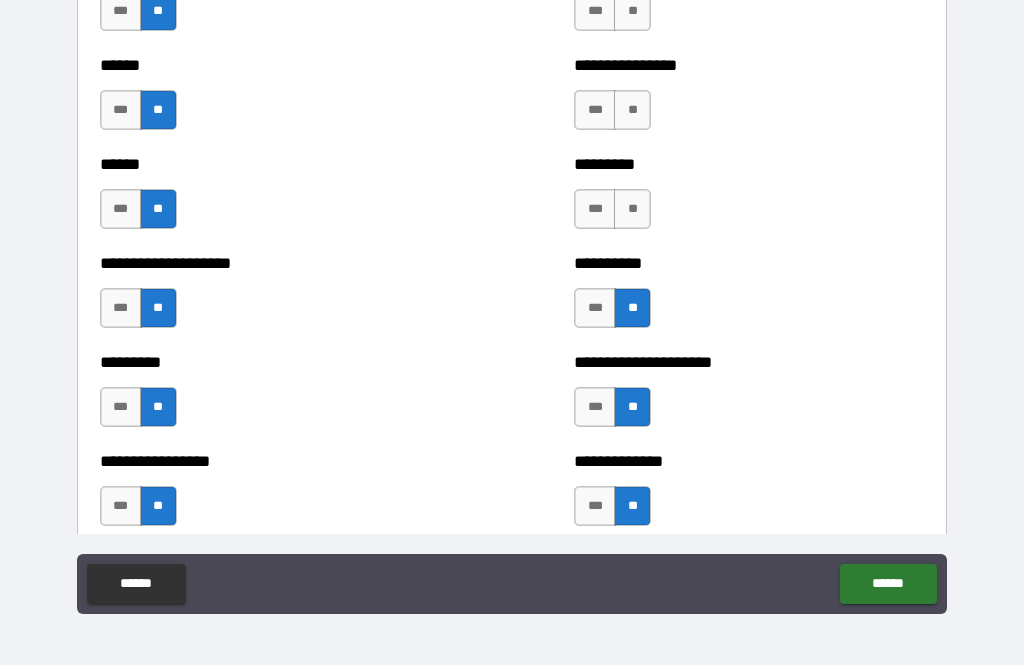 scroll, scrollTop: 3414, scrollLeft: 0, axis: vertical 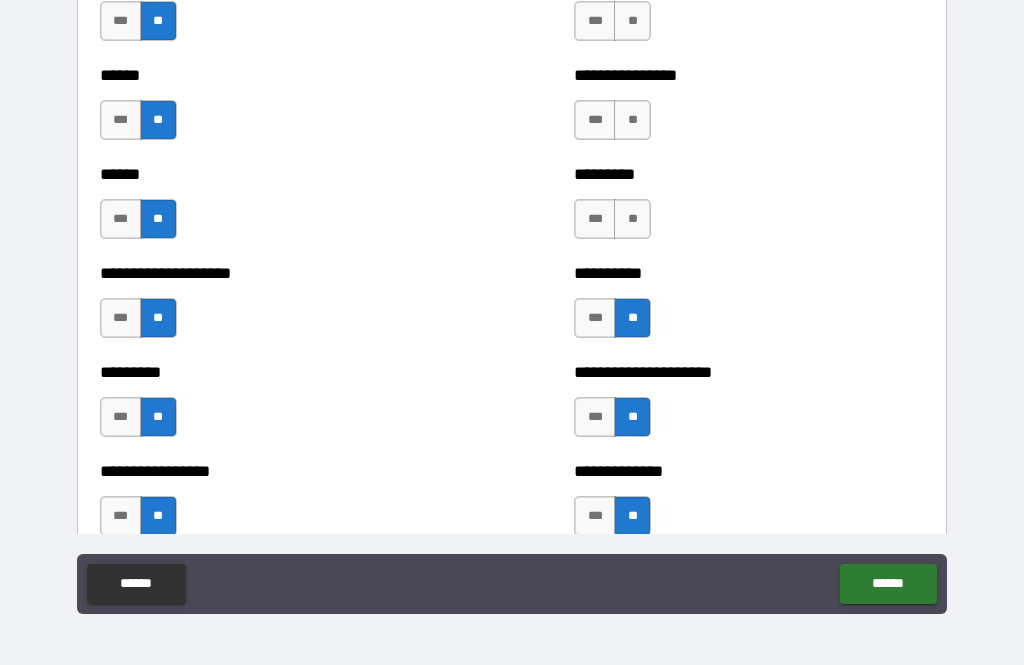 click on "**" at bounding box center (632, 219) 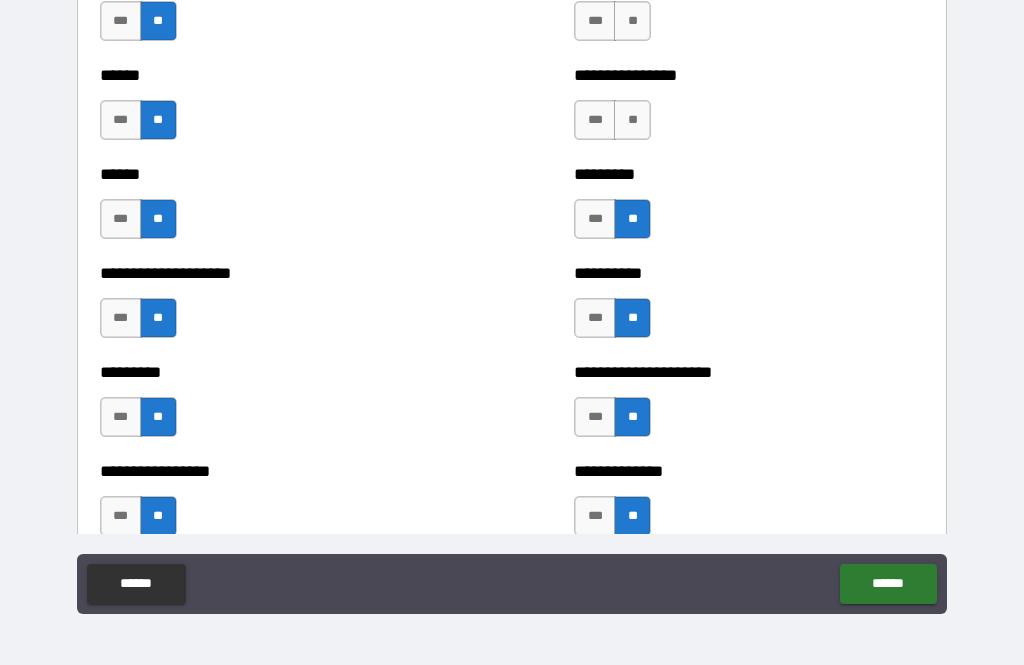 click on "**" at bounding box center (632, 120) 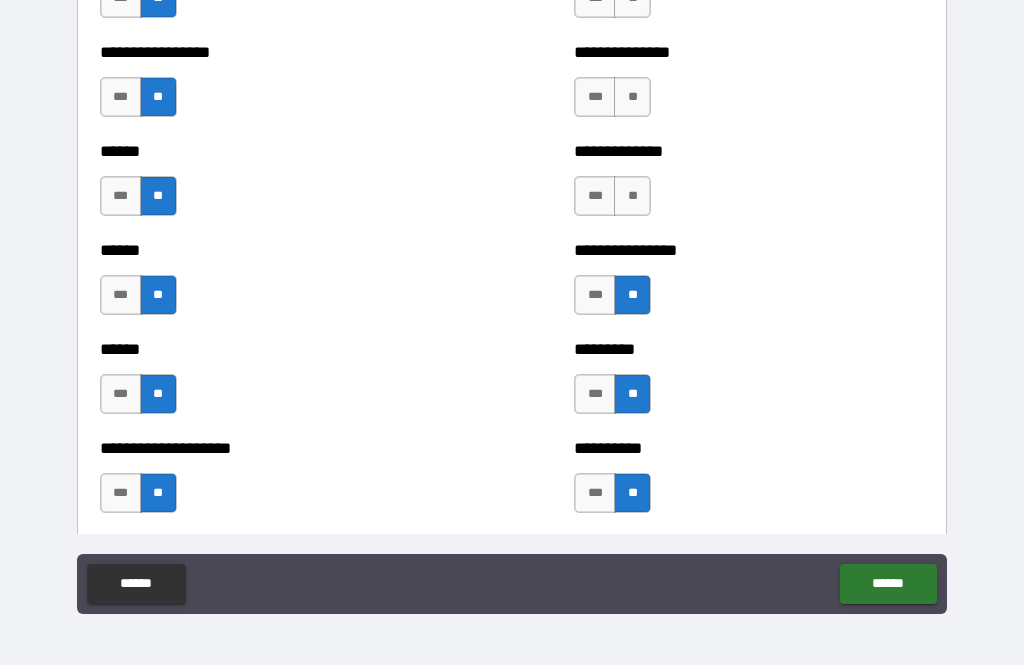 scroll, scrollTop: 3241, scrollLeft: 0, axis: vertical 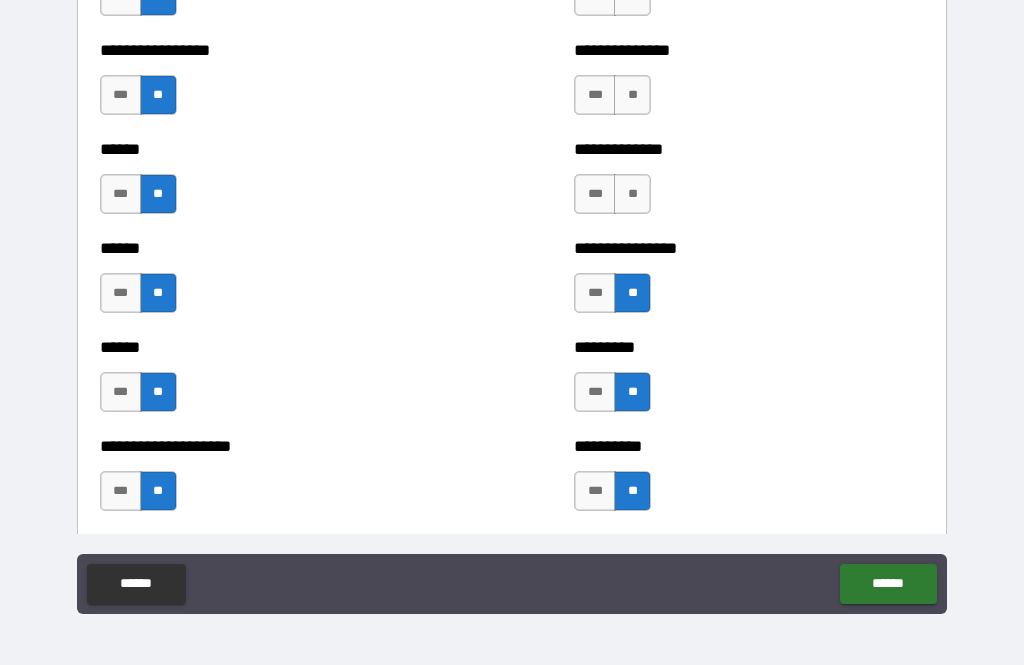 click on "**" at bounding box center [632, 194] 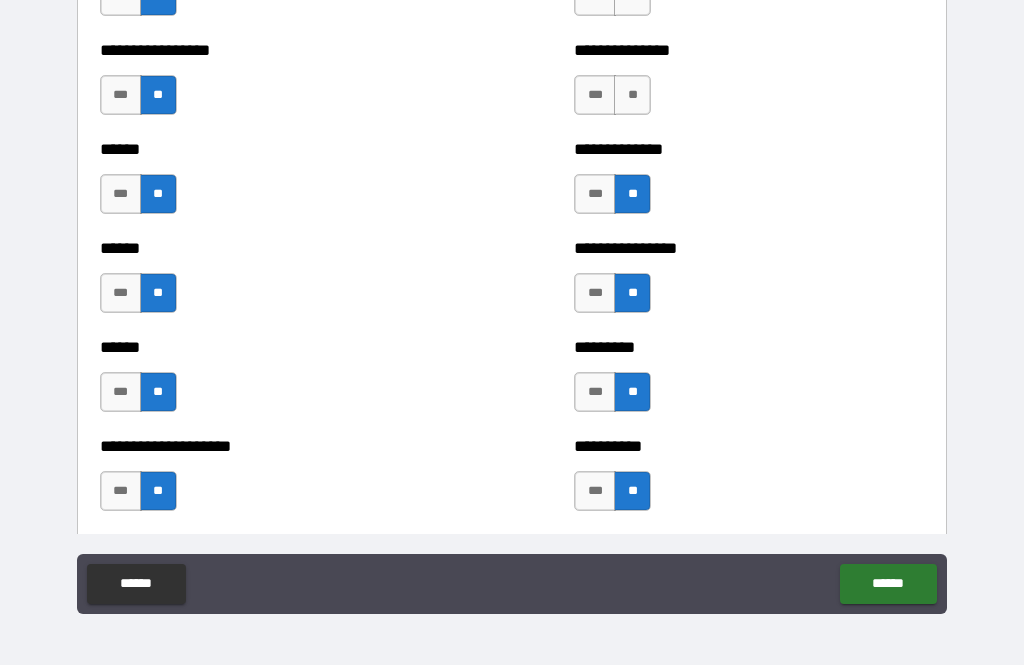 click on "**" at bounding box center [632, 95] 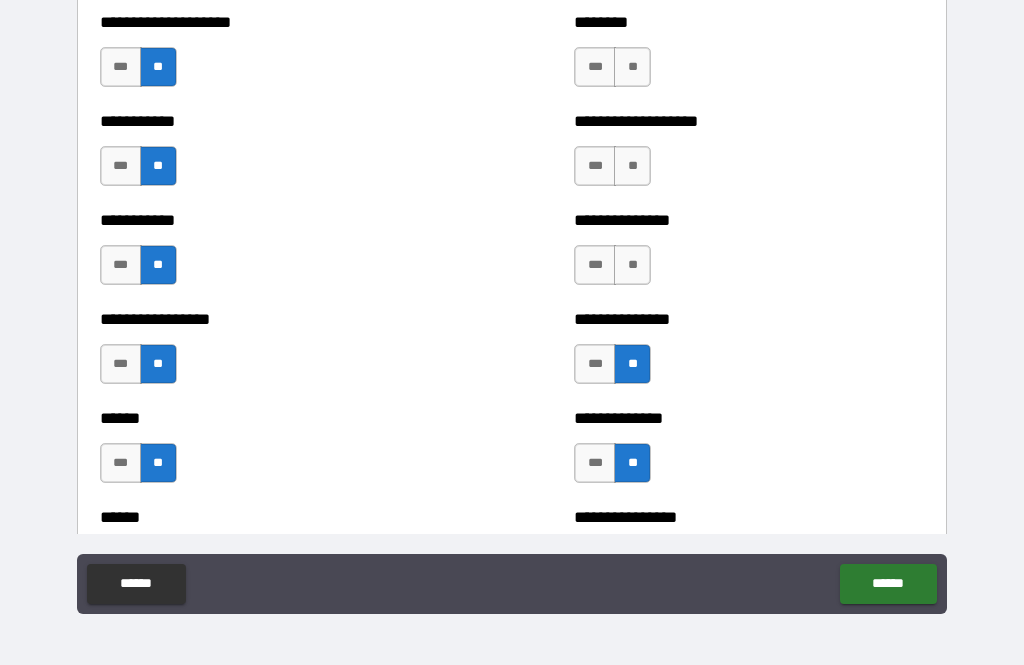 scroll, scrollTop: 2968, scrollLeft: 0, axis: vertical 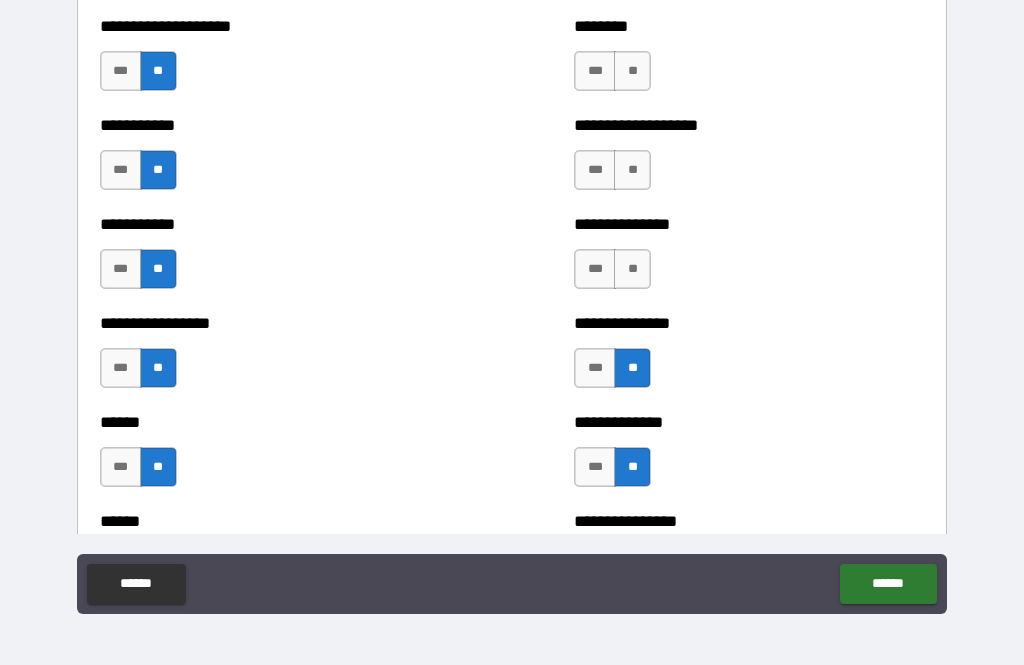 click on "**" at bounding box center [632, 269] 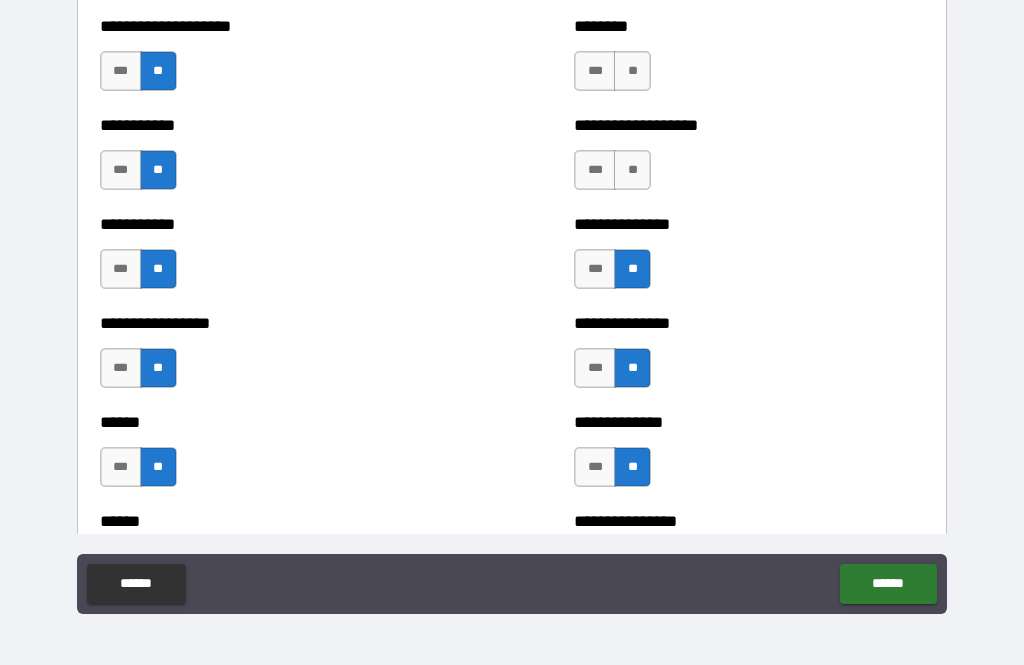 click on "**" at bounding box center [632, 170] 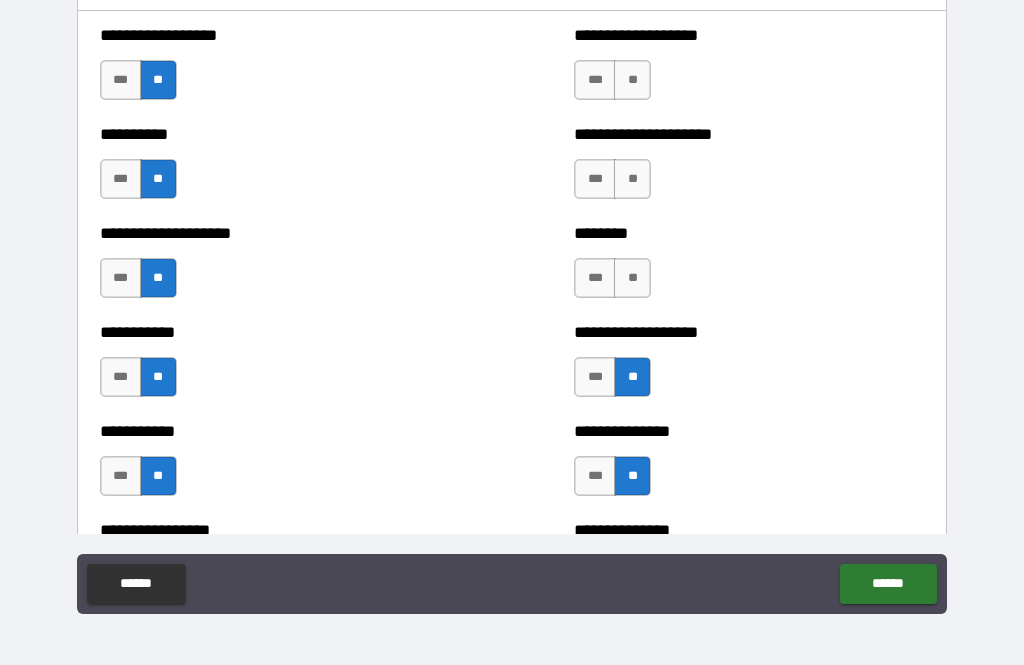 scroll, scrollTop: 2733, scrollLeft: 0, axis: vertical 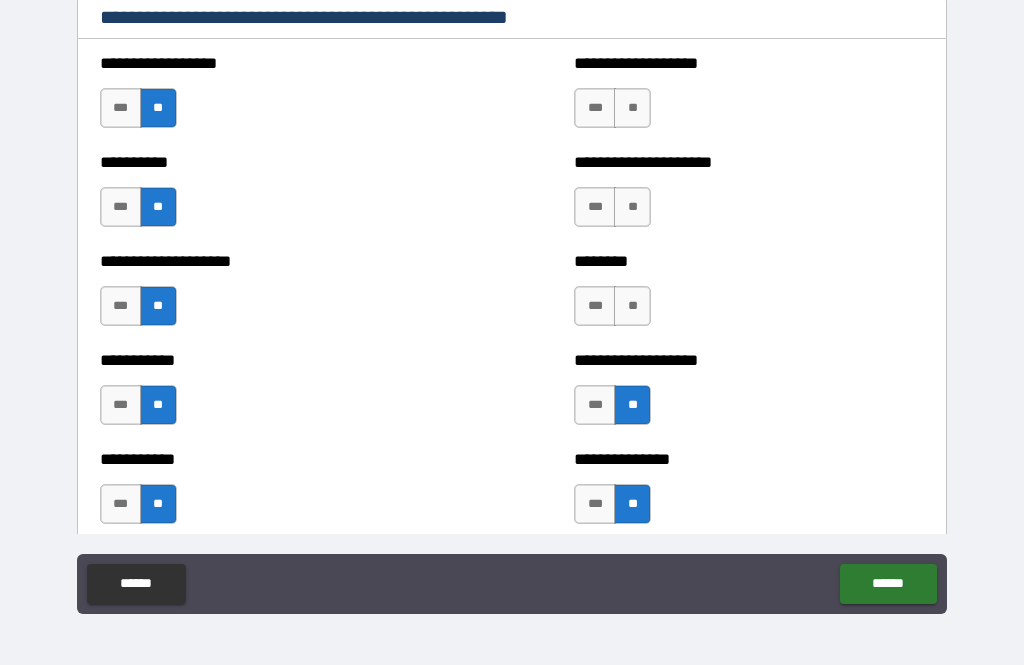 click on "**" at bounding box center [632, 306] 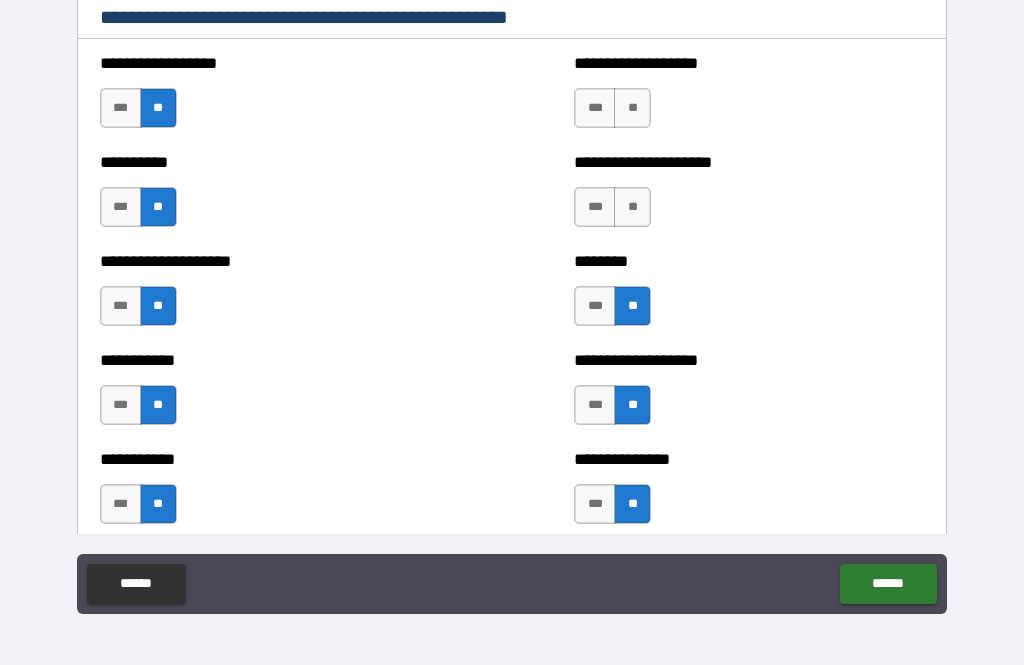 click on "**" at bounding box center [632, 207] 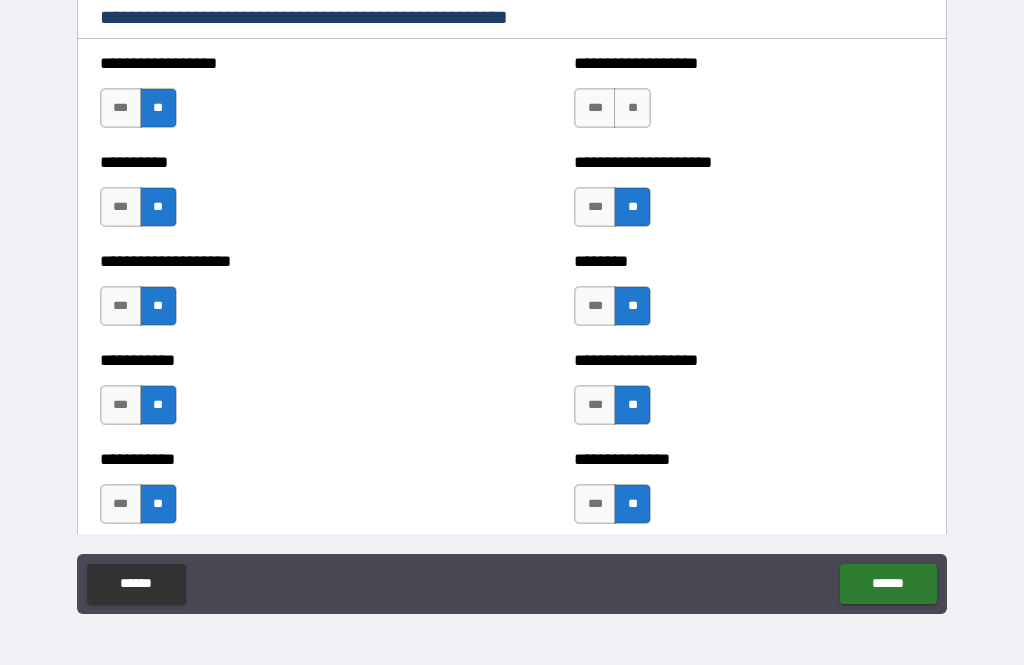 click on "**" at bounding box center (632, 108) 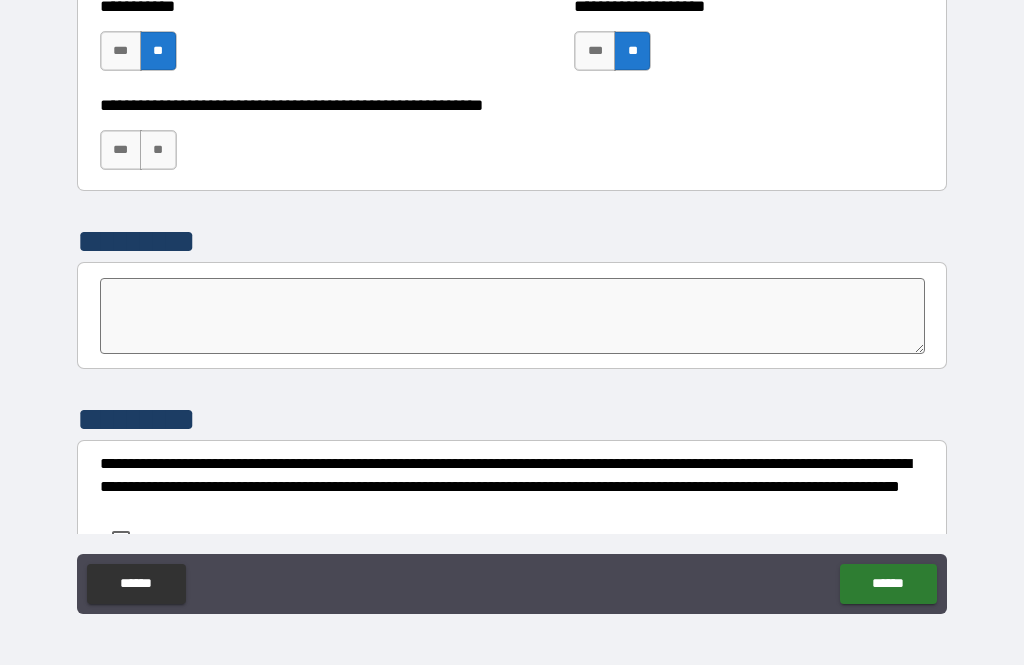 scroll, scrollTop: 6847, scrollLeft: 0, axis: vertical 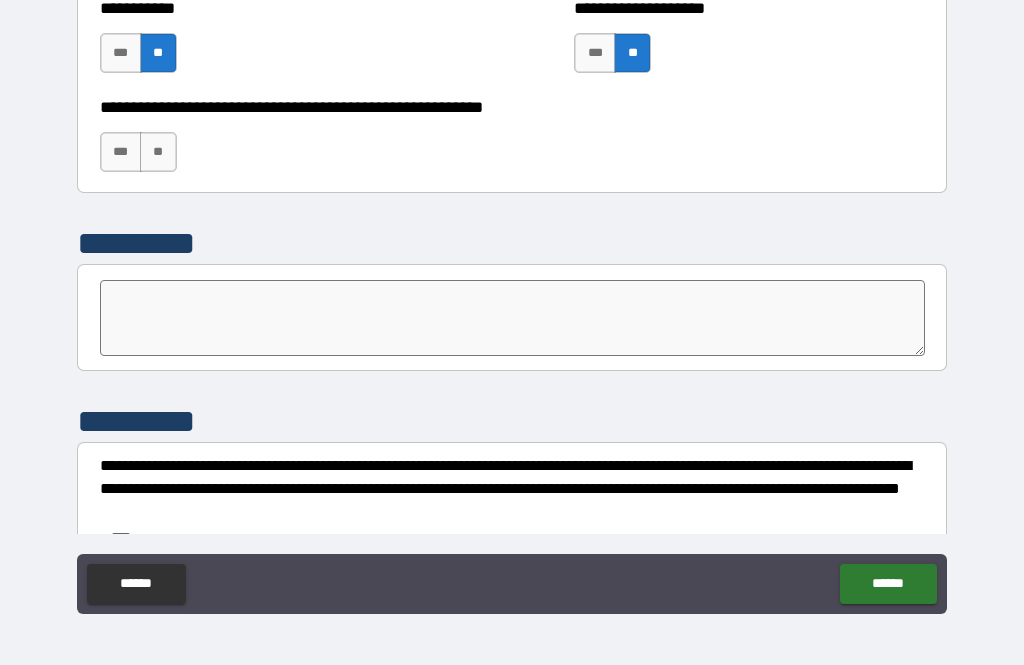 click on "**" at bounding box center (158, 152) 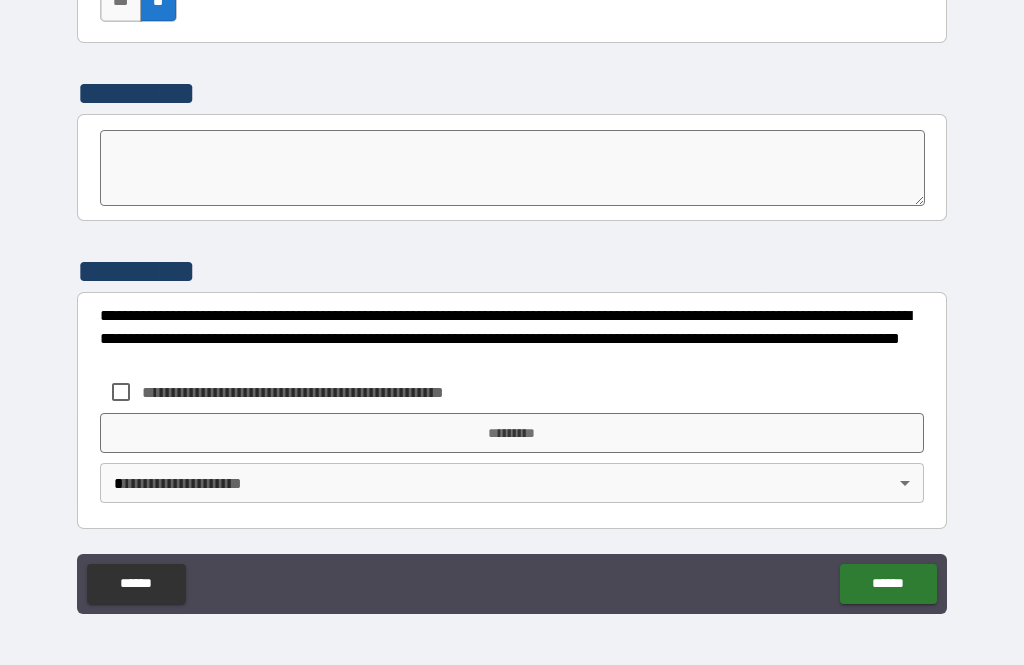 scroll, scrollTop: 6997, scrollLeft: 0, axis: vertical 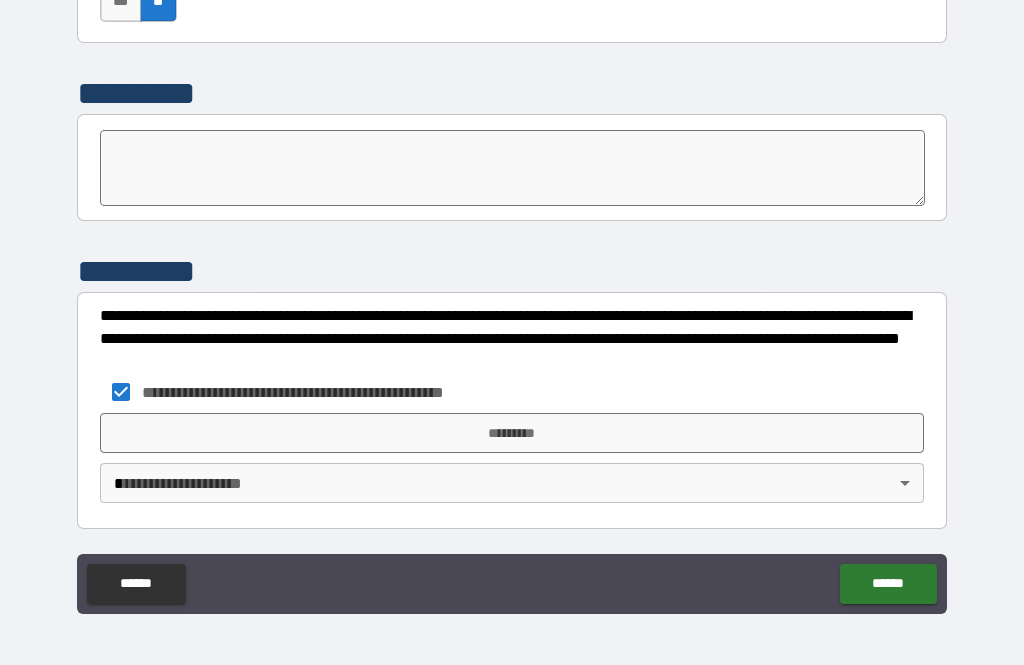 click on "*********" at bounding box center [512, 433] 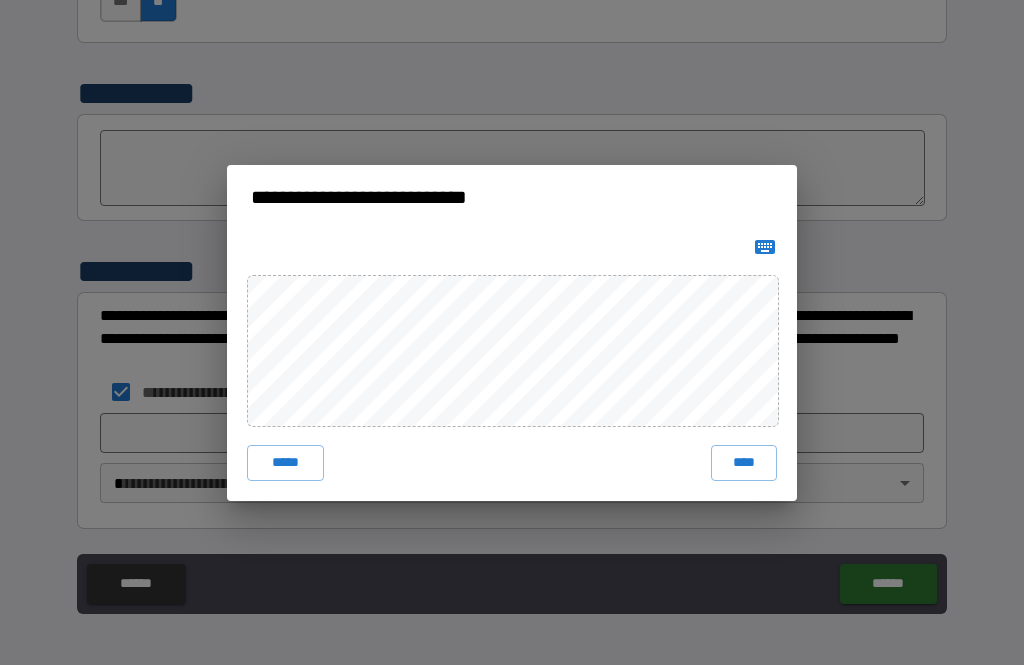 click on "****" at bounding box center (744, 463) 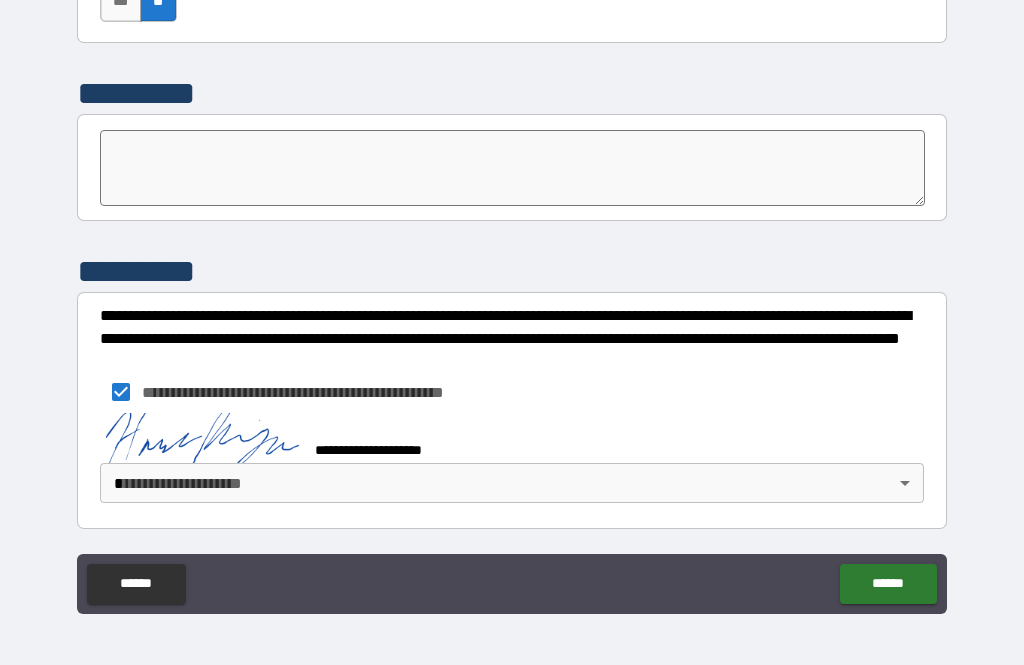 scroll, scrollTop: 6987, scrollLeft: 0, axis: vertical 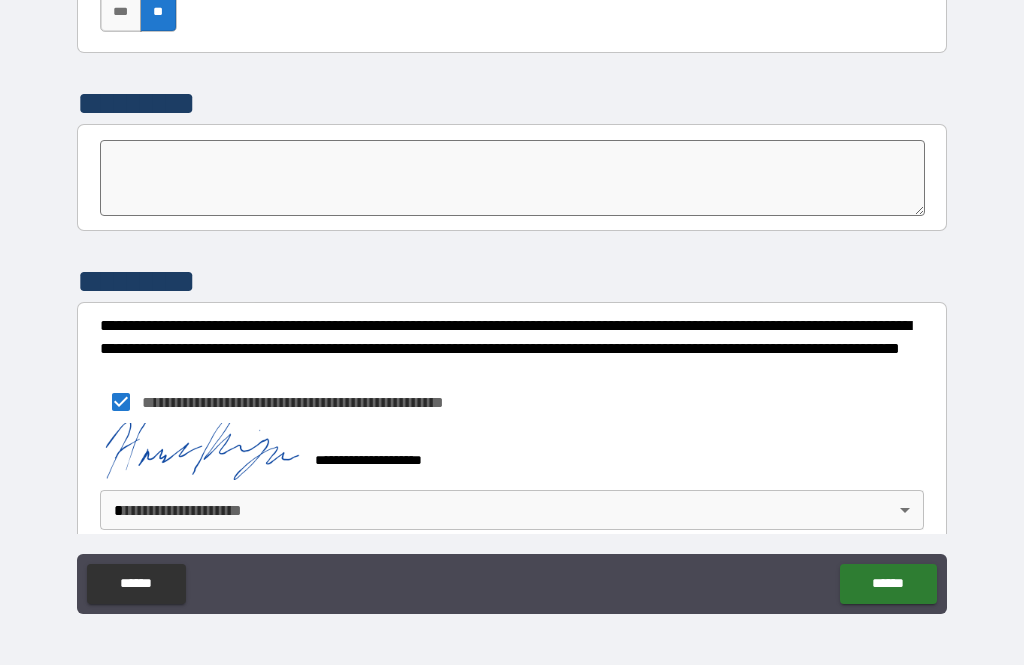click on "******" at bounding box center (888, 584) 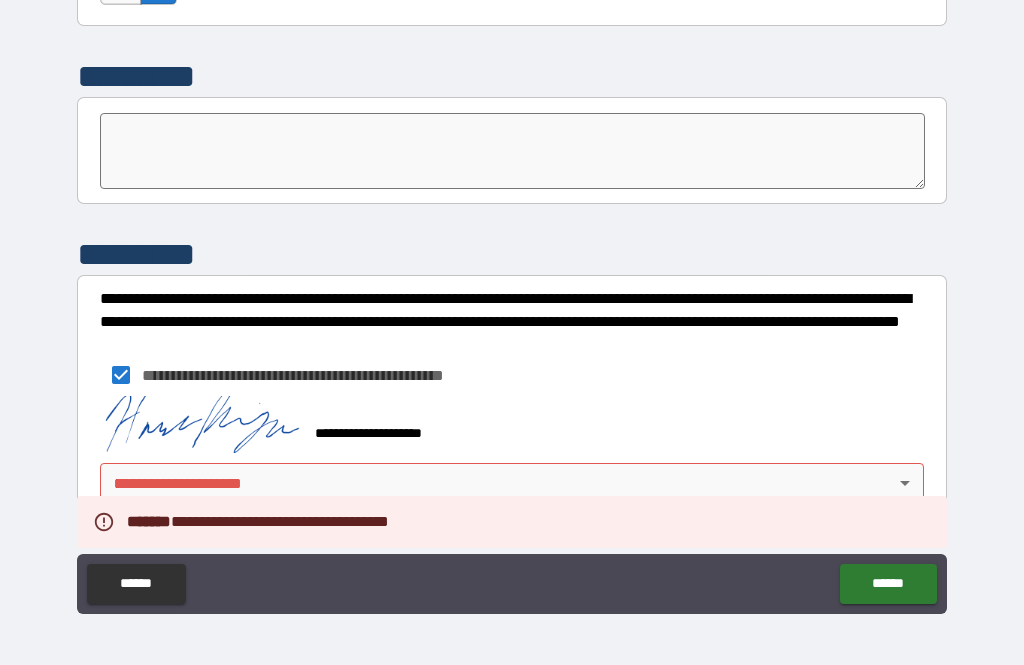 scroll, scrollTop: 7014, scrollLeft: 0, axis: vertical 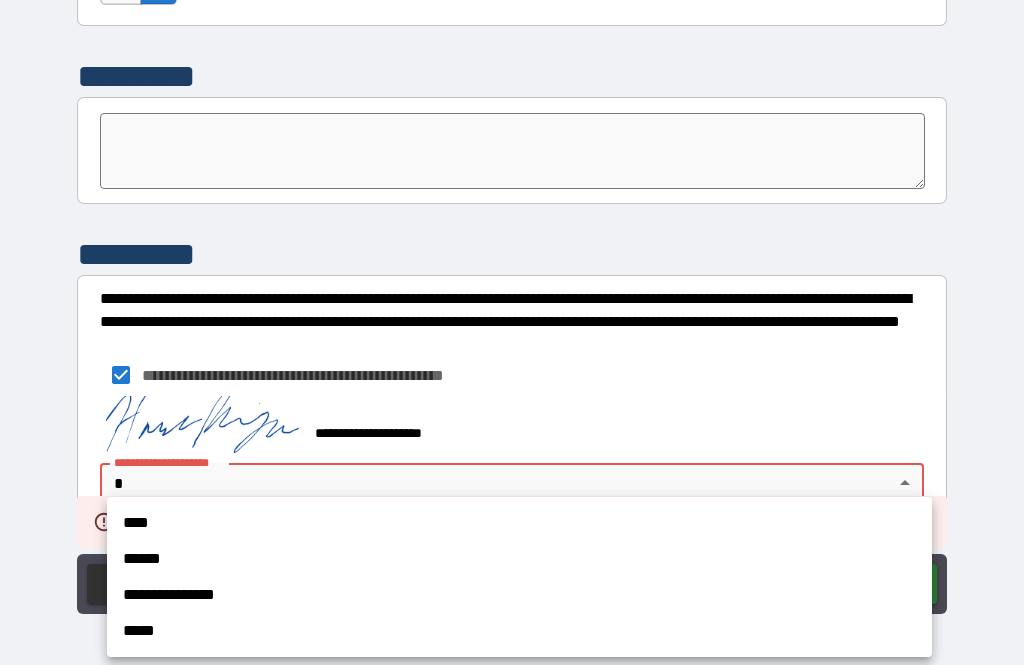 click on "****" at bounding box center [519, 523] 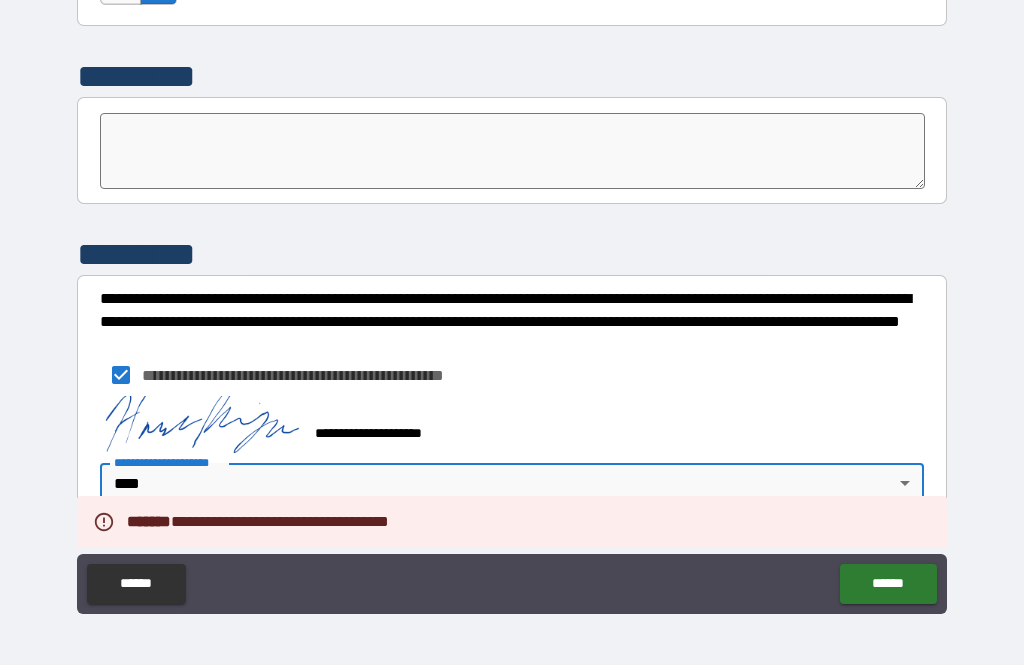 type on "****" 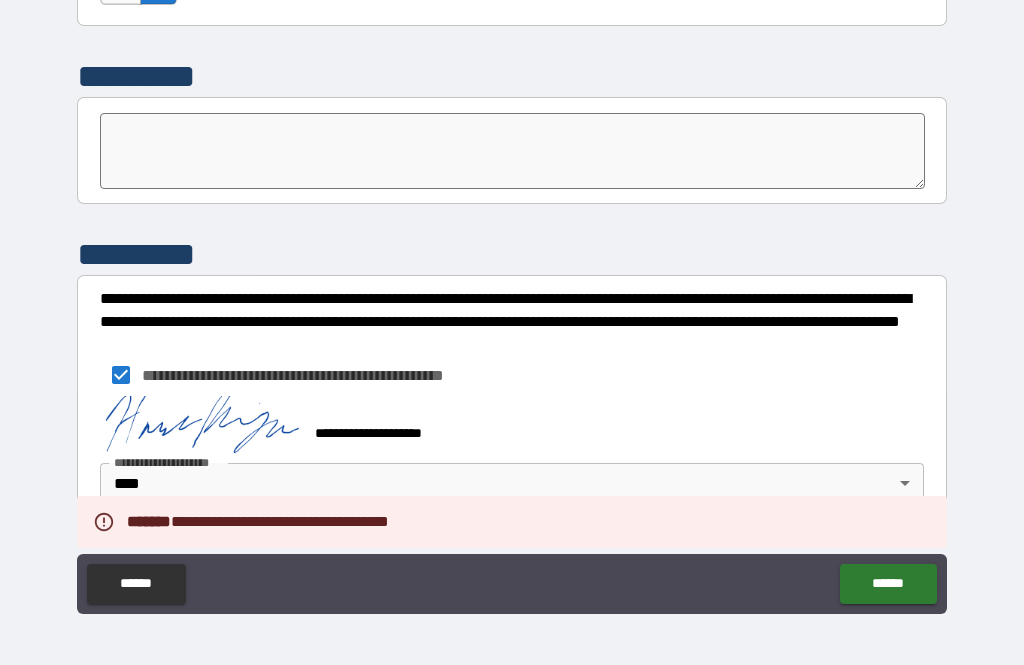 click on "******" at bounding box center (888, 584) 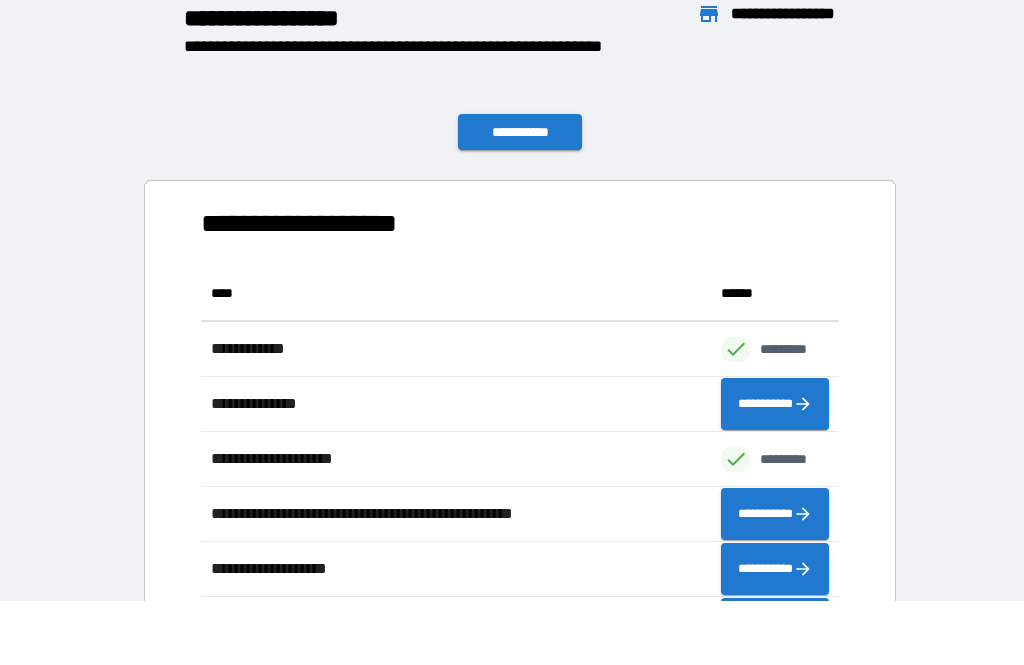 scroll, scrollTop: 1, scrollLeft: 1, axis: both 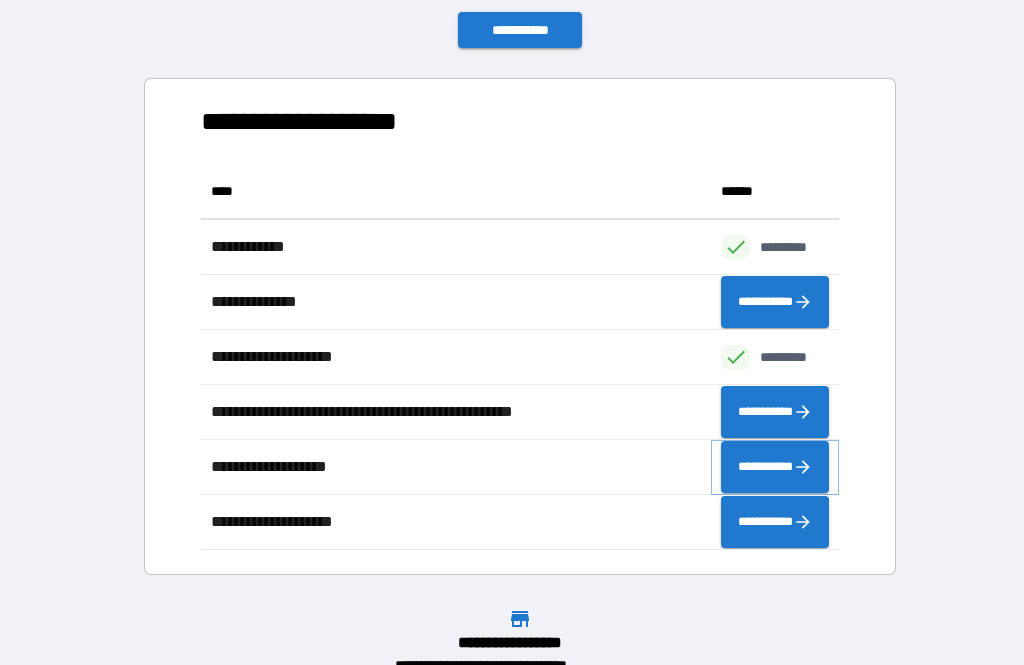 click on "**********" at bounding box center [775, 467] 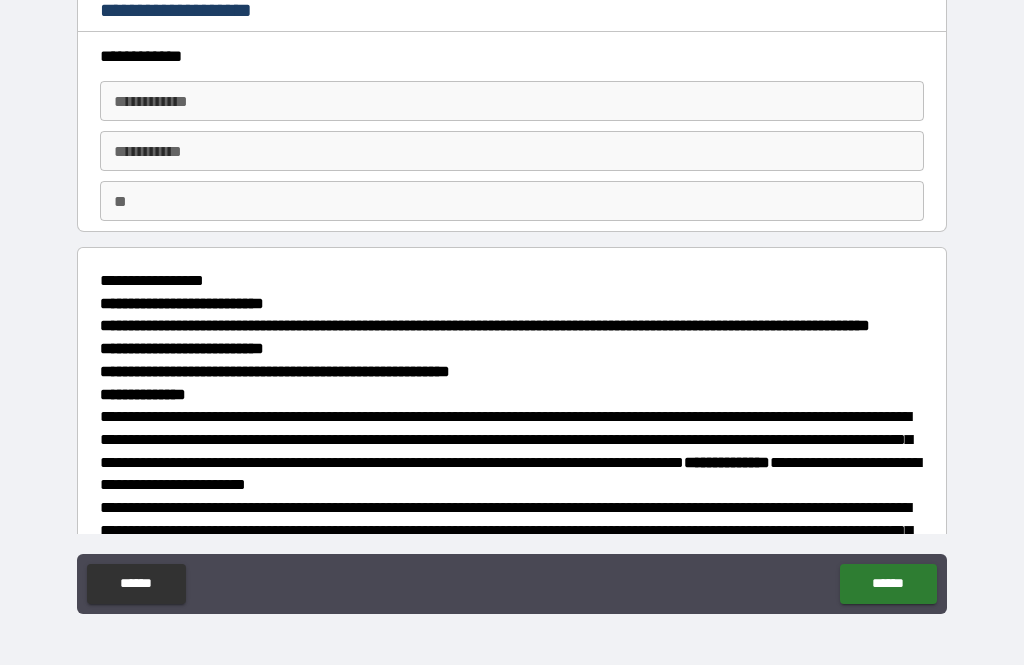 click on "**********" at bounding box center (512, 101) 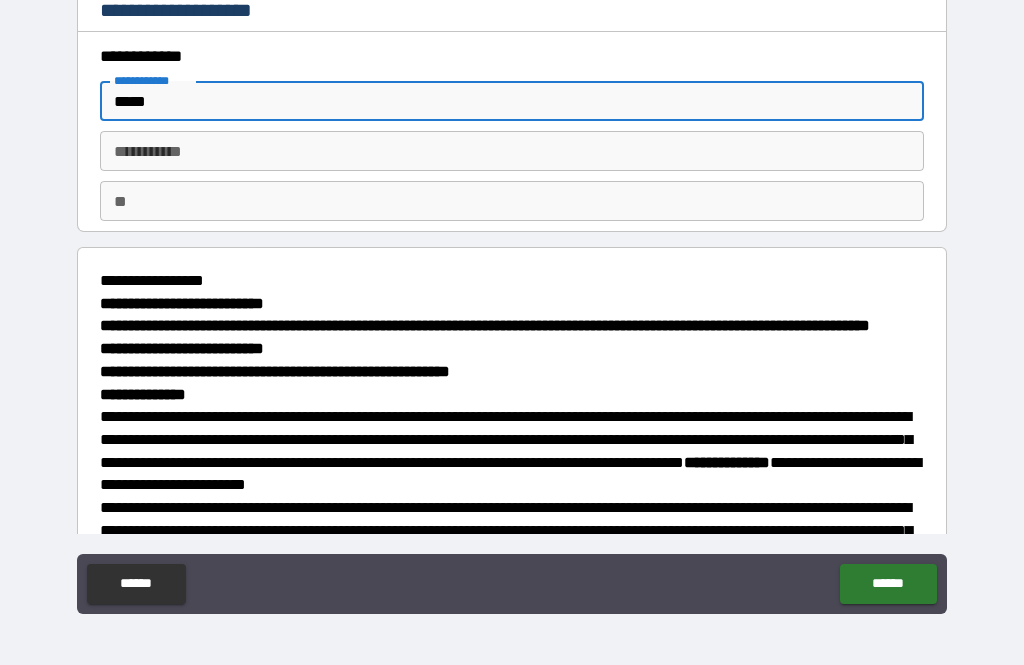 type on "*****" 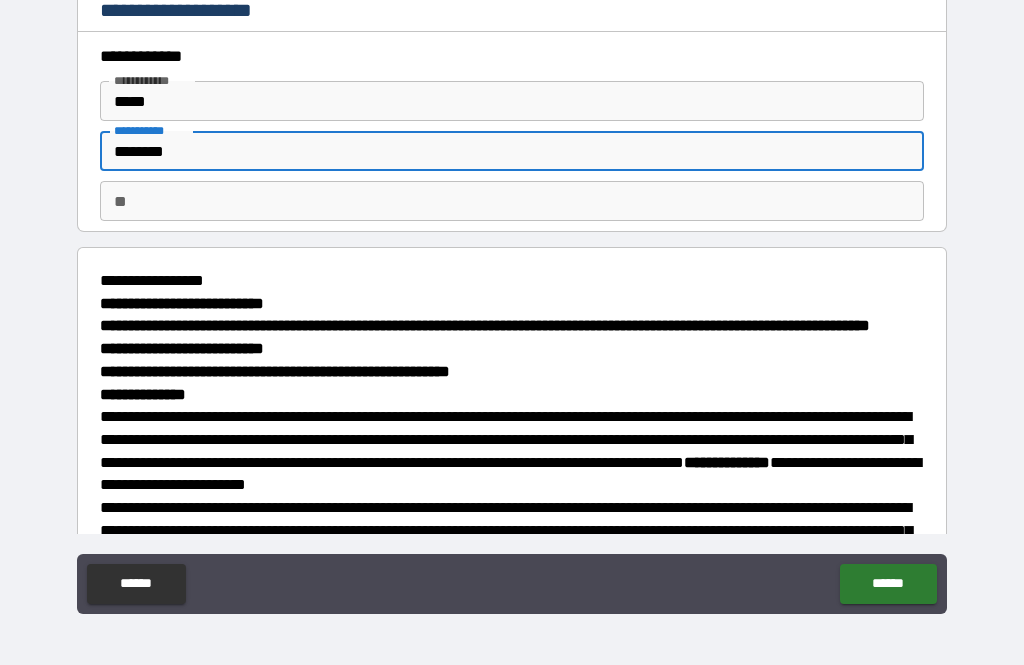 type on "********" 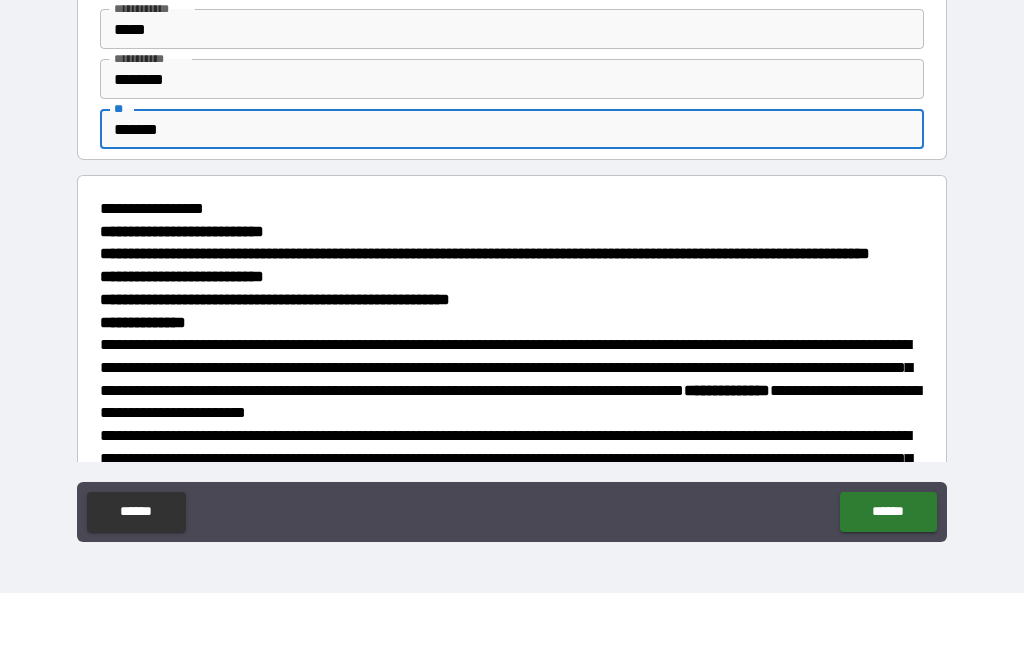 type on "*******" 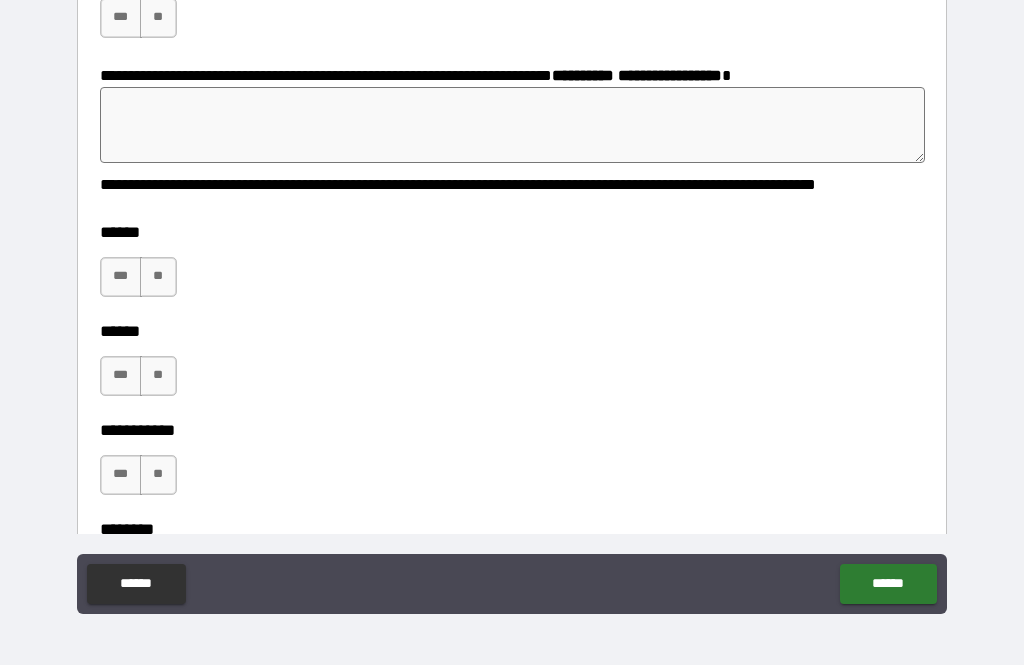 scroll, scrollTop: 2329, scrollLeft: 0, axis: vertical 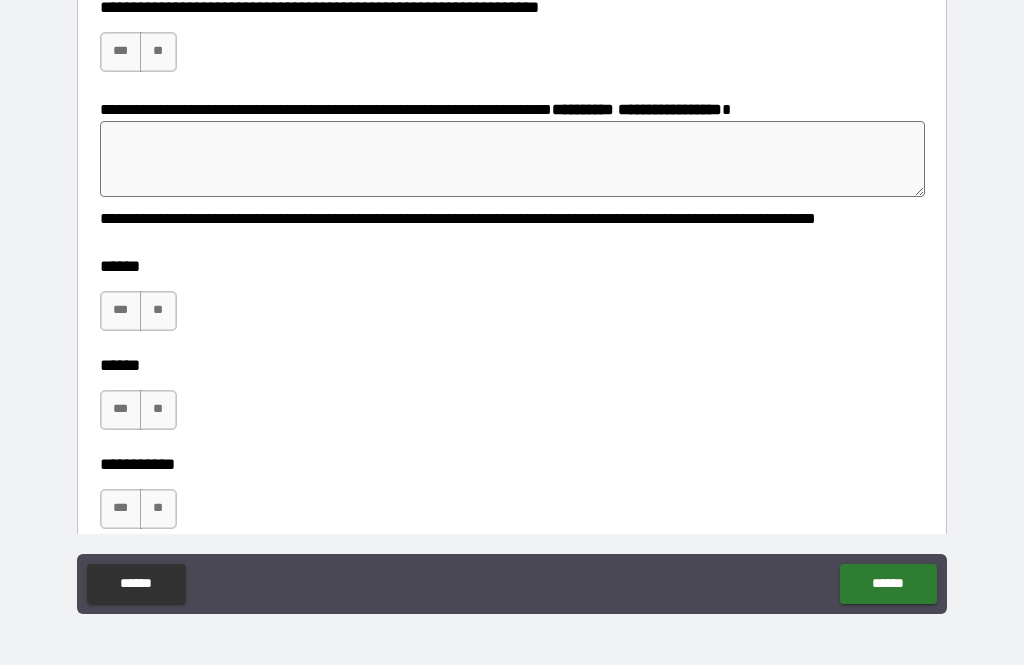 click on "***" at bounding box center [121, 52] 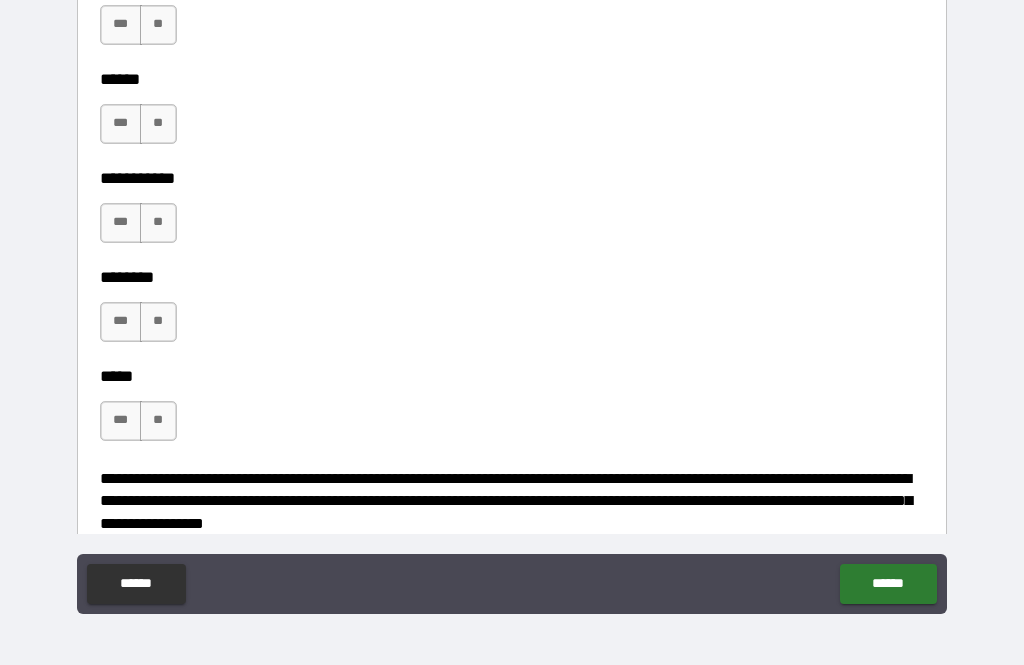 scroll, scrollTop: 2617, scrollLeft: 0, axis: vertical 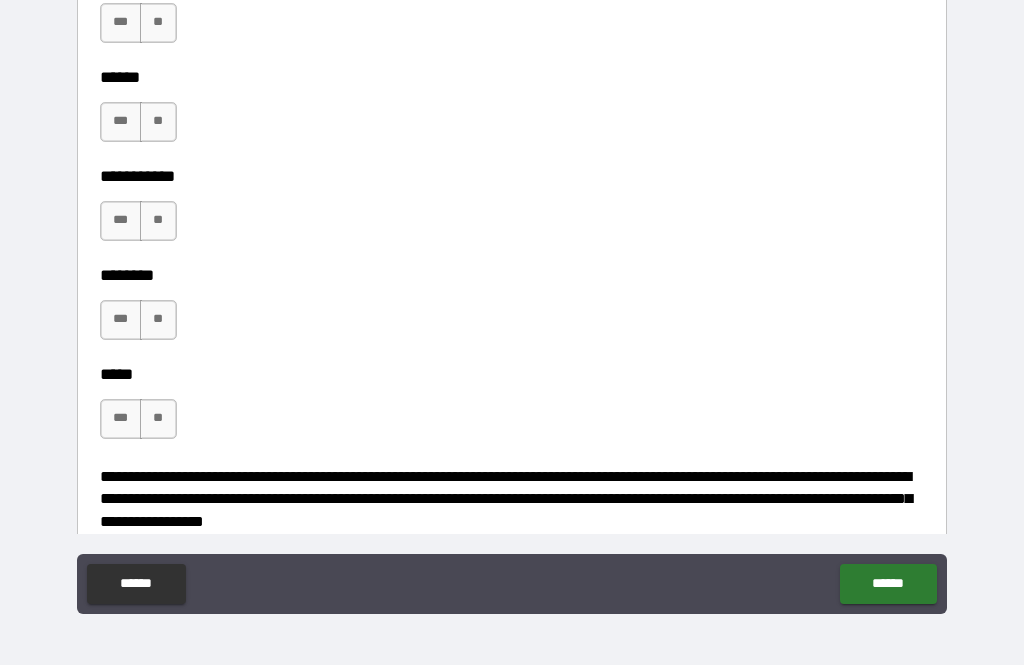 click on "**" at bounding box center (158, 122) 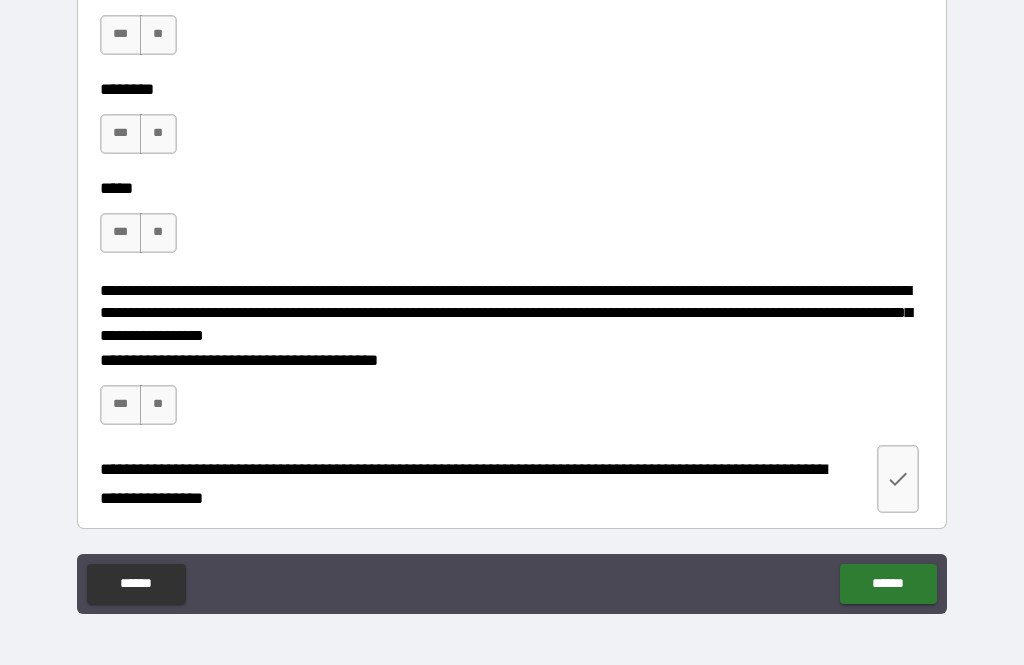 scroll, scrollTop: 2920, scrollLeft: 0, axis: vertical 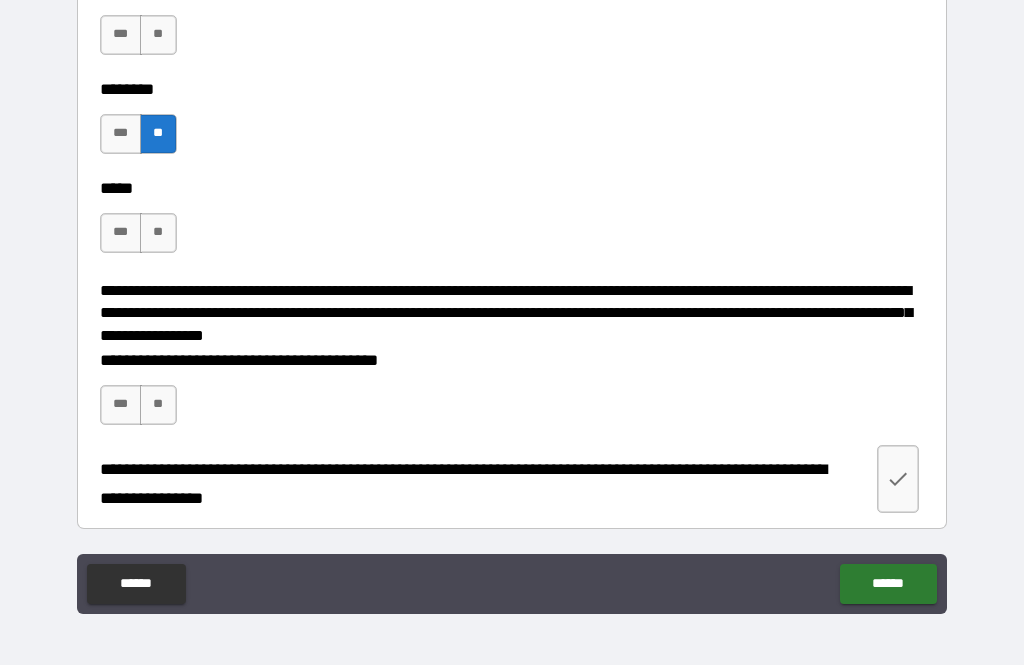 click on "**" at bounding box center [158, 233] 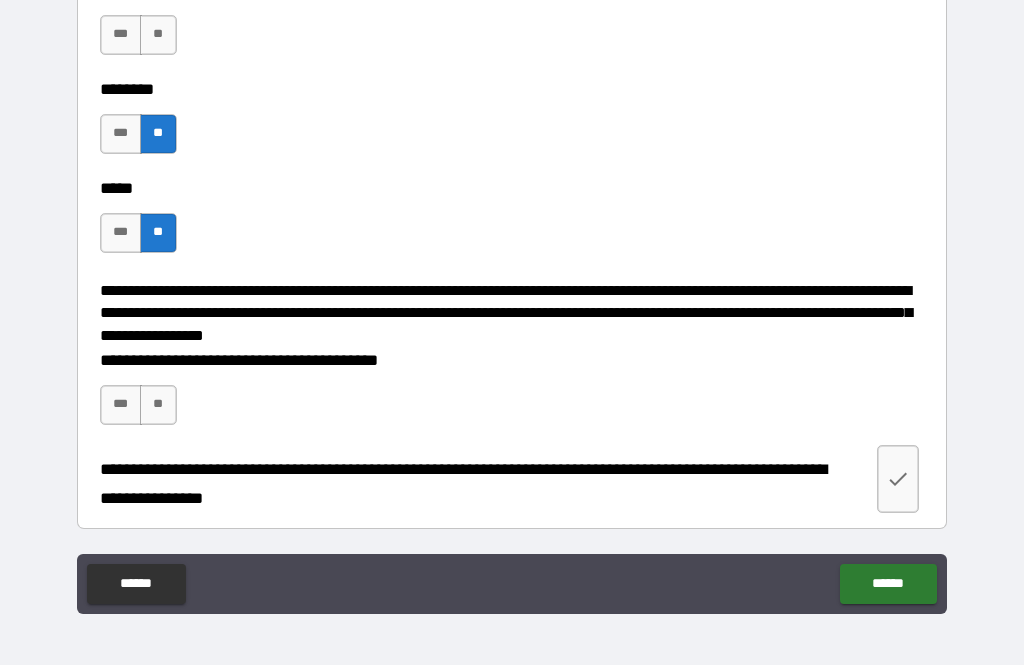 click on "***" at bounding box center [121, 35] 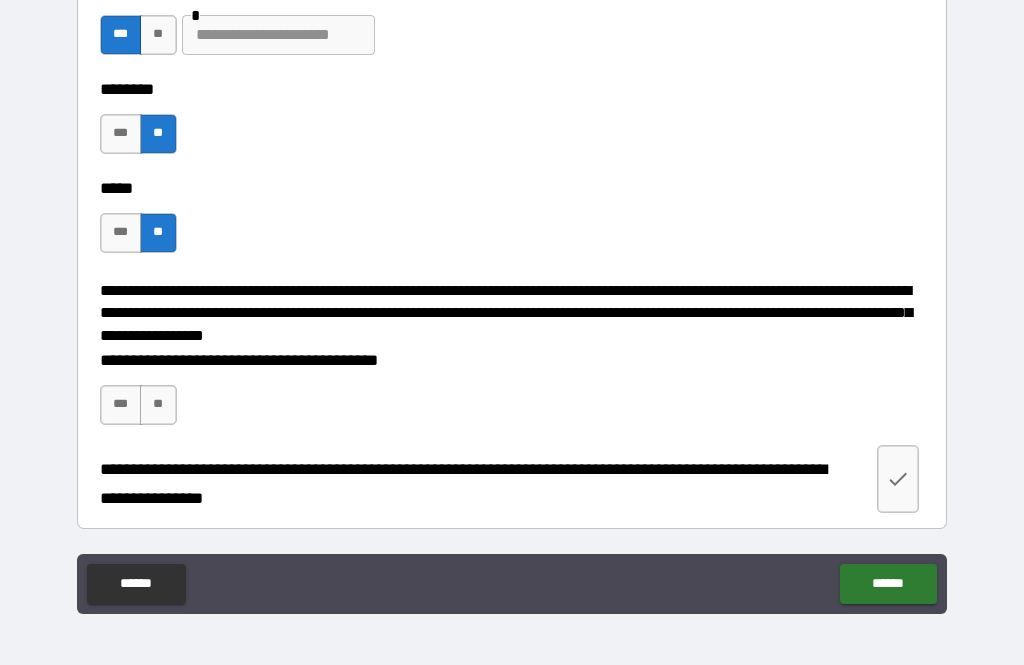 click at bounding box center [278, 35] 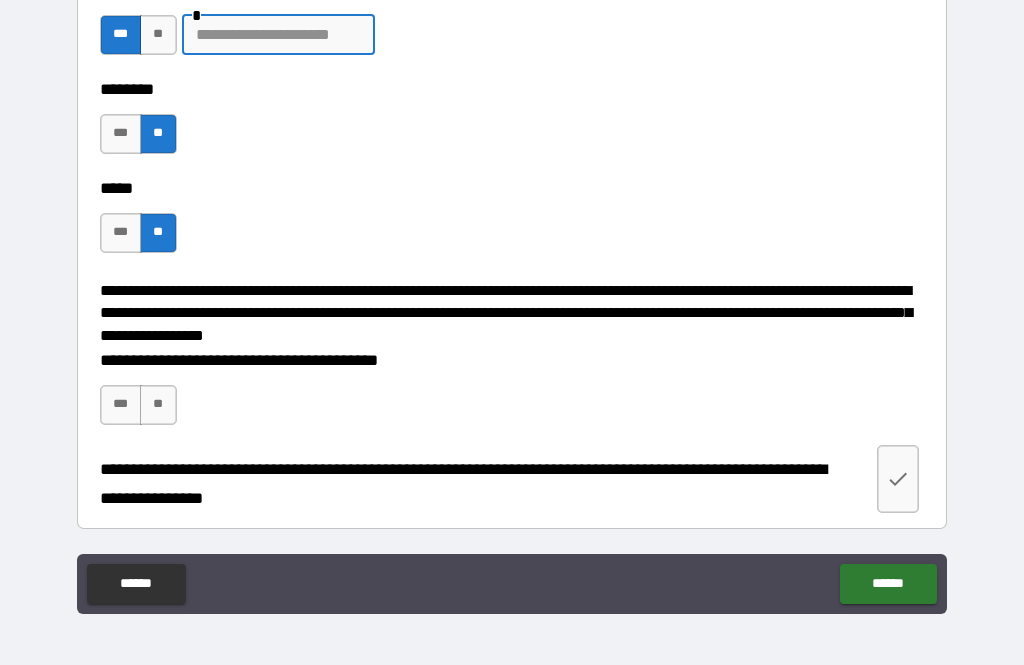click on "**********" at bounding box center (512, -10) 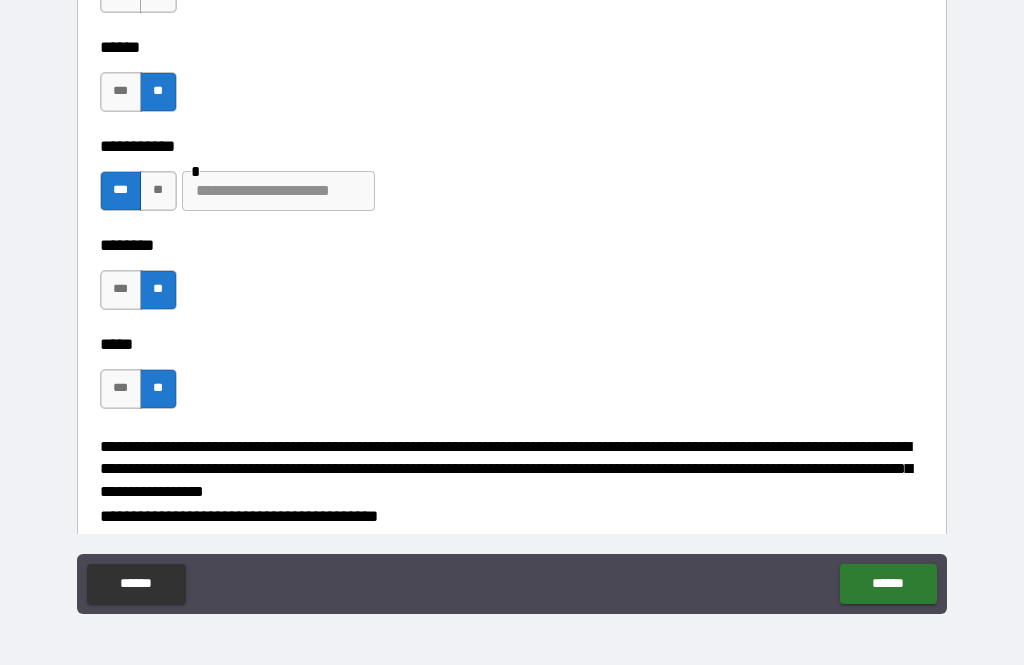scroll, scrollTop: 2633, scrollLeft: 0, axis: vertical 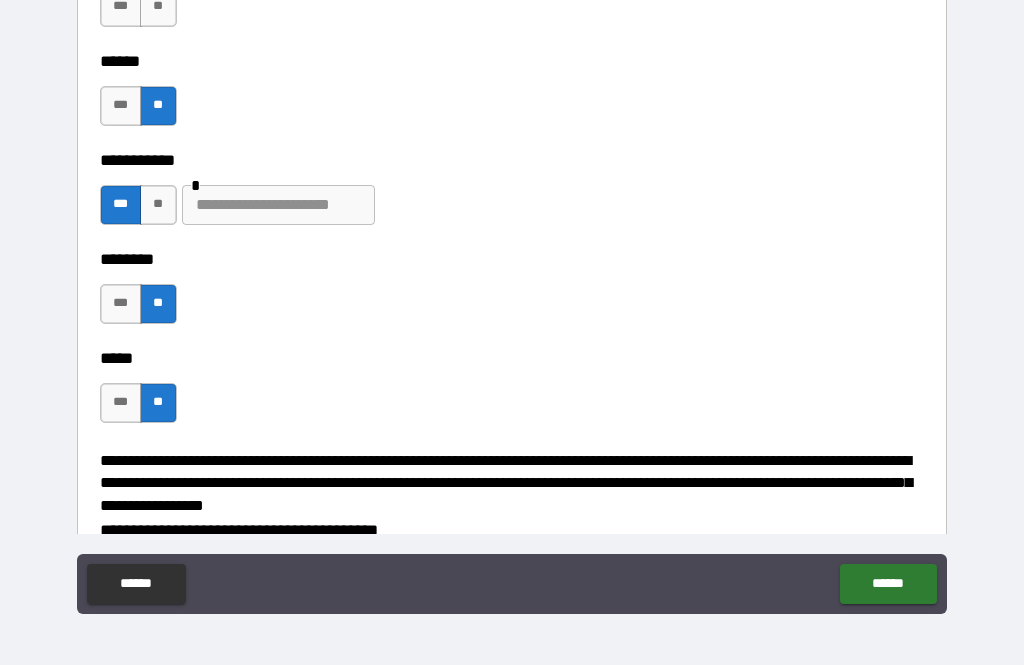 click at bounding box center [278, 205] 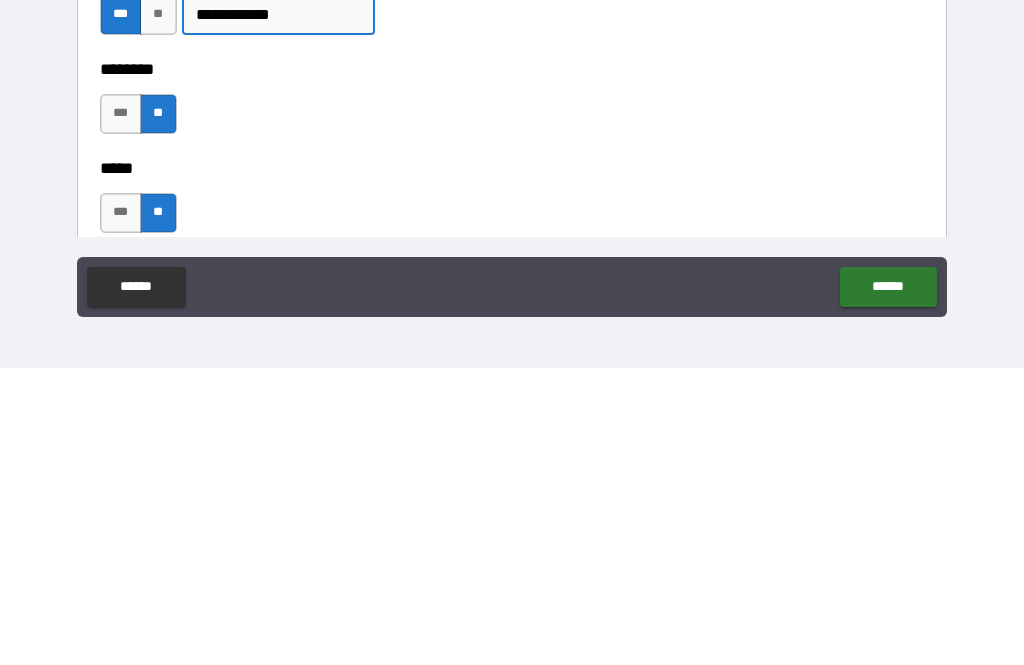 scroll, scrollTop: 2426, scrollLeft: 0, axis: vertical 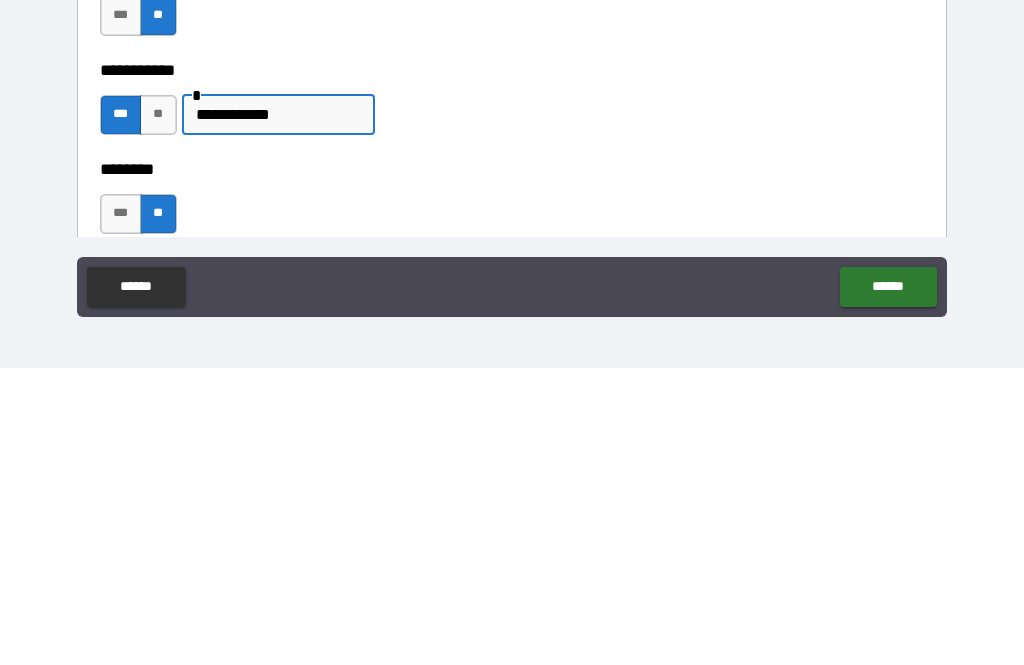 type on "**********" 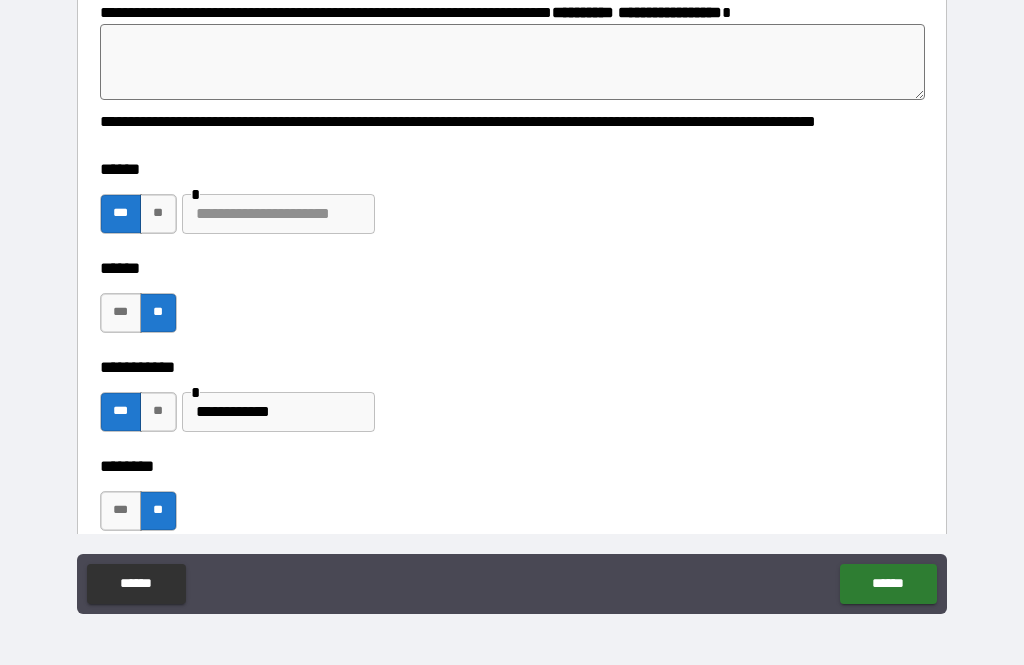 click at bounding box center (278, 214) 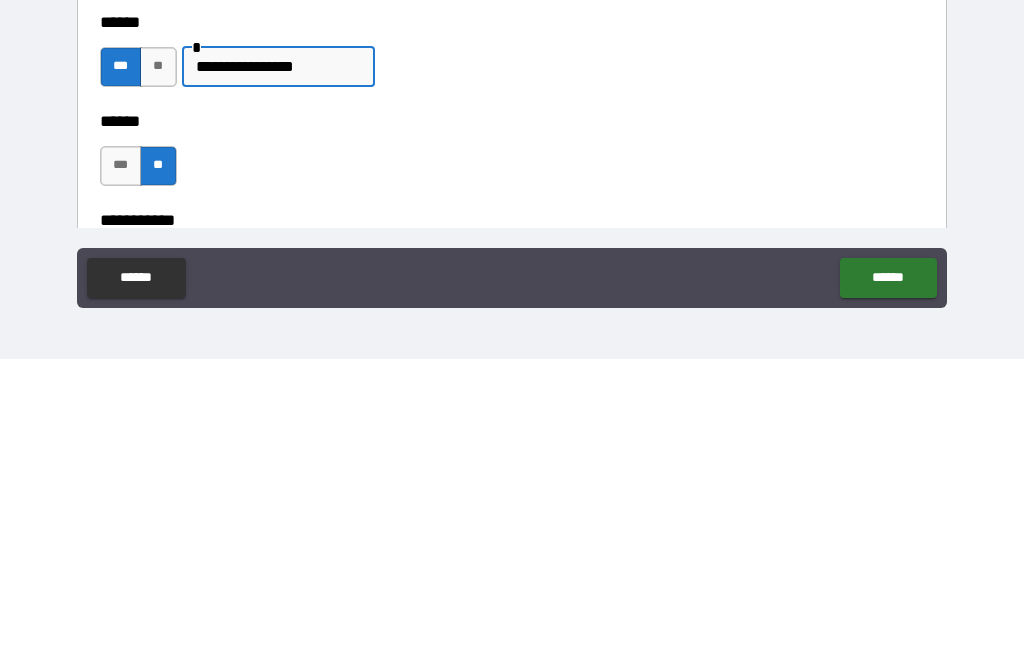 scroll, scrollTop: 2242, scrollLeft: 0, axis: vertical 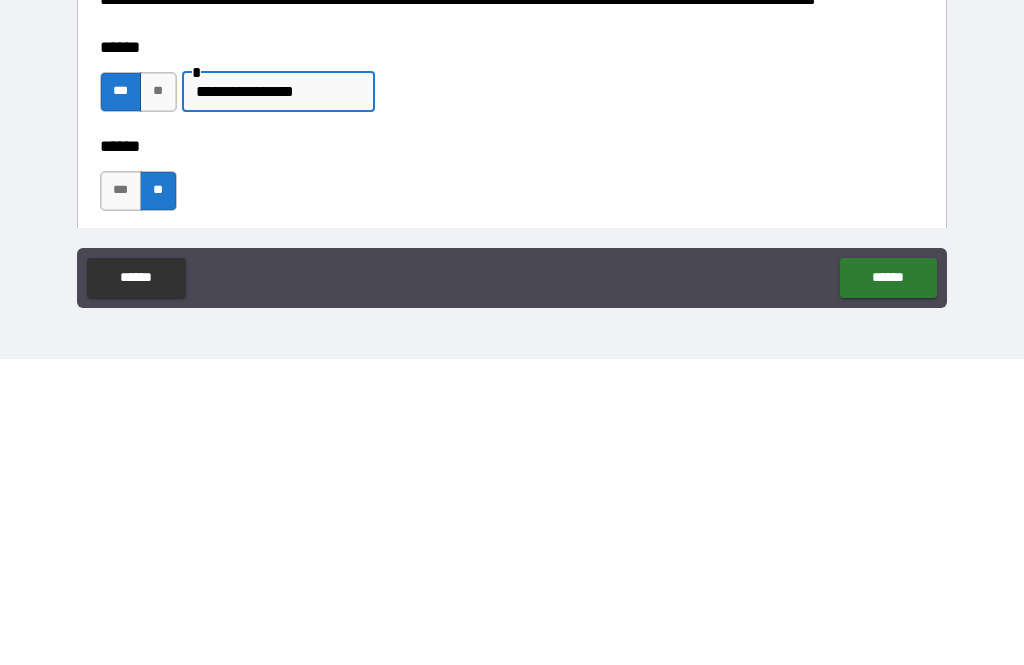 type on "**********" 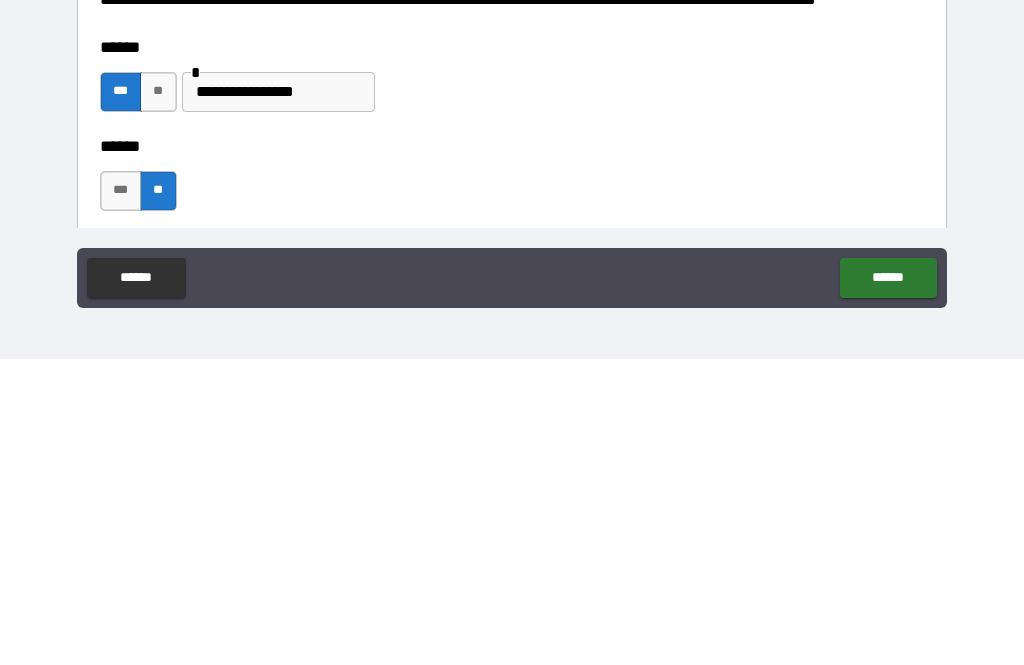 type on "*" 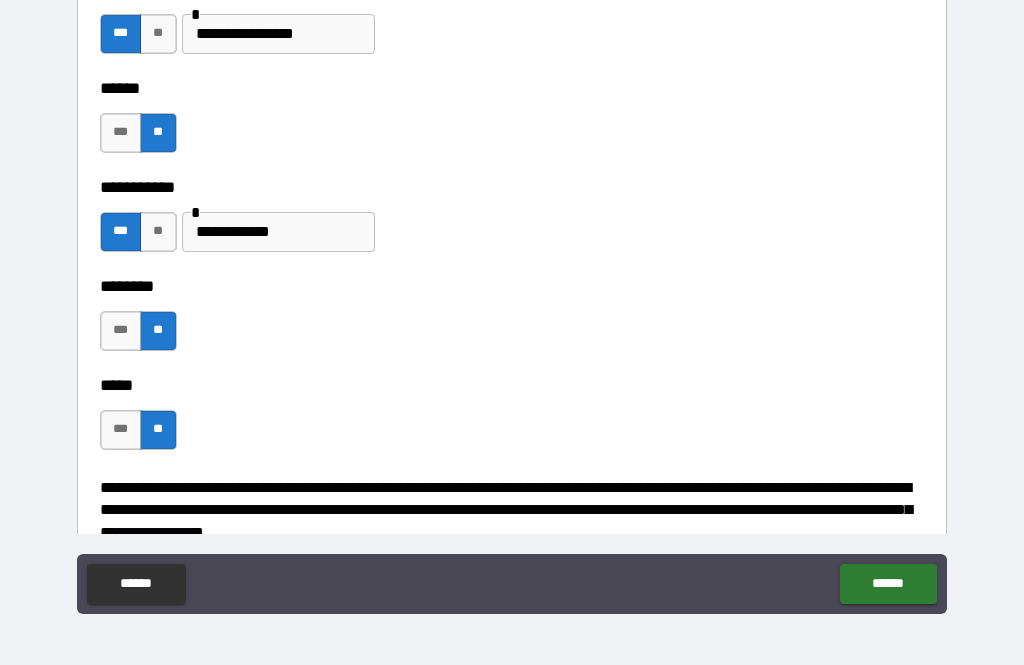 scroll, scrollTop: 2607, scrollLeft: 0, axis: vertical 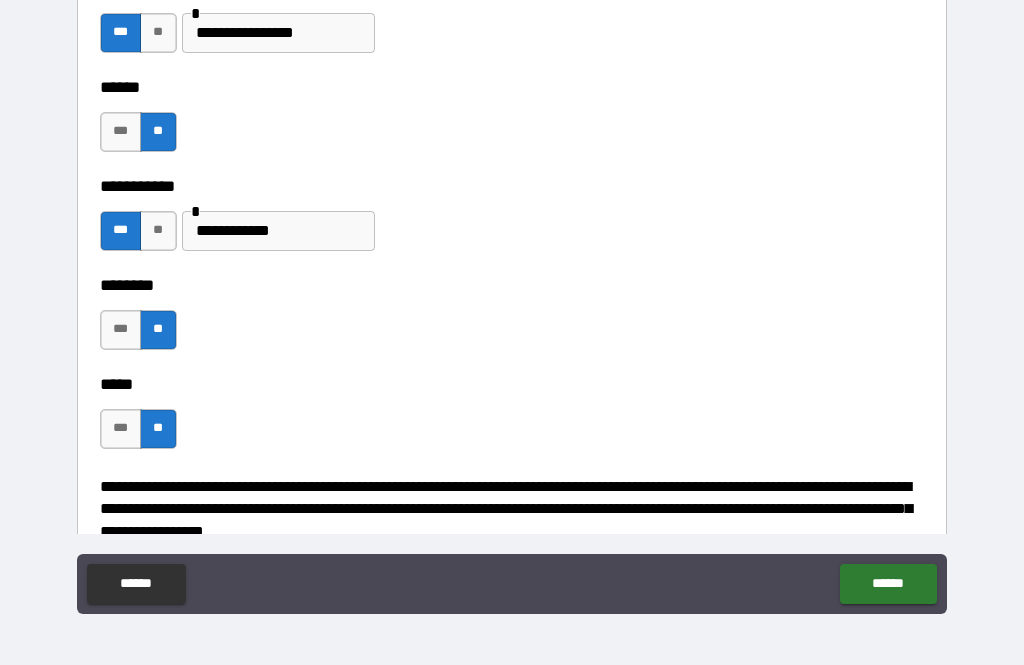 click on "**********" at bounding box center [278, 33] 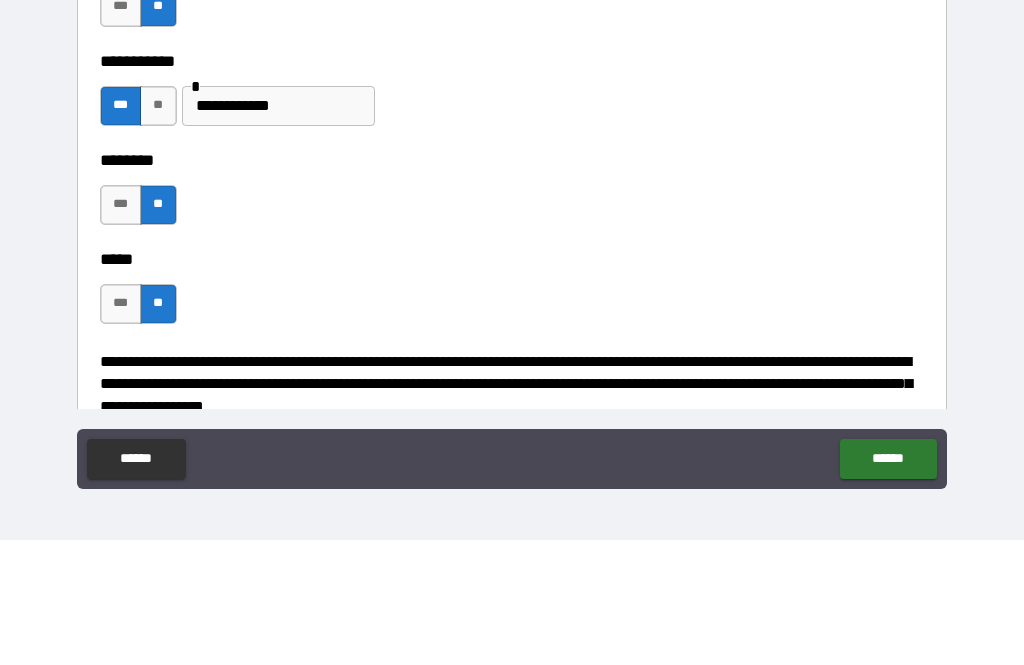 type on "**********" 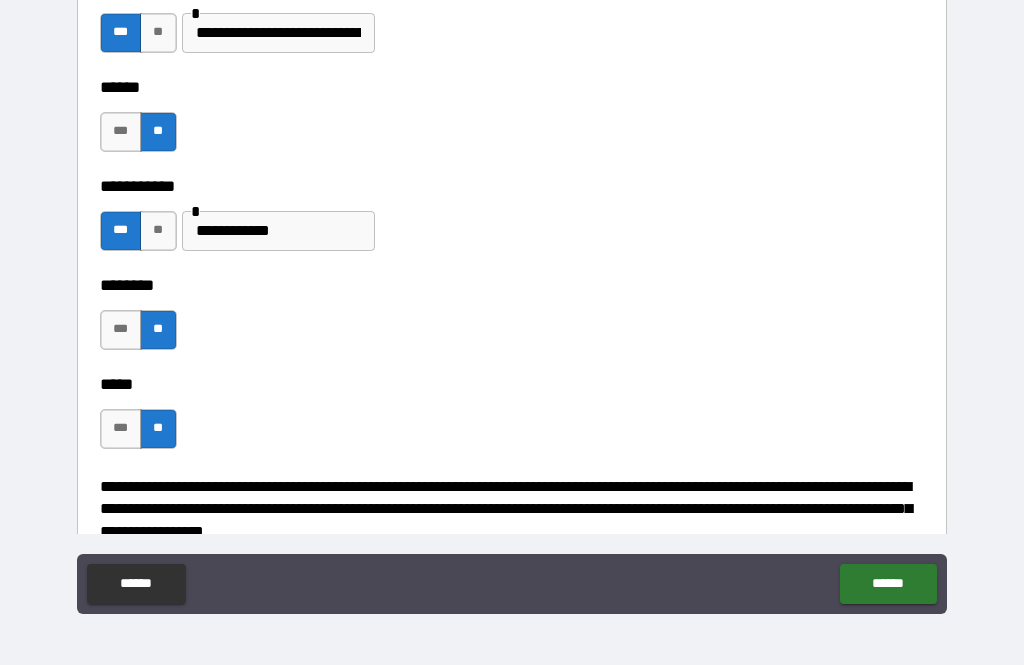 type on "*" 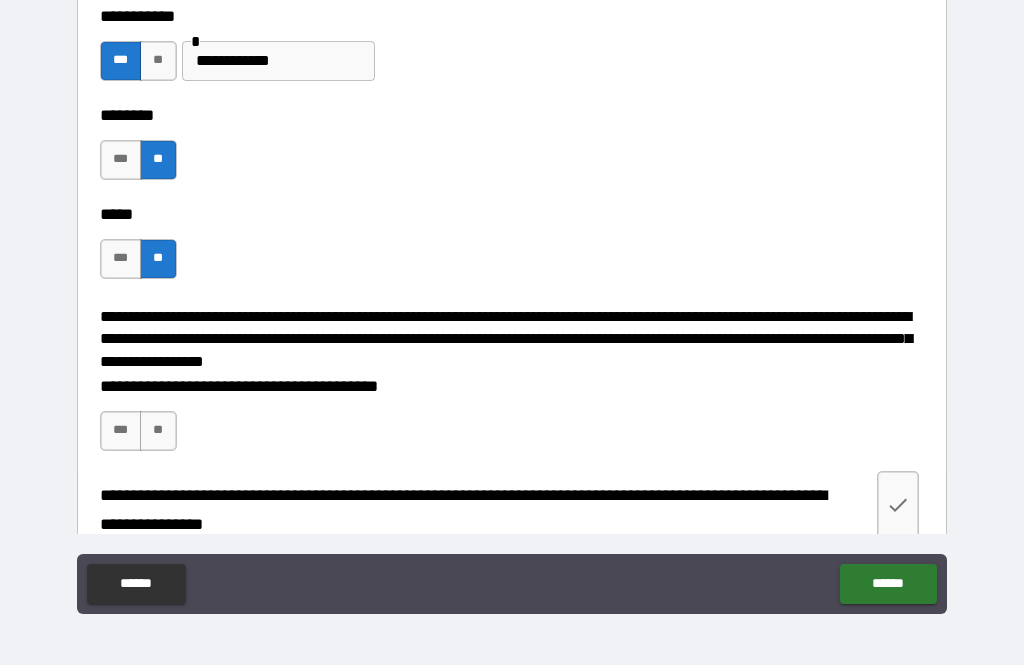 scroll, scrollTop: 2785, scrollLeft: 0, axis: vertical 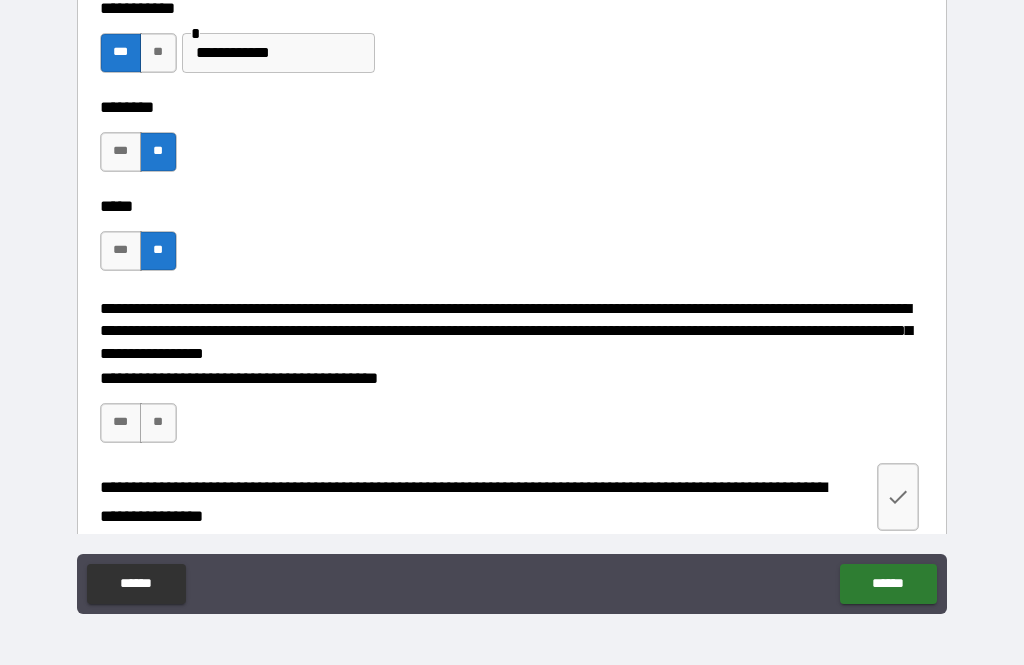 click on "**********" at bounding box center [278, 53] 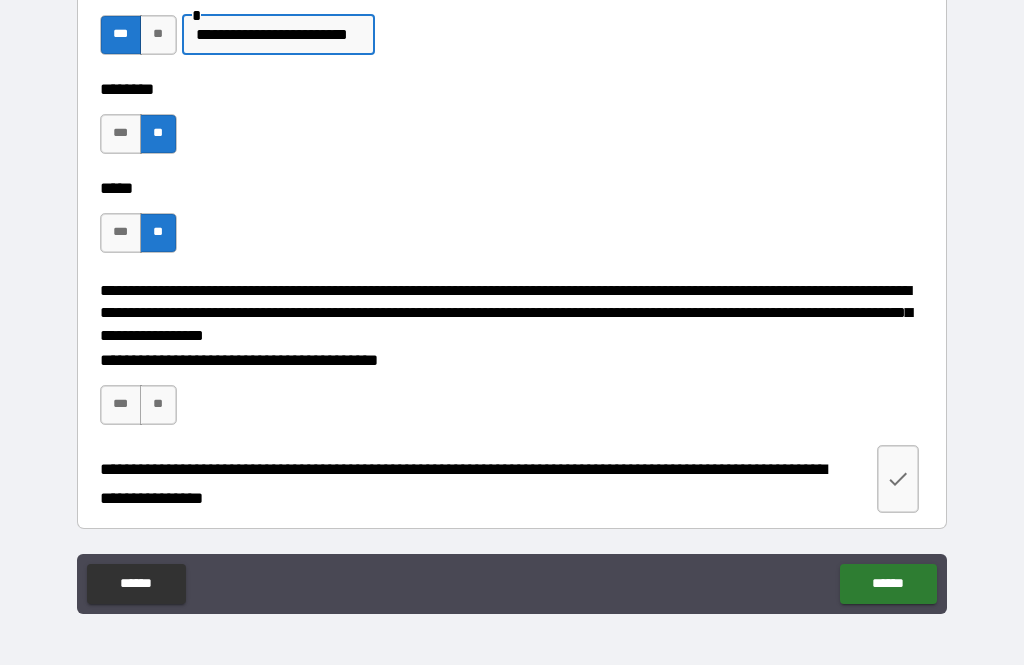 scroll, scrollTop: 3024, scrollLeft: 0, axis: vertical 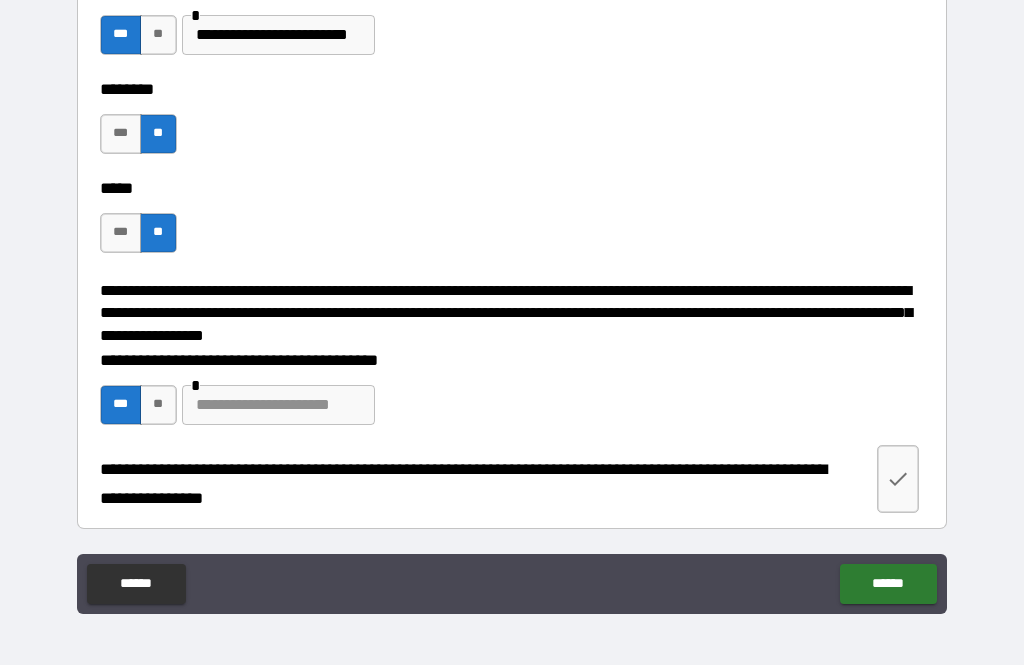 click on "**" at bounding box center (158, 405) 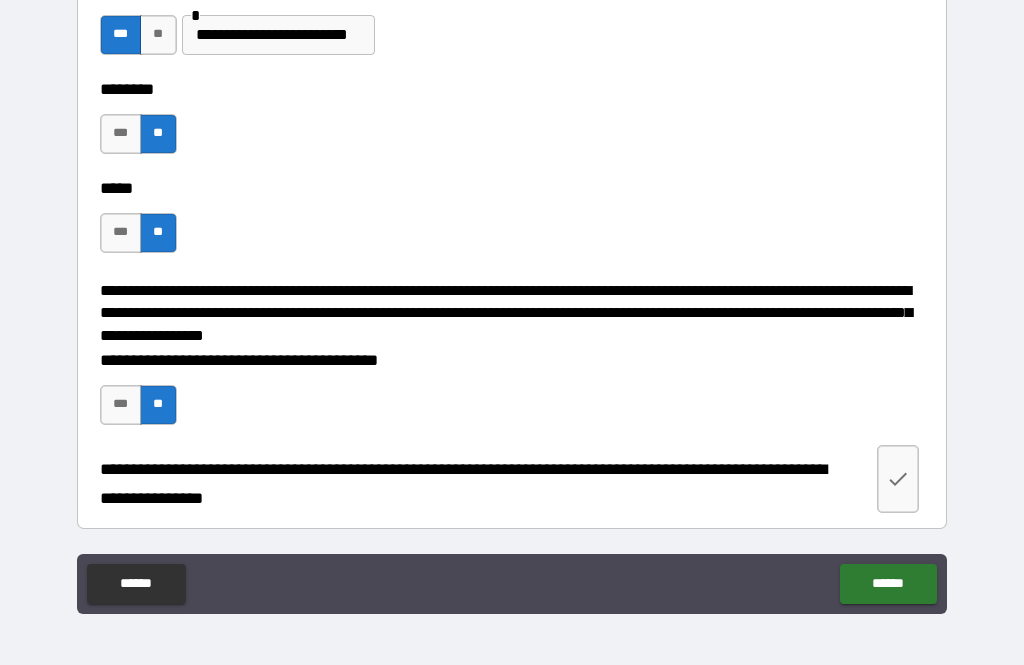 click at bounding box center [898, 479] 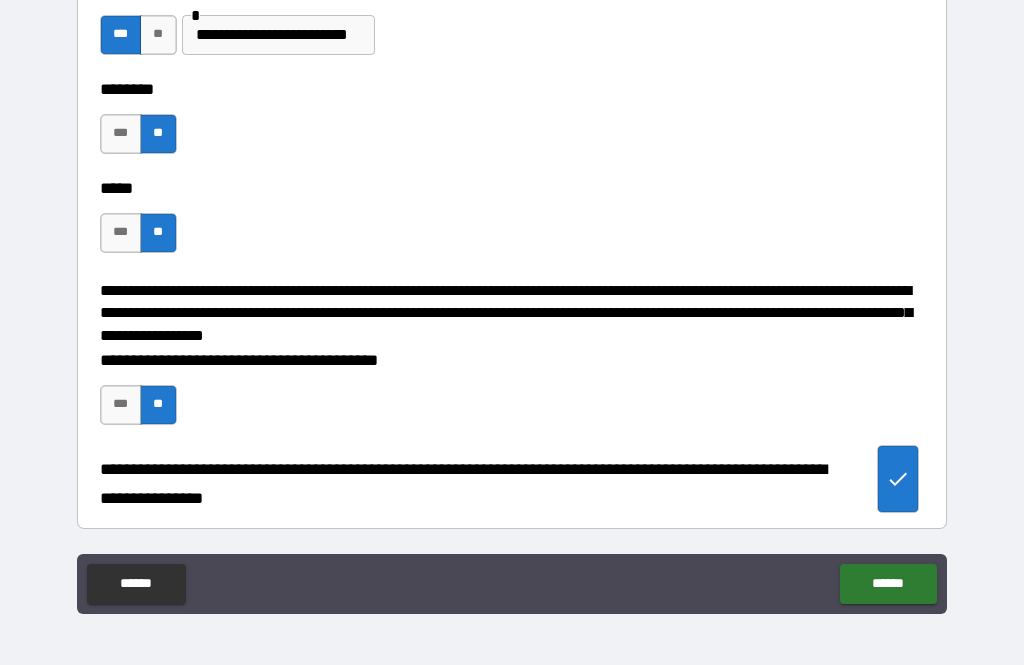 click on "******" at bounding box center (888, 584) 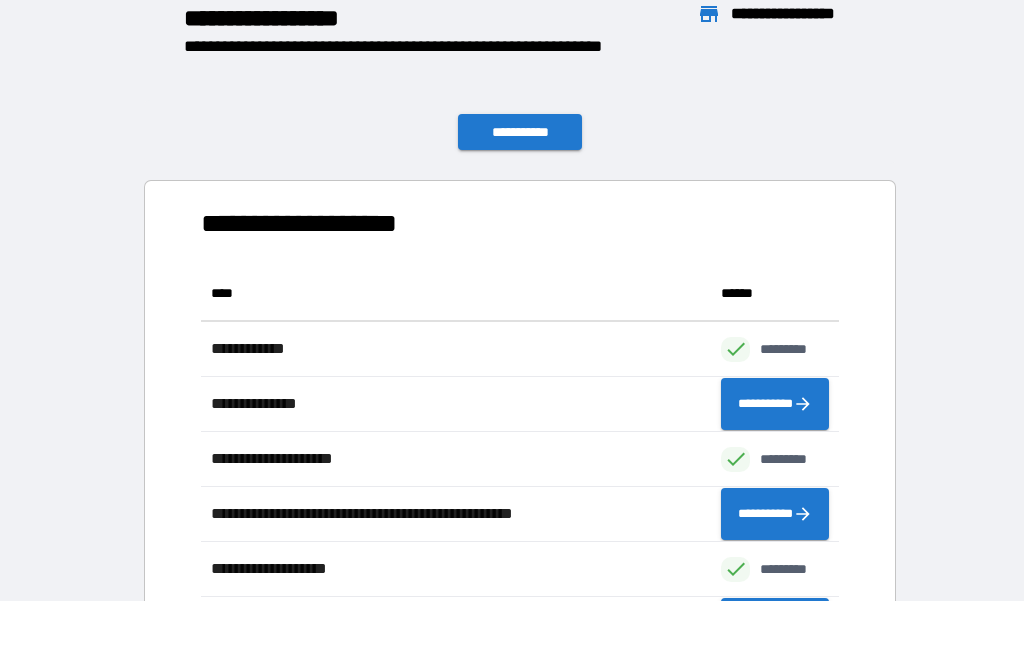 scroll, scrollTop: 386, scrollLeft: 638, axis: both 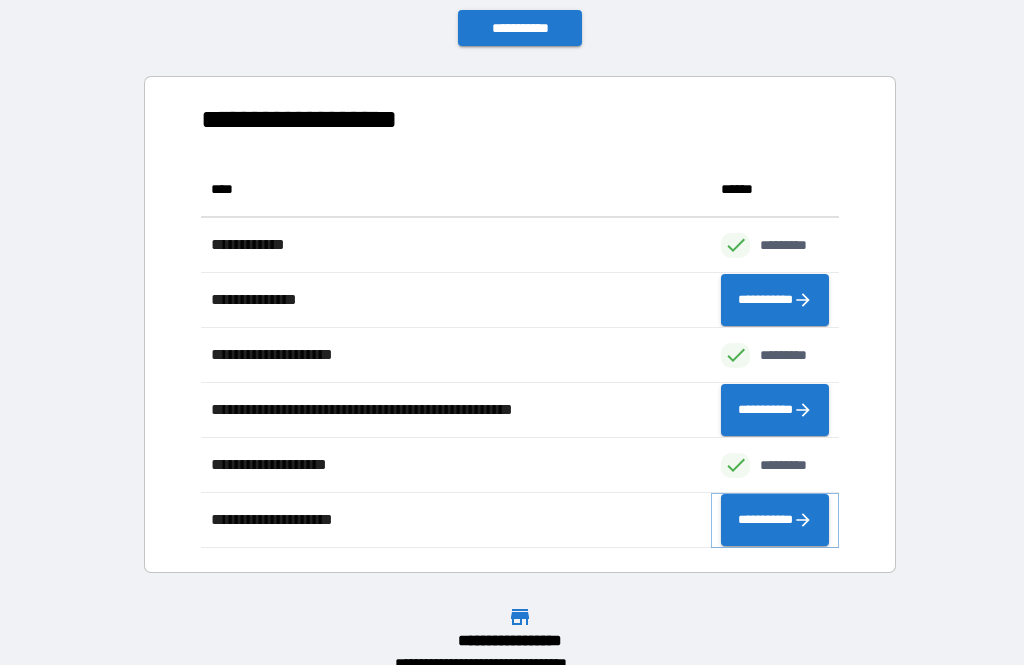 click on "**********" at bounding box center [775, 520] 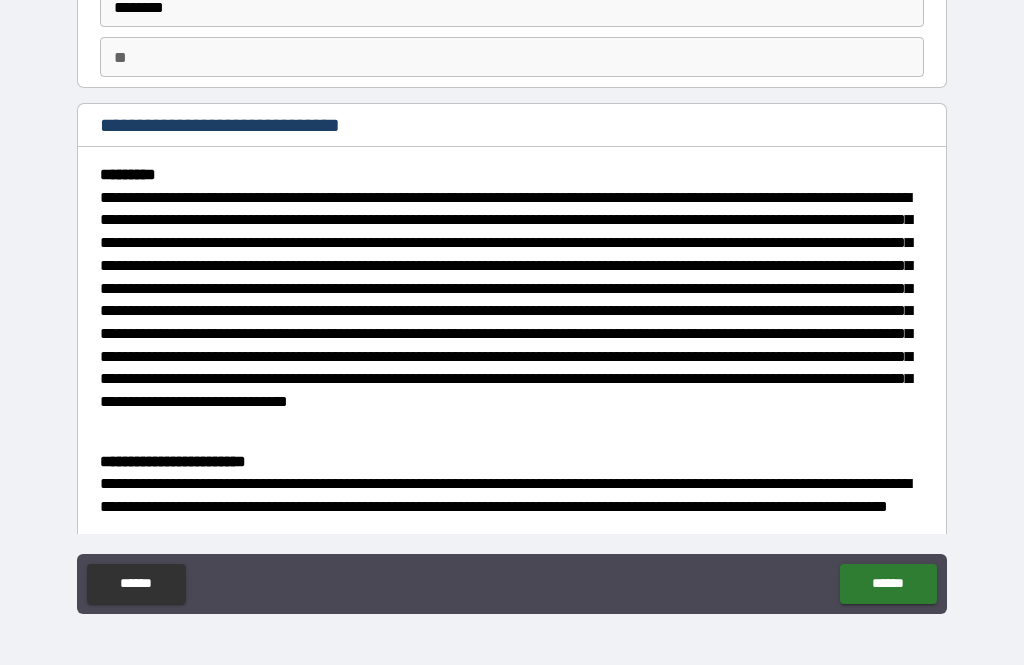 scroll, scrollTop: 140, scrollLeft: 0, axis: vertical 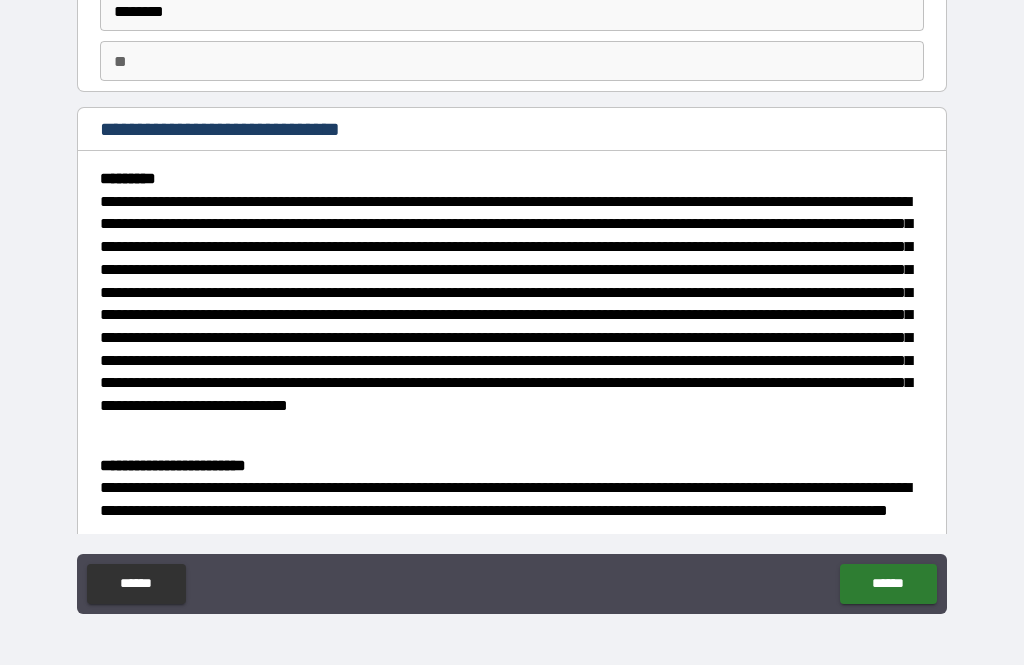 click on "******" at bounding box center [888, 584] 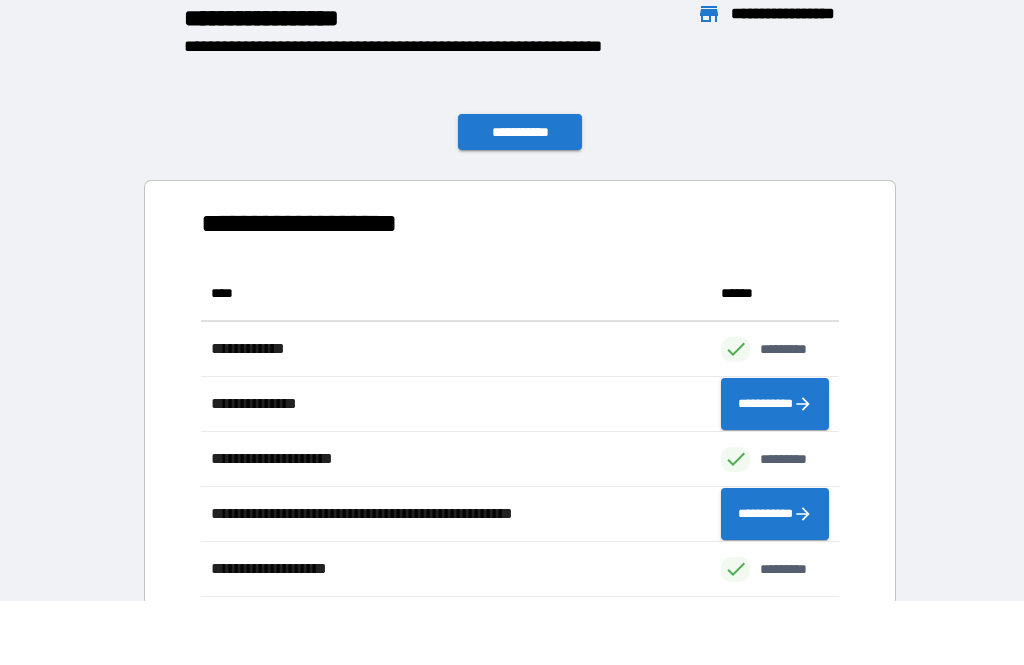 scroll, scrollTop: 1, scrollLeft: 1, axis: both 